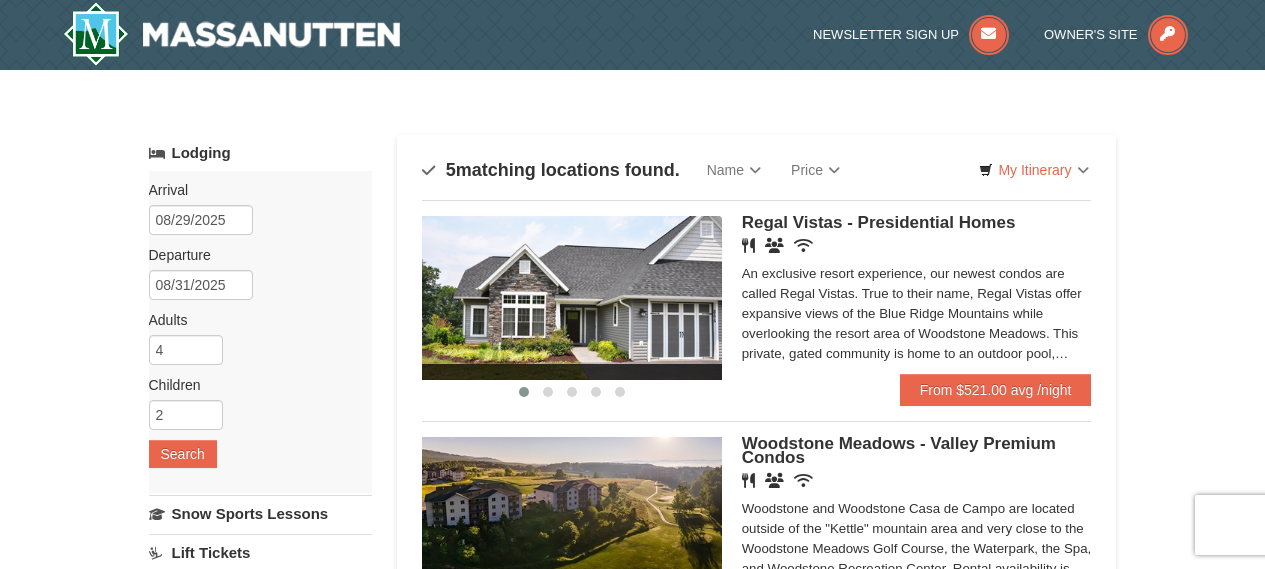 scroll, scrollTop: 0, scrollLeft: 0, axis: both 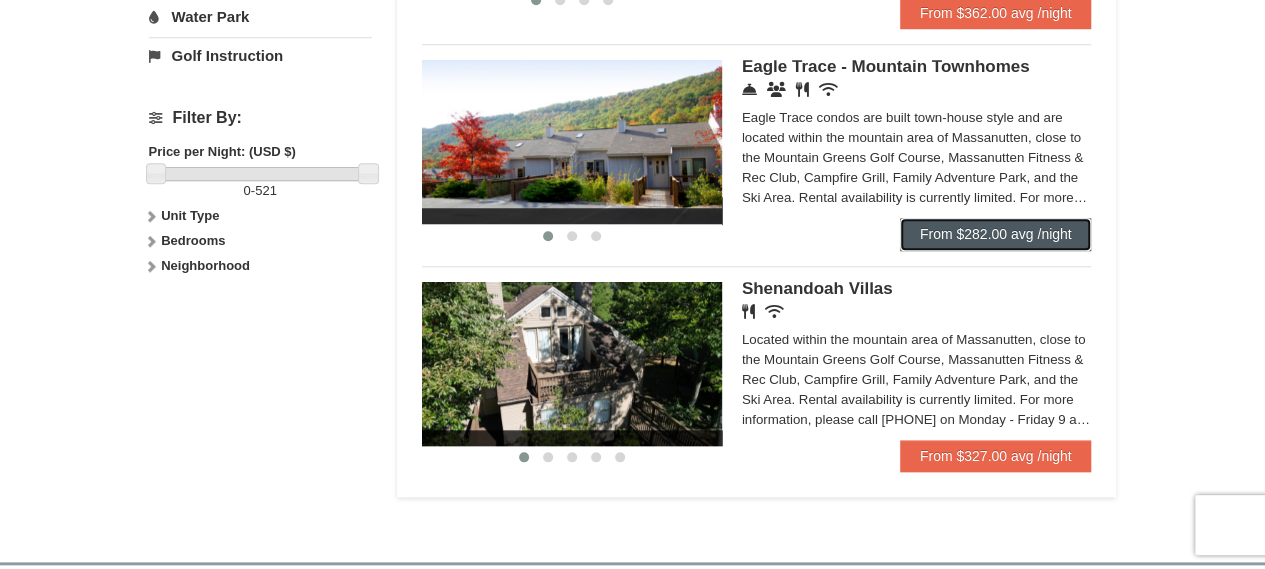click on "From $282.00 avg /night" at bounding box center [996, 234] 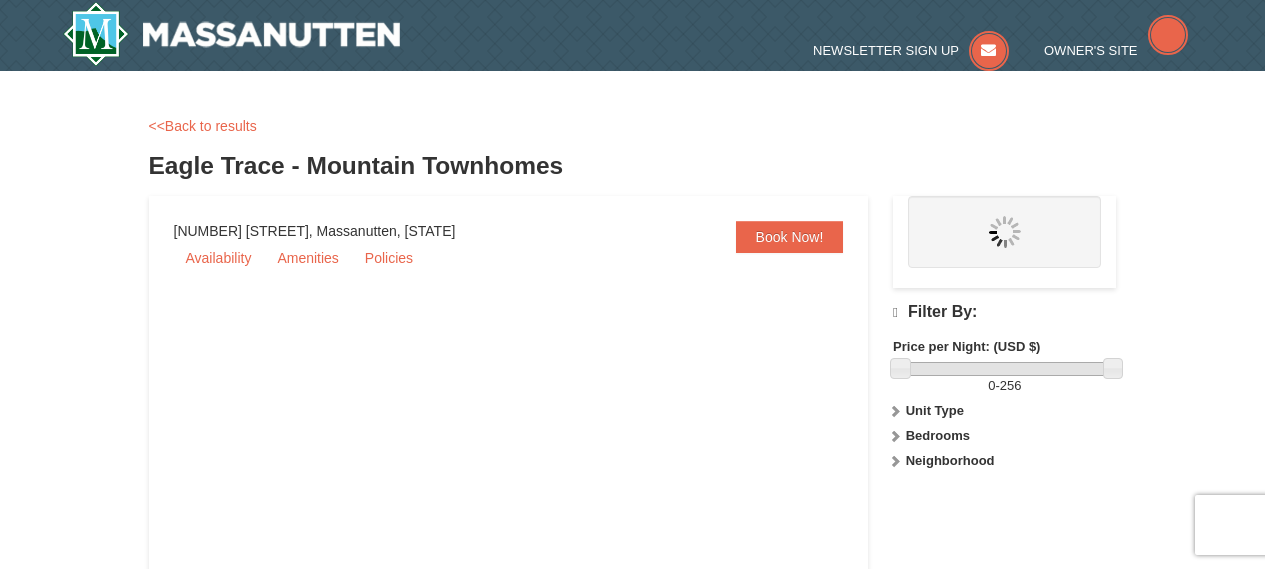 scroll, scrollTop: 0, scrollLeft: 0, axis: both 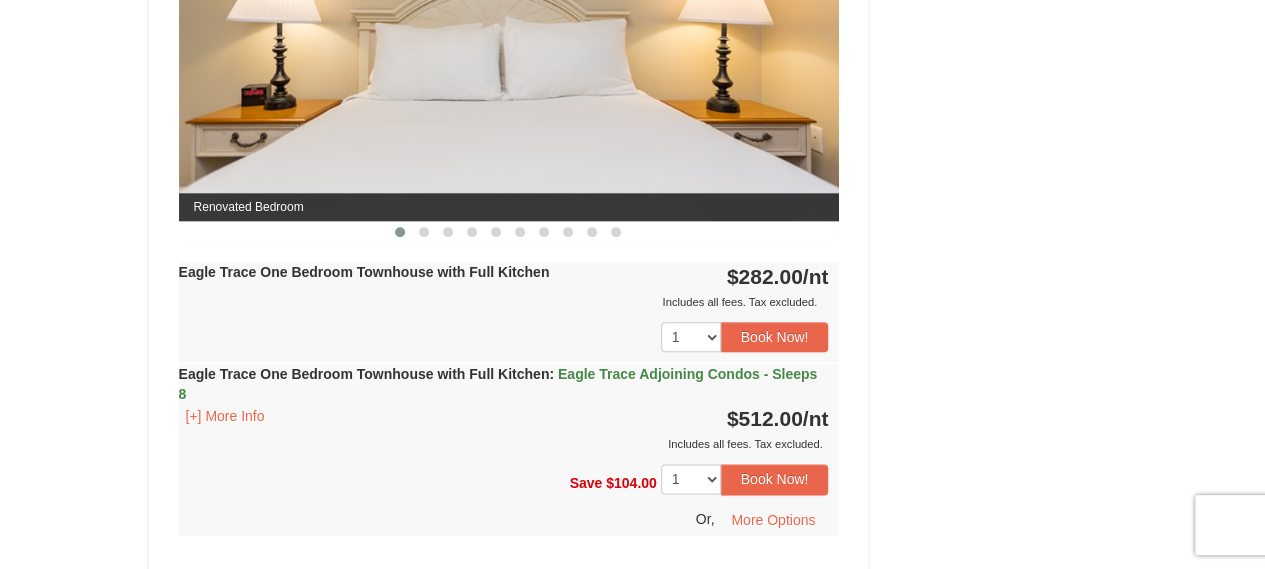 click on "Book from $282.00!
1822 Resort Drive,
Massanutten,
VA
Availability
Amenities
Policies
Eagle Trace Living Room & Dining Room
Eagle Trace Bedroom
Eagle Trace Living Room & Dining Room
Eagle Trace Bedroom
Eagle Trace Living Room & Dining Room
‹ ›
Adults:" at bounding box center [633, 494] 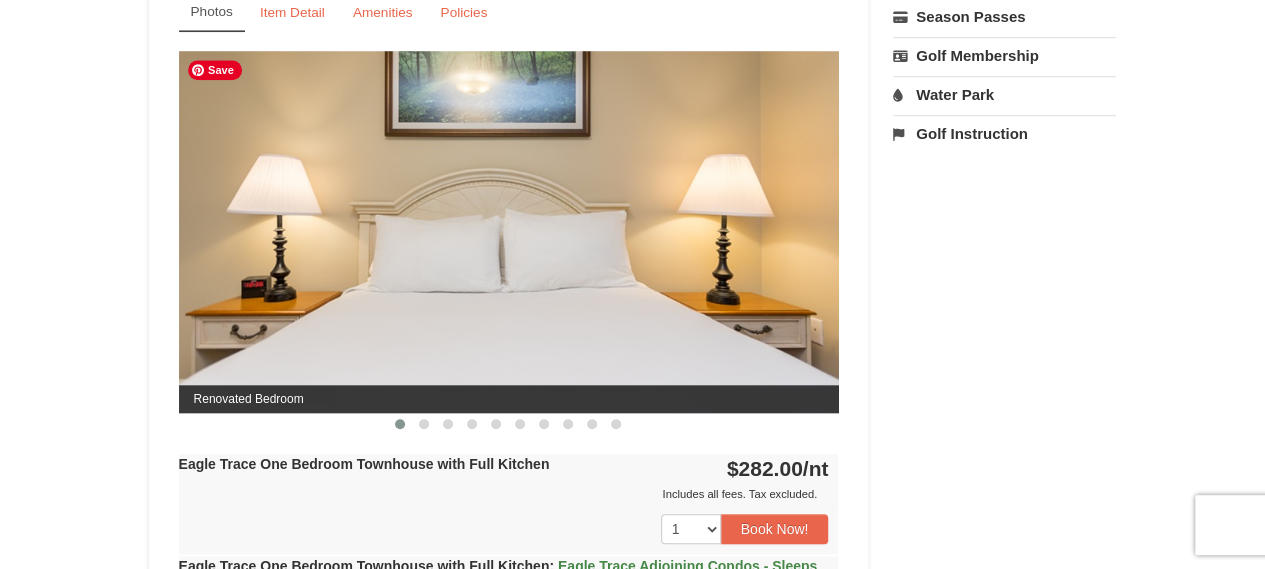 scroll, scrollTop: 800, scrollLeft: 0, axis: vertical 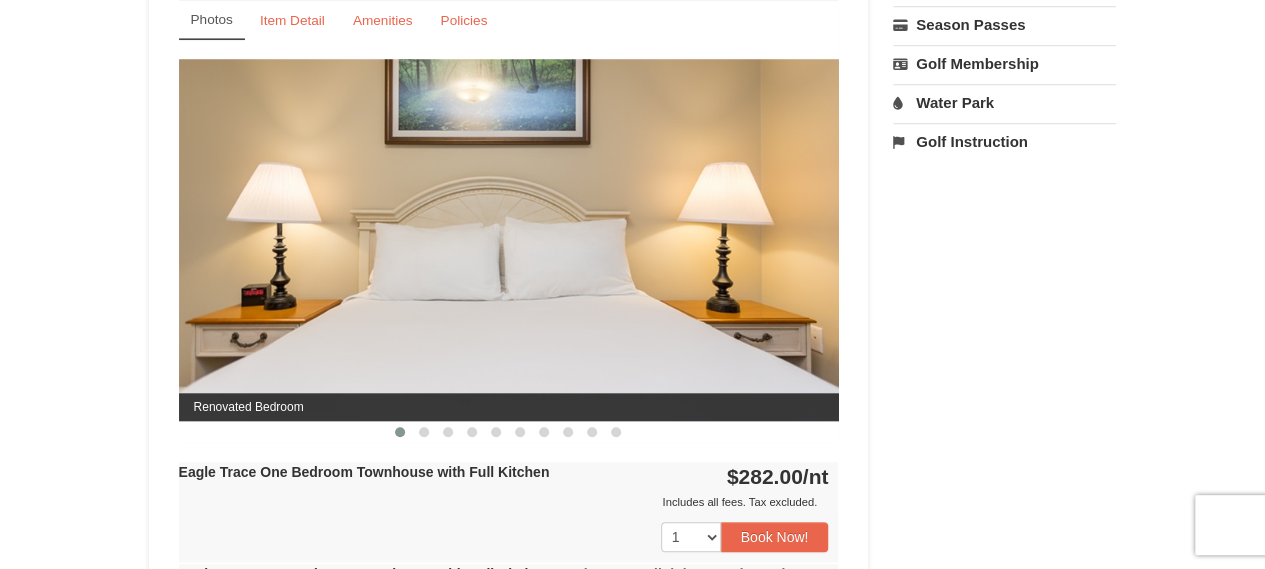click on "Book from $282.00!
1822 Resort Drive,
Massanutten,
VA
Availability
Amenities
Policies
Eagle Trace Living Room & Dining Room
Eagle Trace Bedroom
Eagle Trace Living Room & Dining Room
Eagle Trace Bedroom
Eagle Trace Living Room & Dining Room
‹ ›
Back To Top 4" at bounding box center (509, 694) 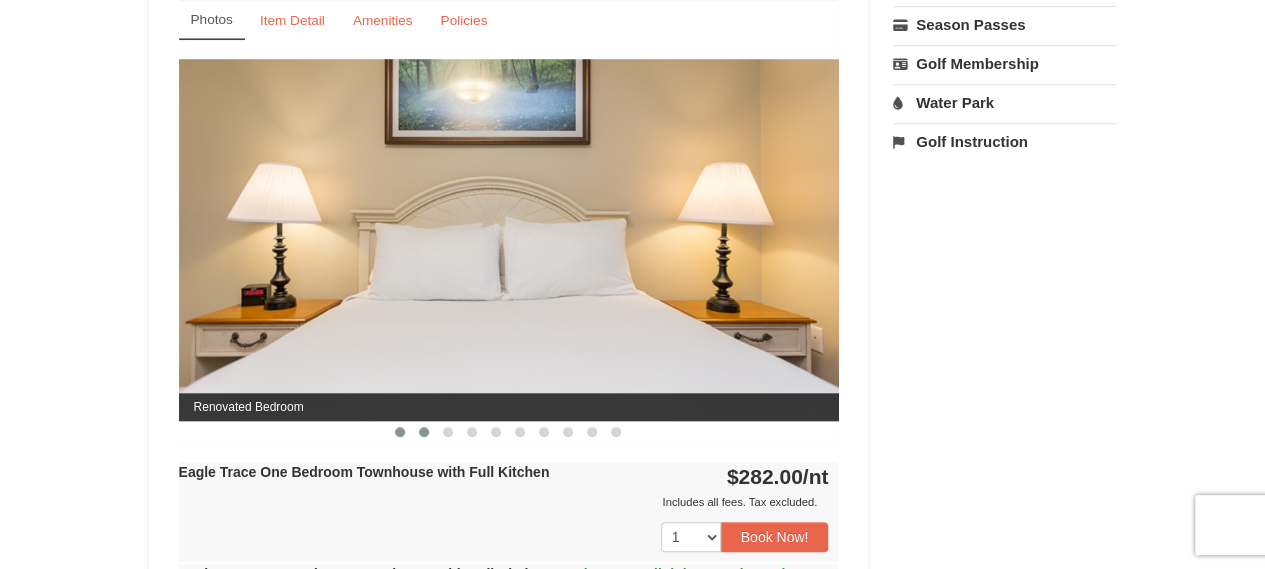 click at bounding box center (424, 432) 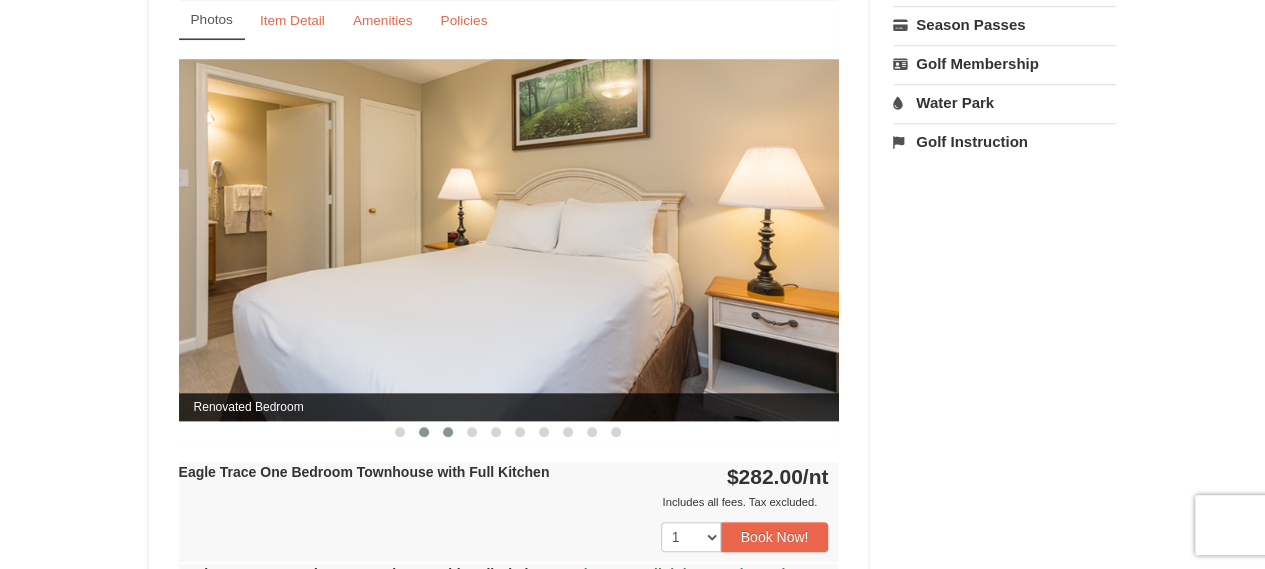 click at bounding box center [448, 432] 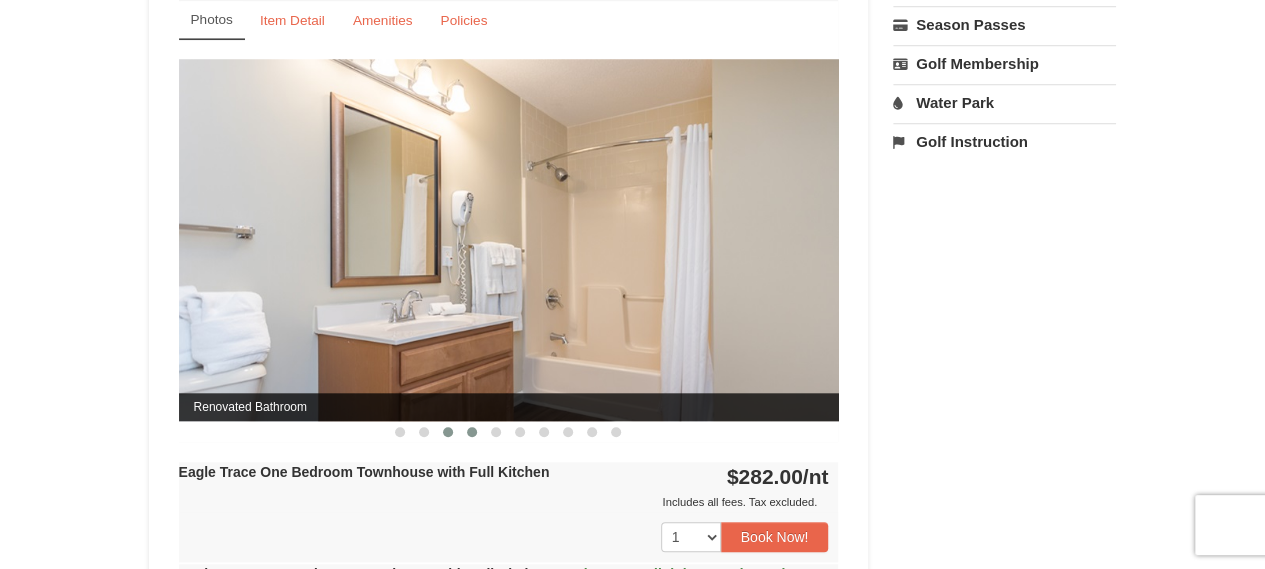 click at bounding box center (472, 432) 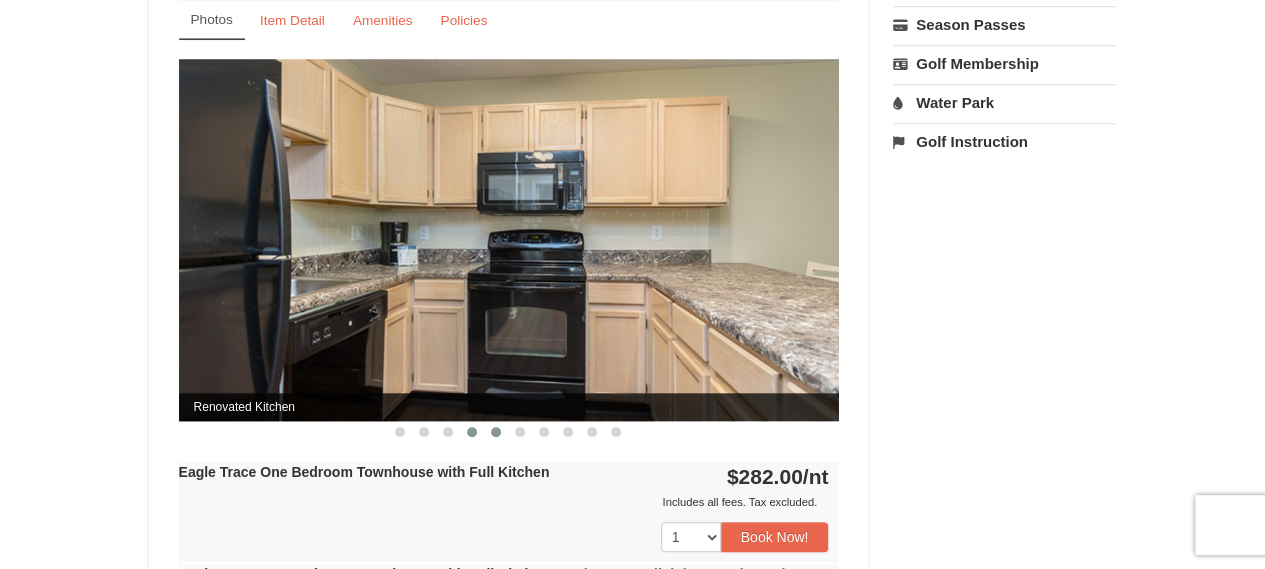click at bounding box center [496, 432] 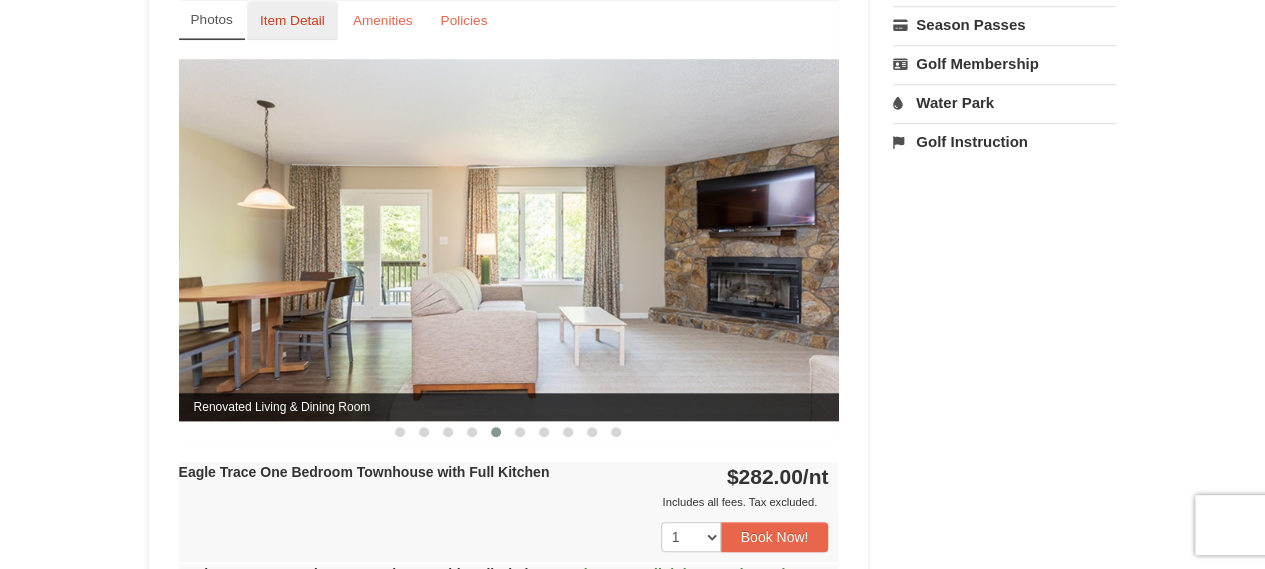 click on "Item Detail" at bounding box center (292, 20) 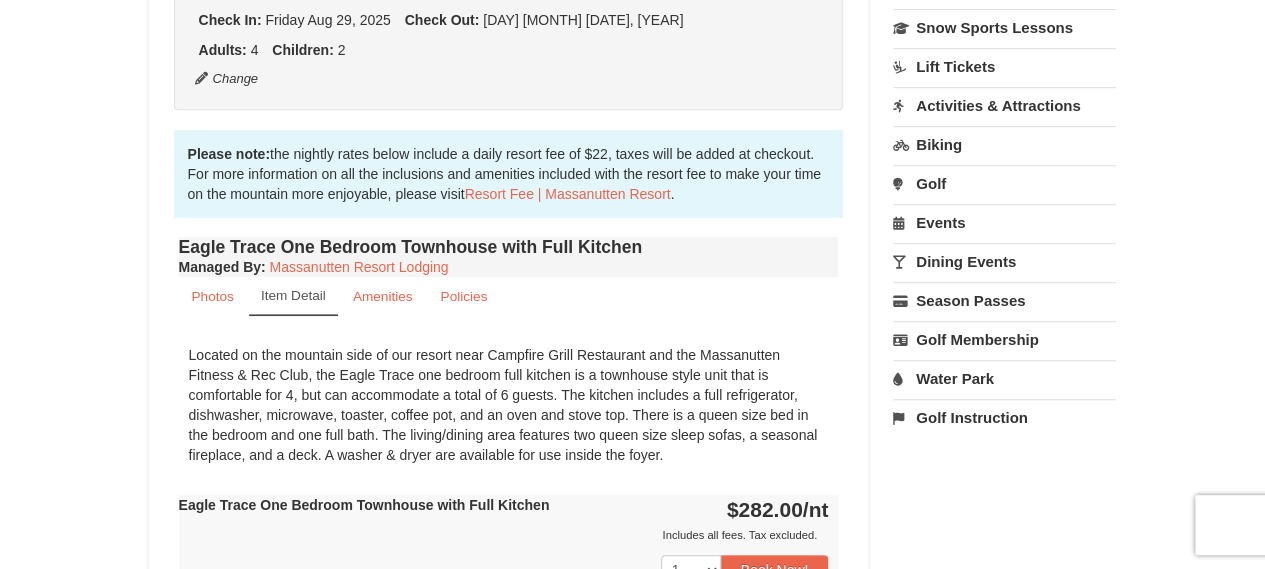 scroll, scrollTop: 520, scrollLeft: 0, axis: vertical 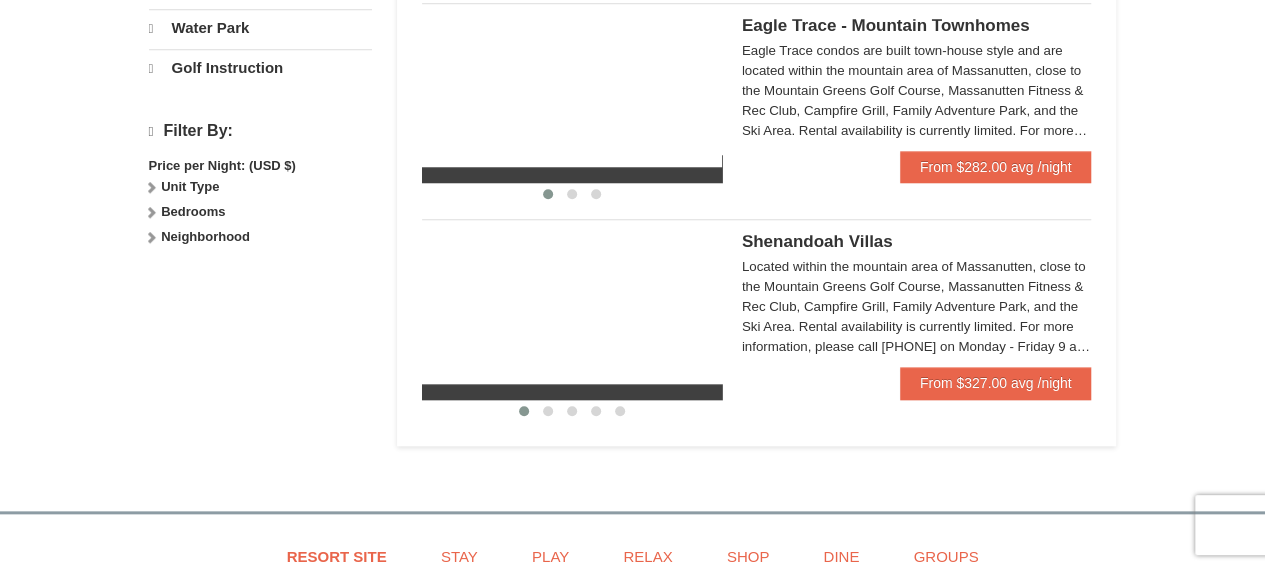 select on "8" 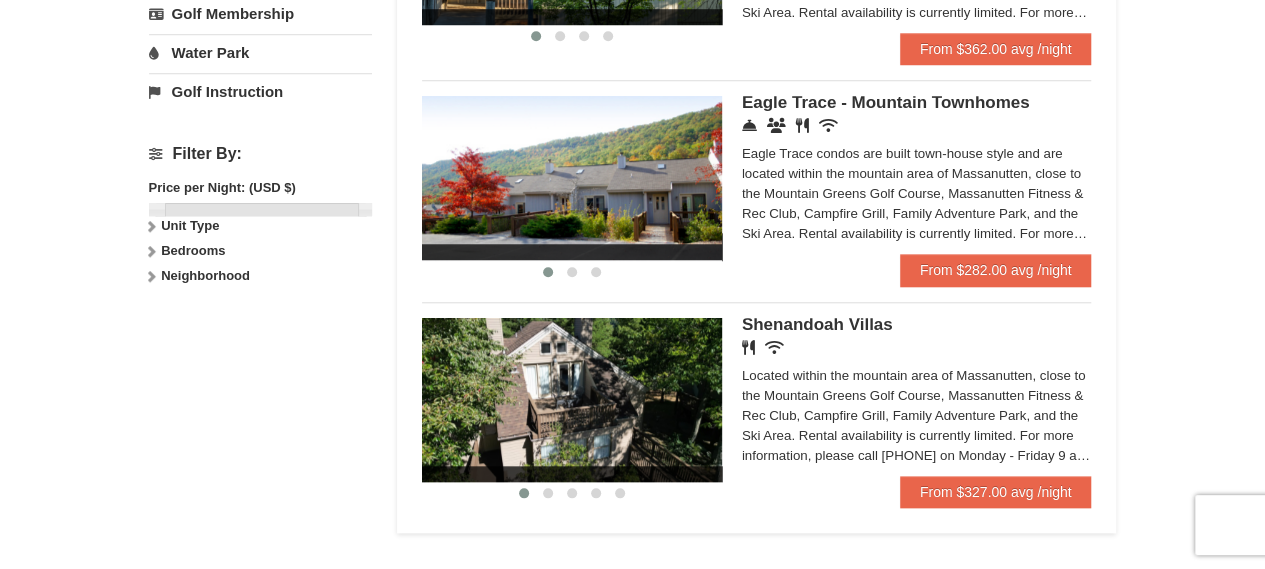 scroll, scrollTop: 848, scrollLeft: 0, axis: vertical 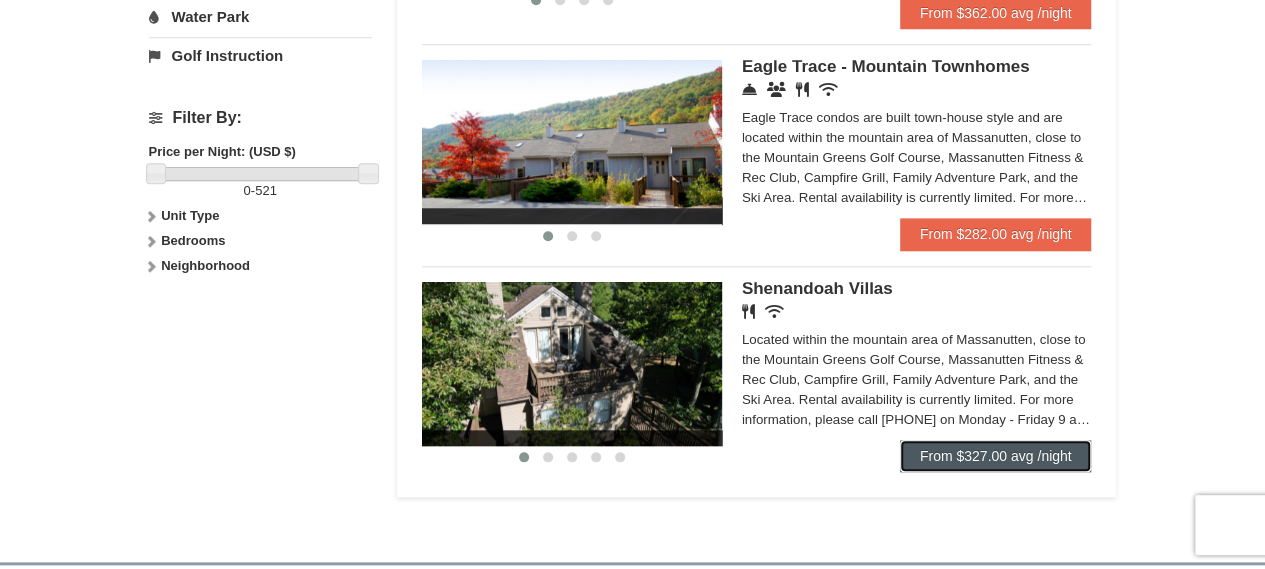 click on "From $327.00 avg /night" at bounding box center (996, 456) 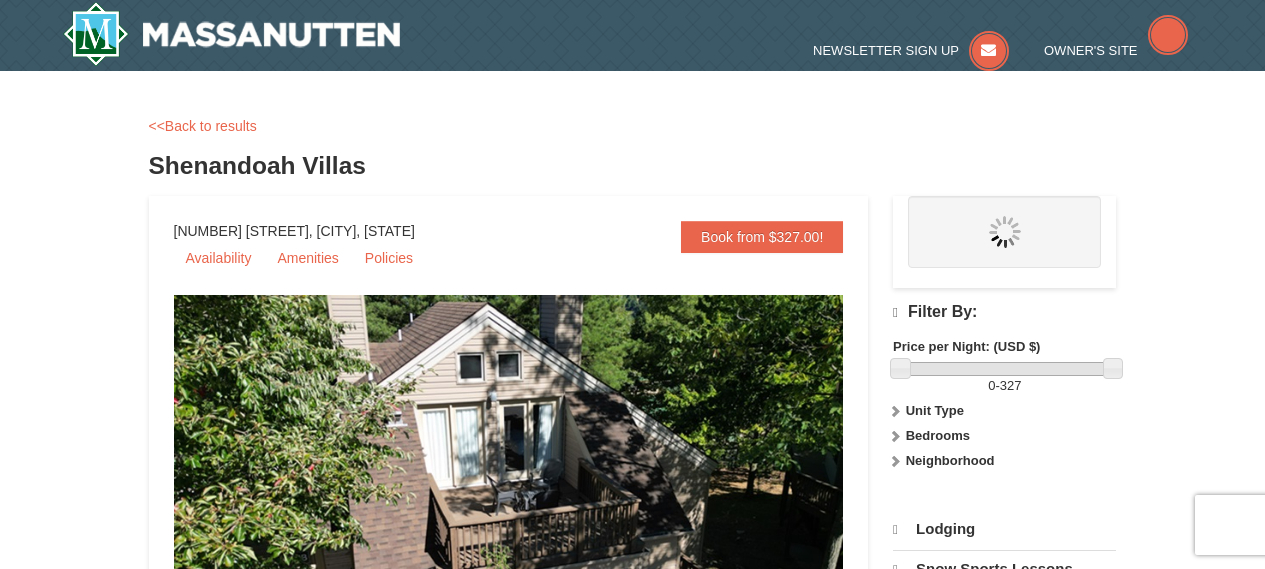 scroll, scrollTop: 0, scrollLeft: 0, axis: both 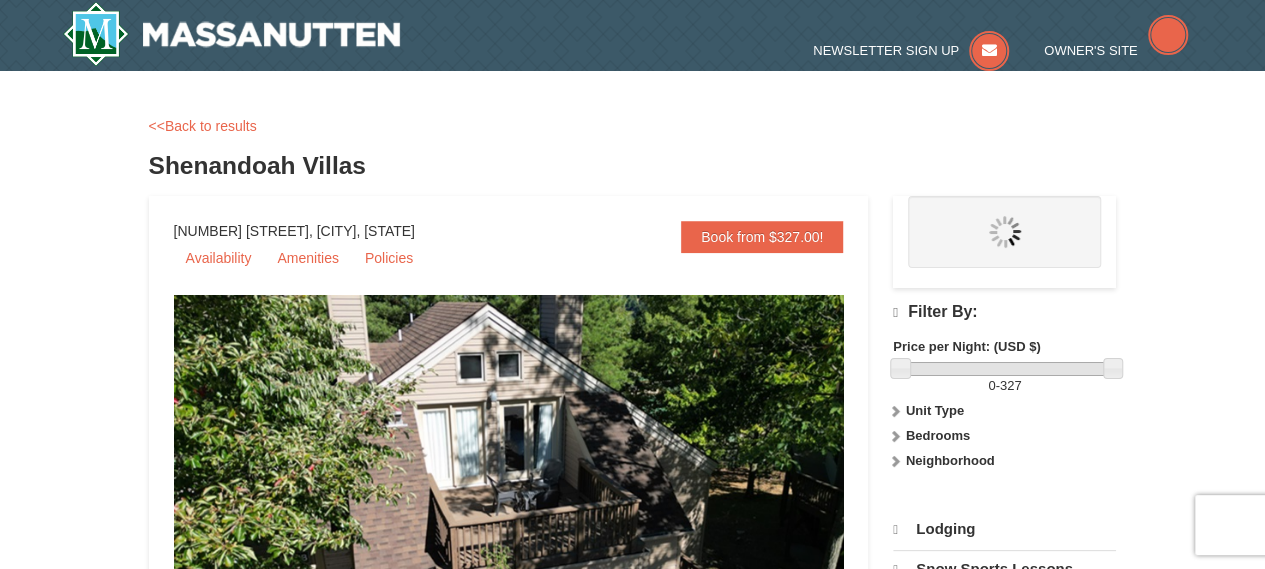 select on "8" 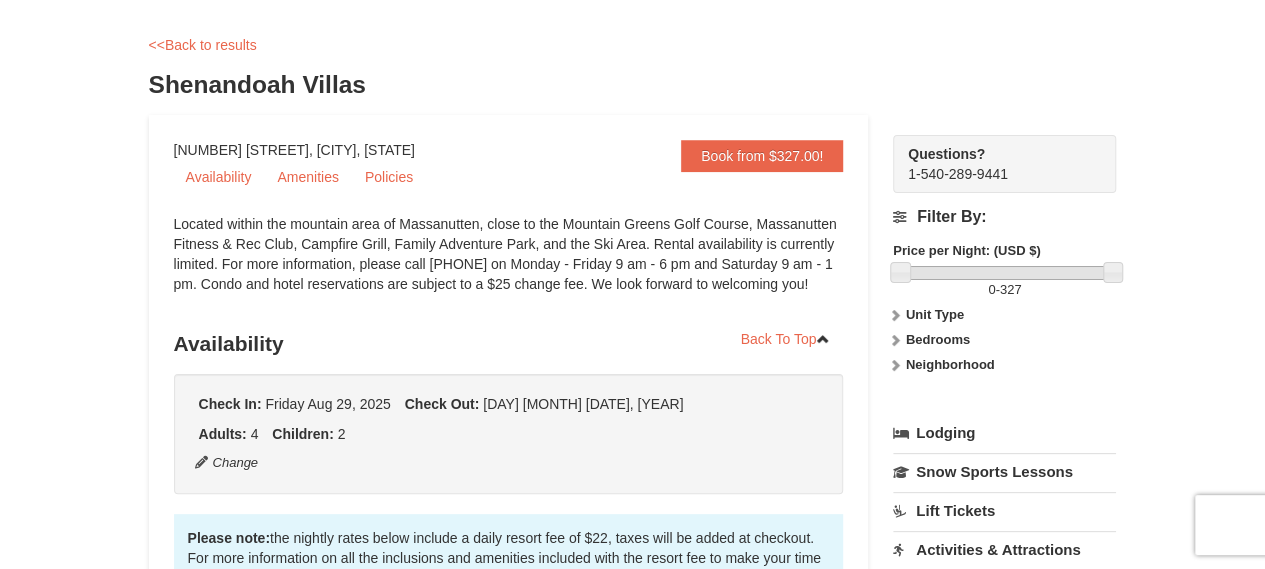 scroll, scrollTop: 159, scrollLeft: 0, axis: vertical 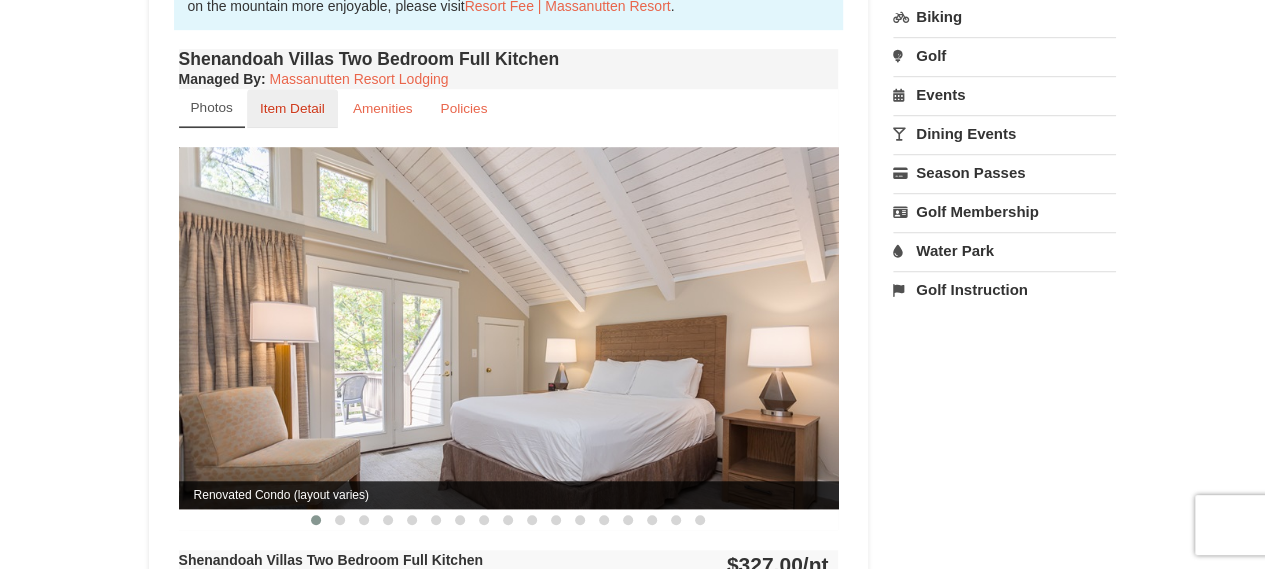 click on "Item Detail" at bounding box center (292, 108) 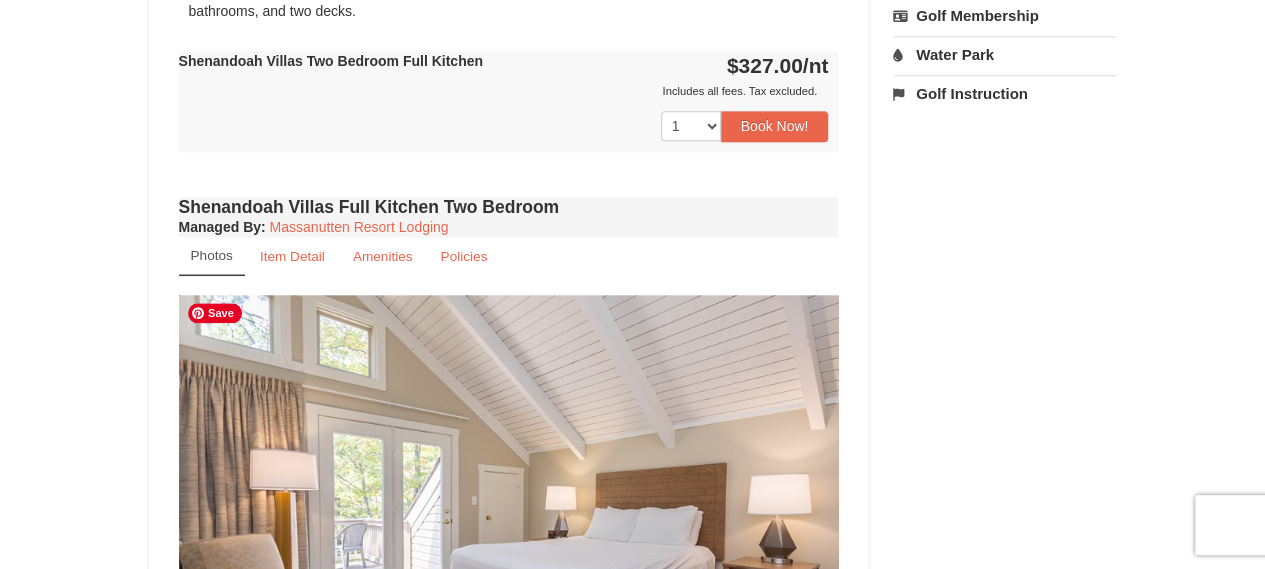 scroll, scrollTop: 892, scrollLeft: 0, axis: vertical 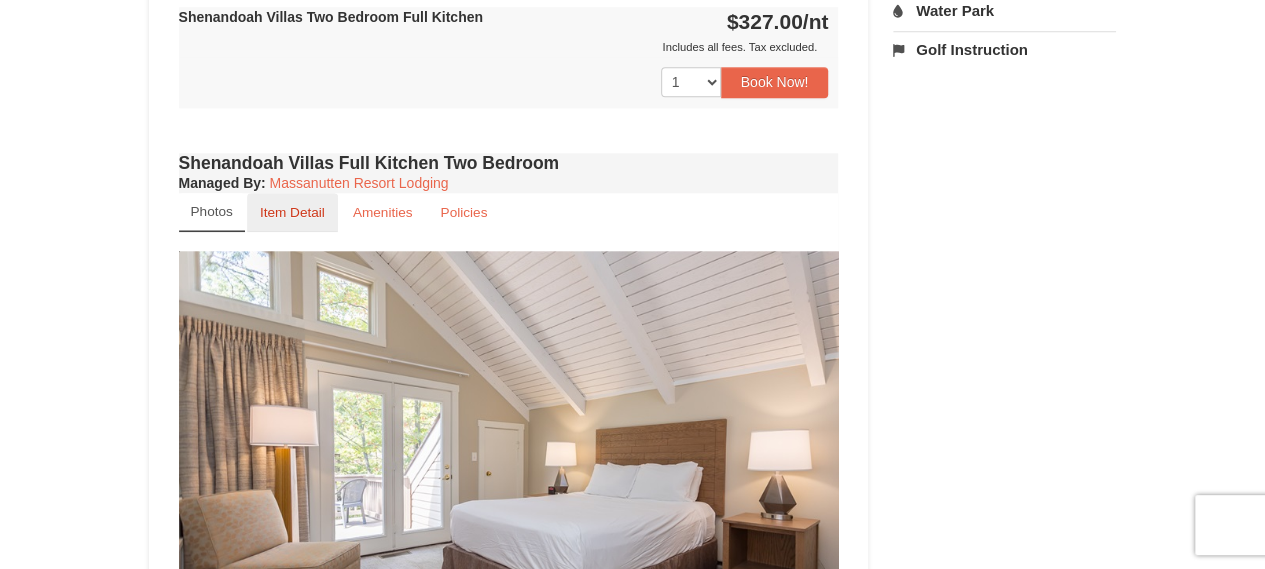 click on "Item Detail" at bounding box center (292, 212) 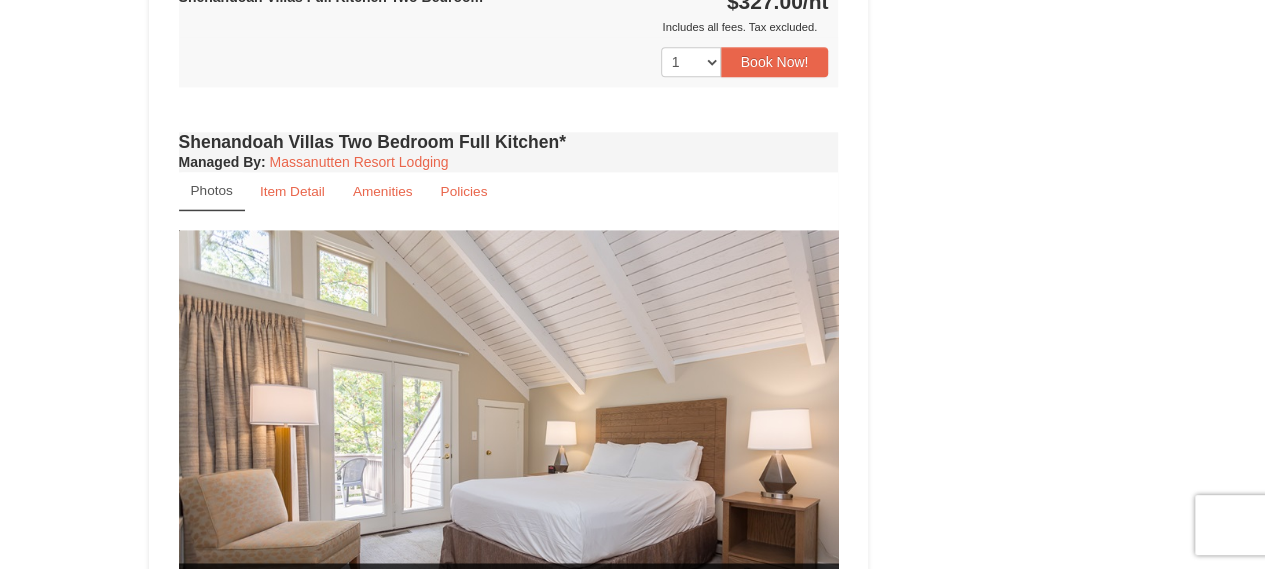 scroll, scrollTop: 1292, scrollLeft: 0, axis: vertical 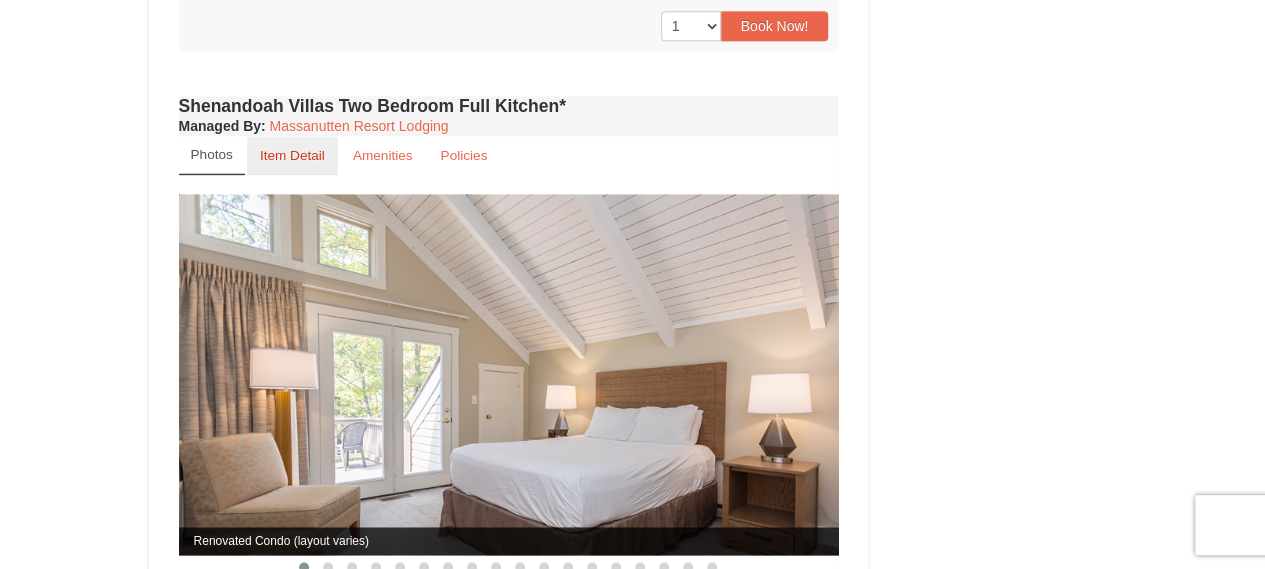 click on "Item Detail" at bounding box center (292, 155) 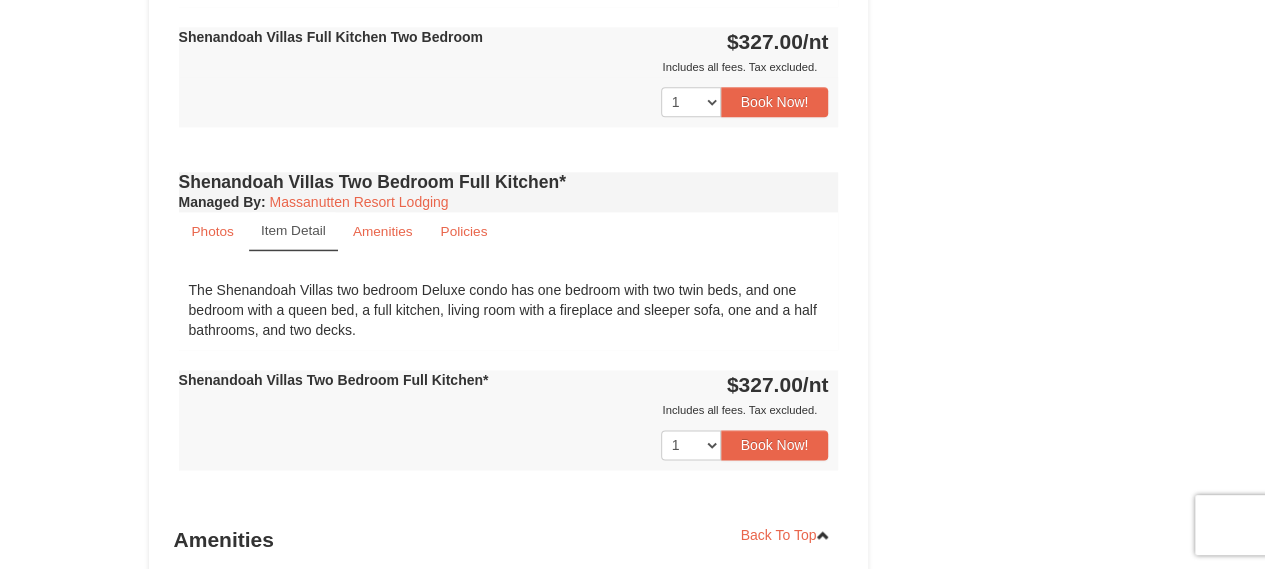 scroll, scrollTop: 1212, scrollLeft: 0, axis: vertical 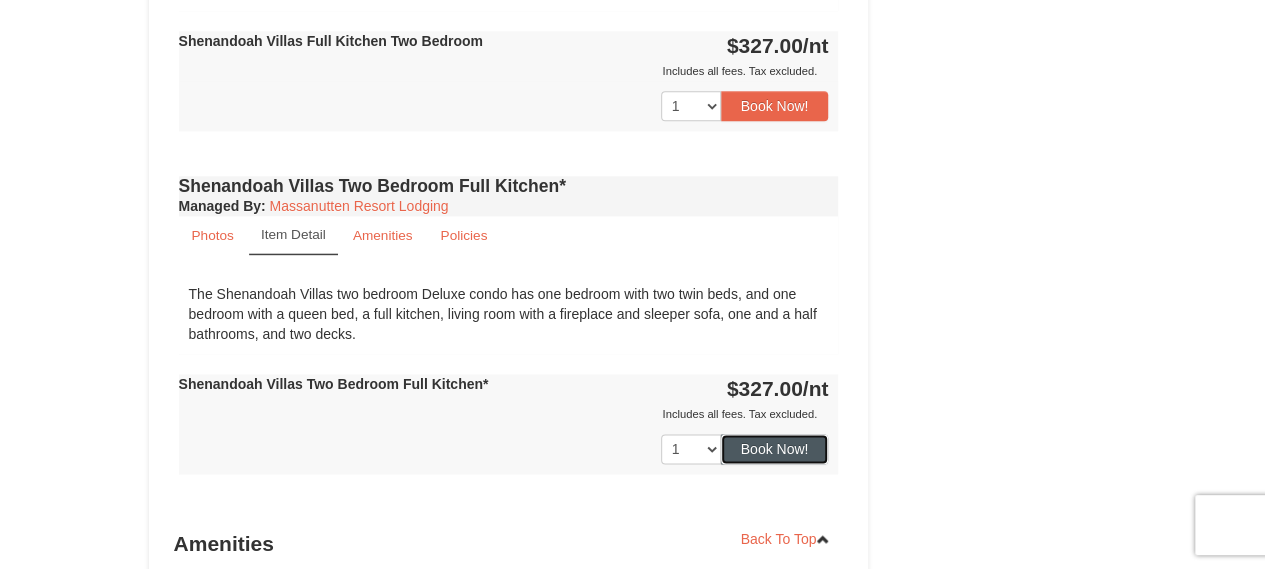 click on "Book Now!" at bounding box center [775, 449] 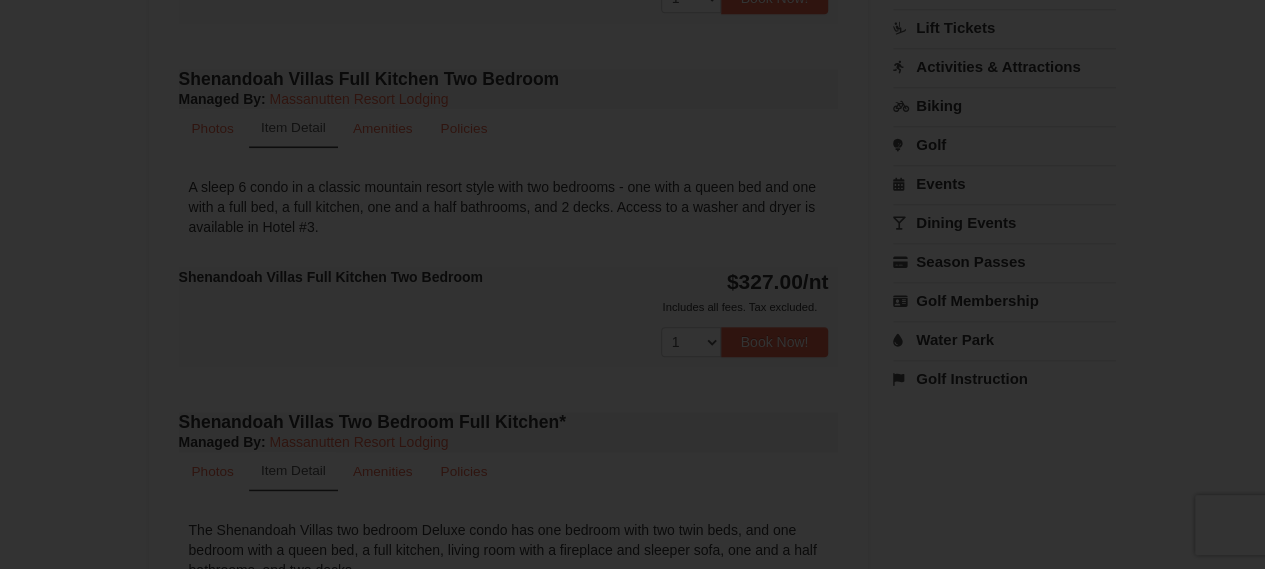 scroll, scrollTop: 195, scrollLeft: 0, axis: vertical 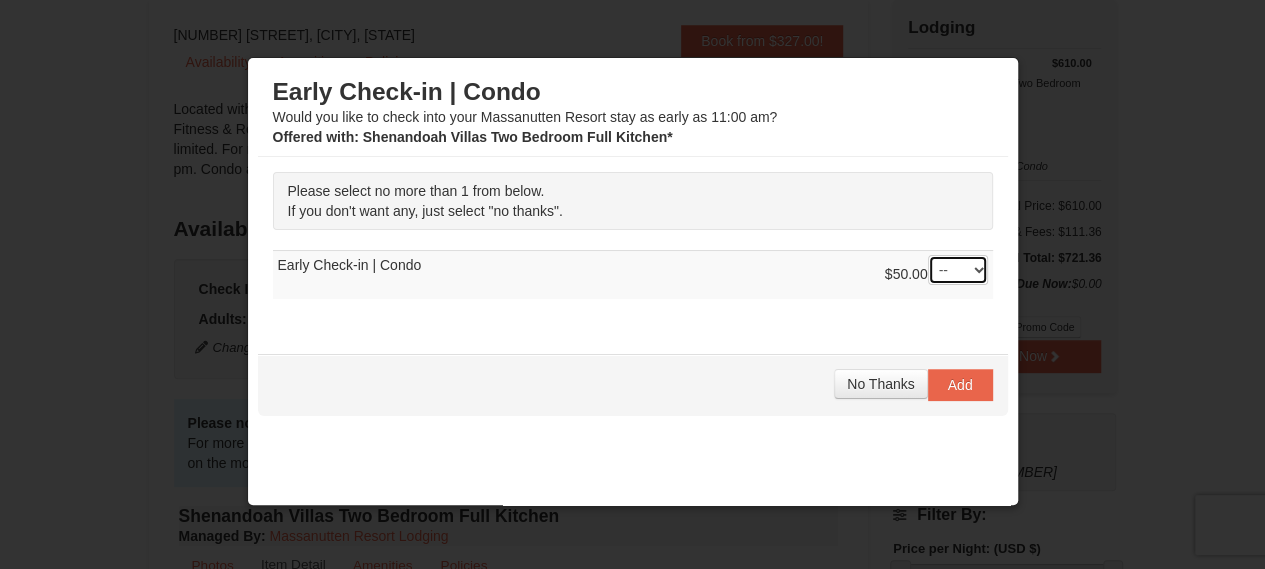 click on "--
01" at bounding box center (958, 270) 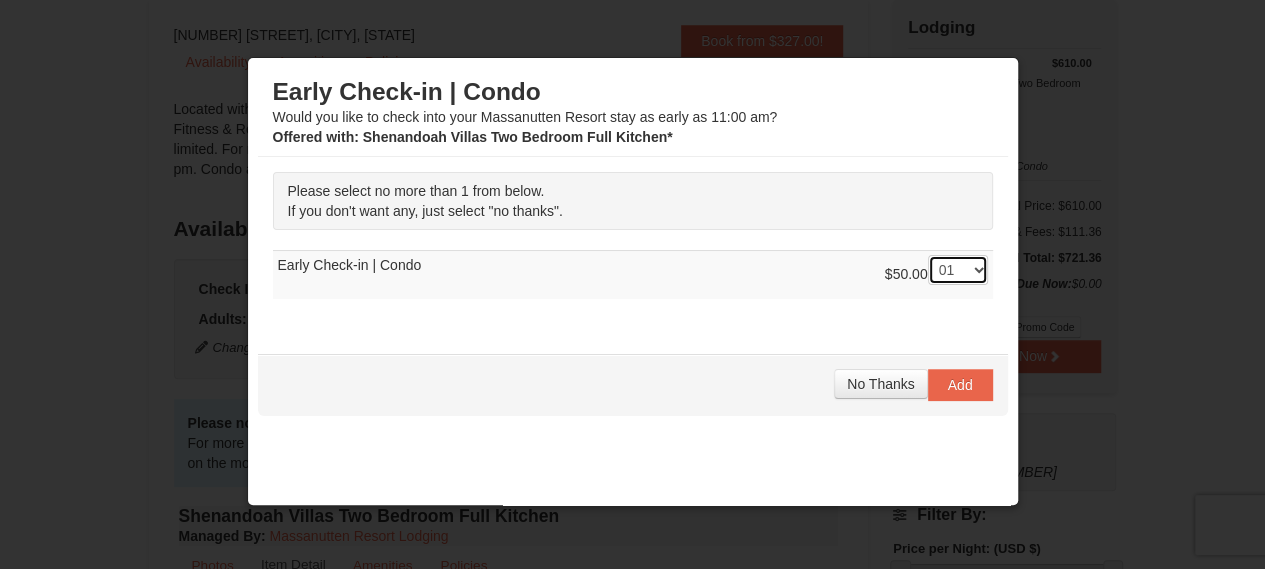 click on "--
01" at bounding box center [958, 270] 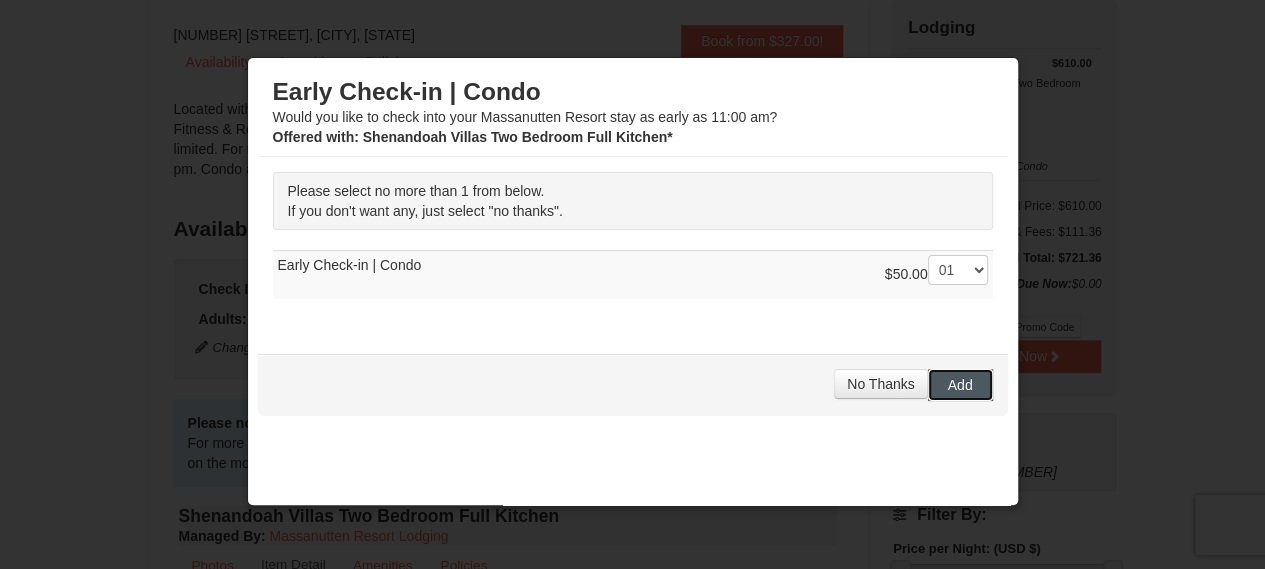 click on "Add" at bounding box center (960, 385) 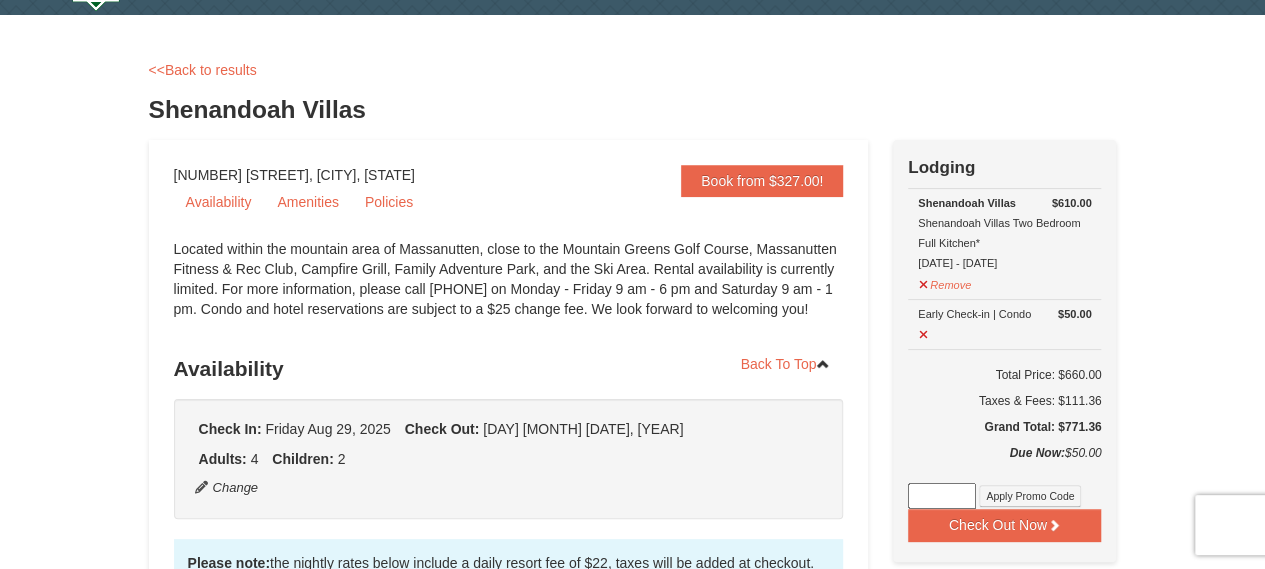 scroll, scrollTop: 0, scrollLeft: 0, axis: both 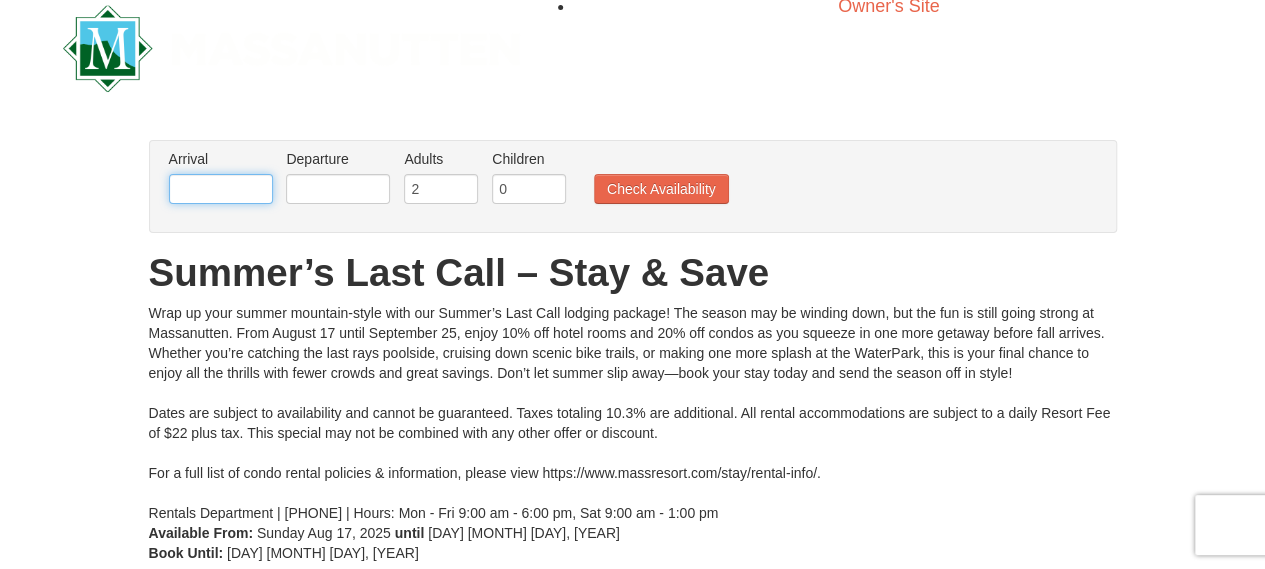 click at bounding box center [221, 189] 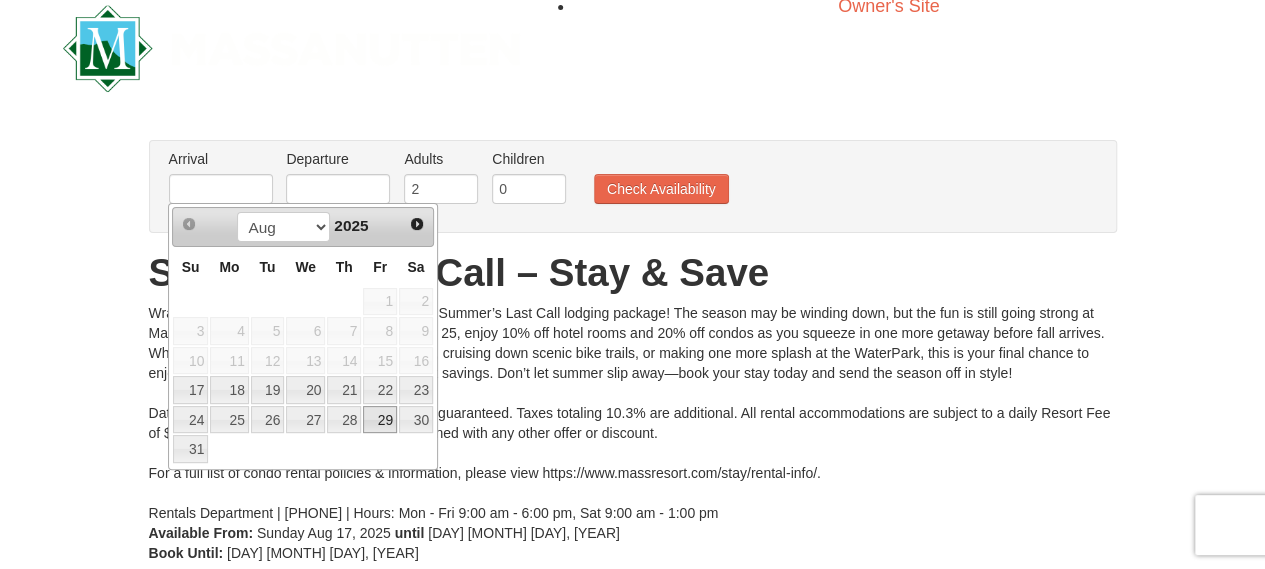 click on "29" at bounding box center [380, 420] 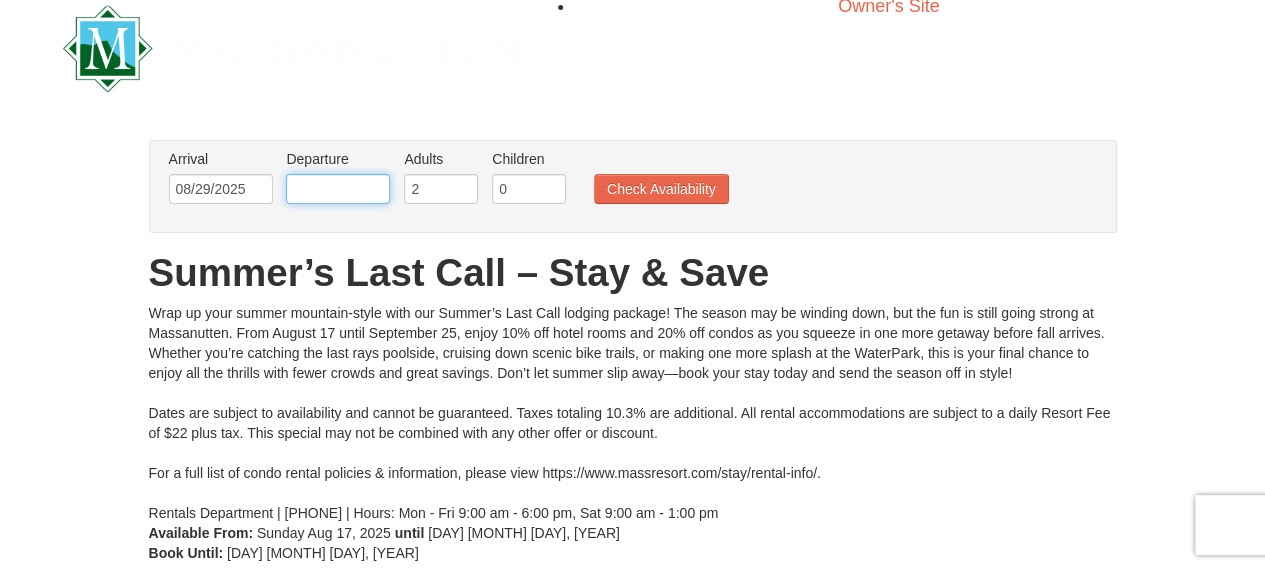 click at bounding box center (338, 189) 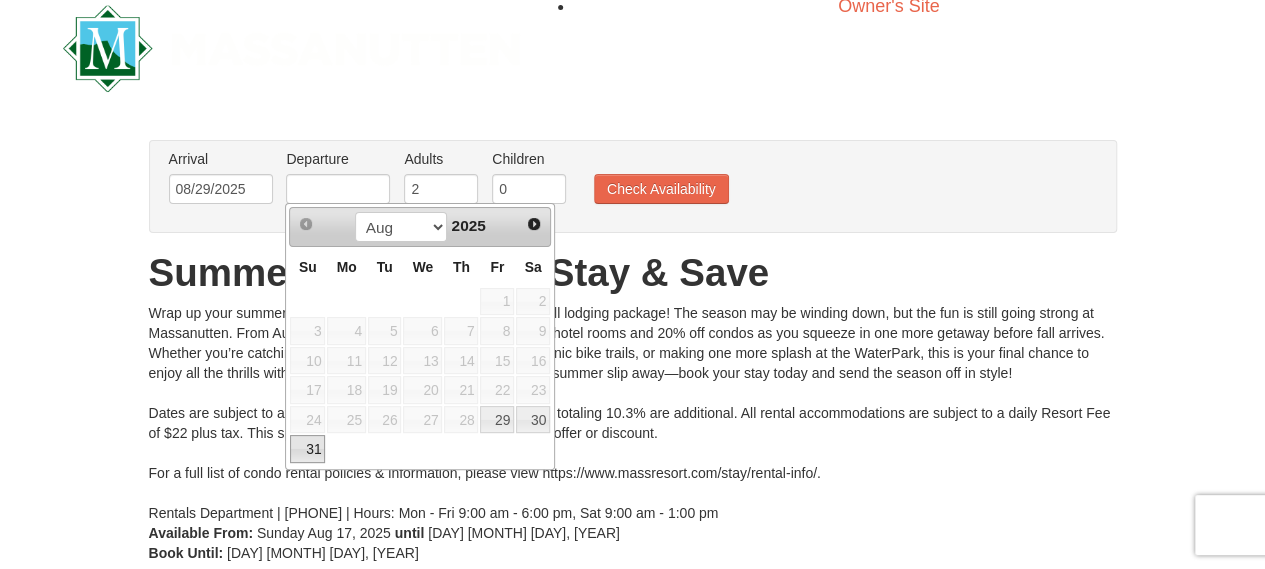 click on "31" at bounding box center (307, 449) 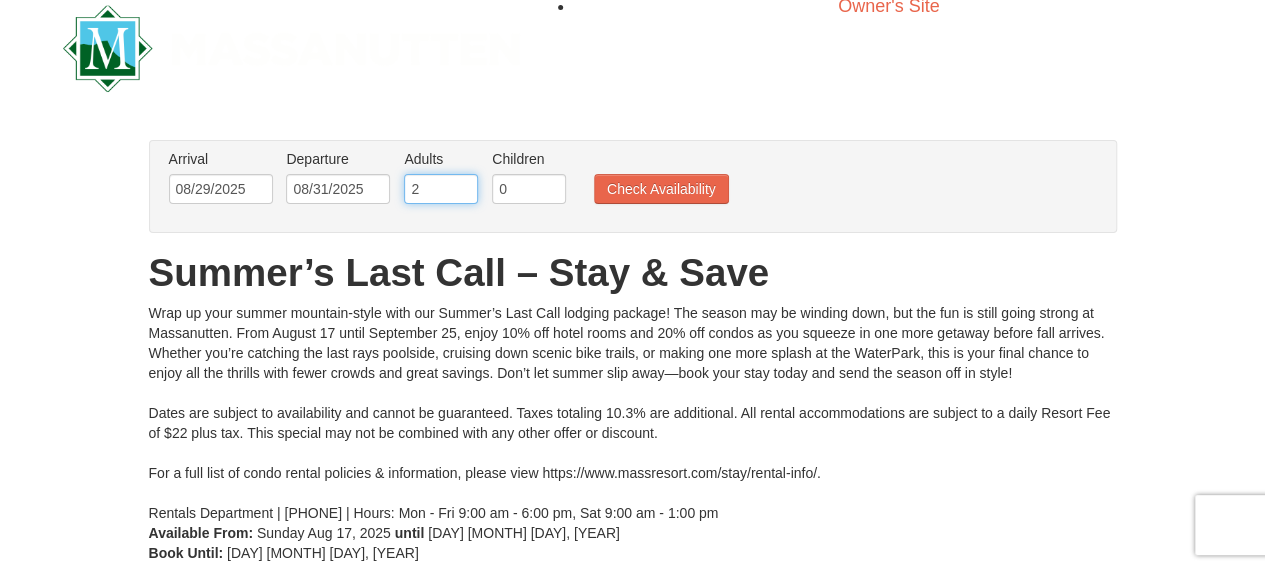 click on "2" at bounding box center [441, 189] 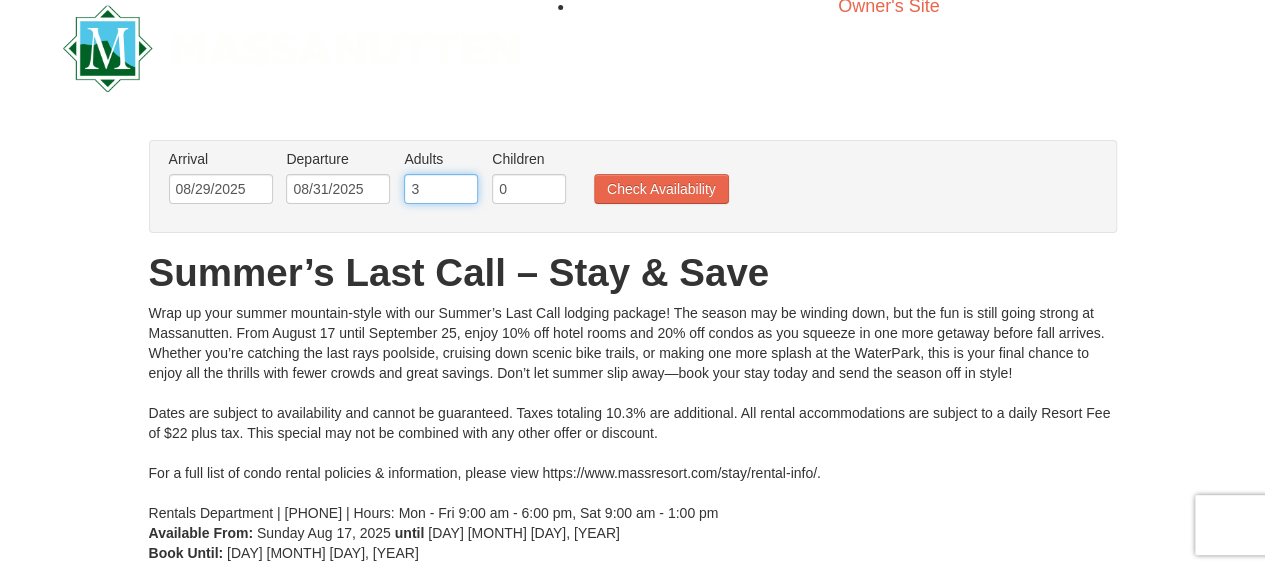 type on "3" 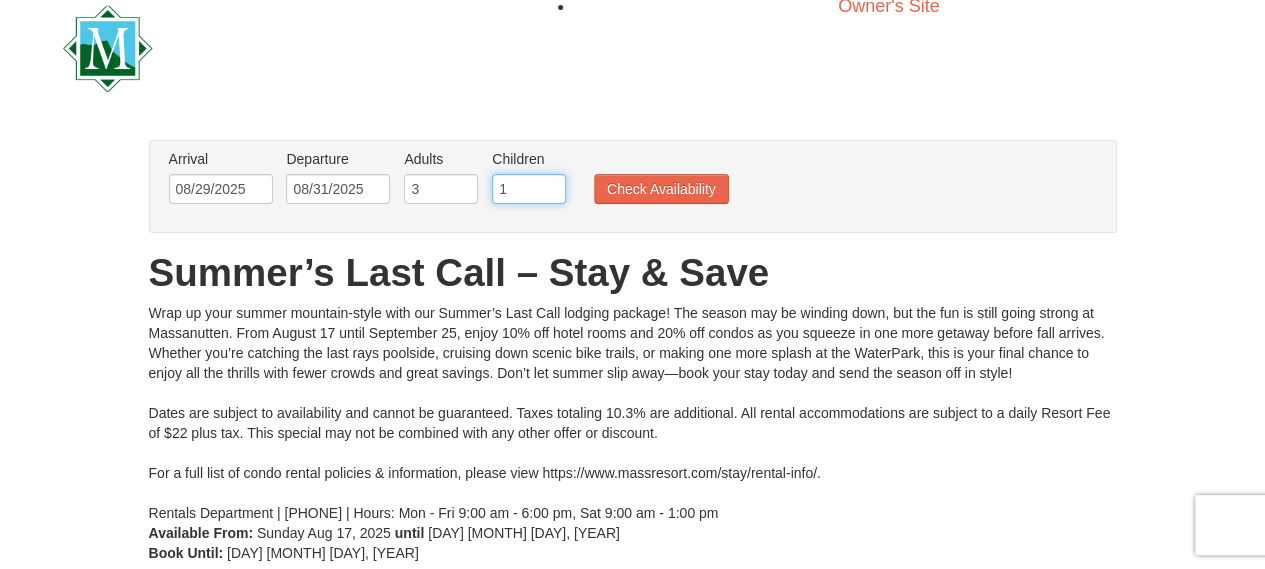 click on "1" at bounding box center [529, 189] 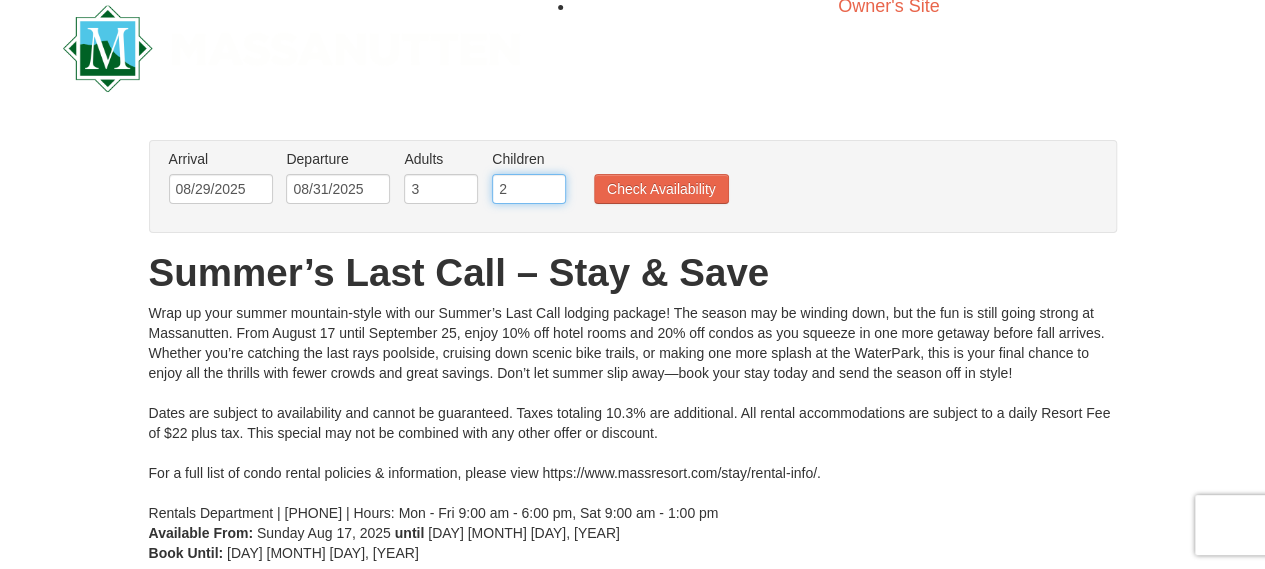 type on "2" 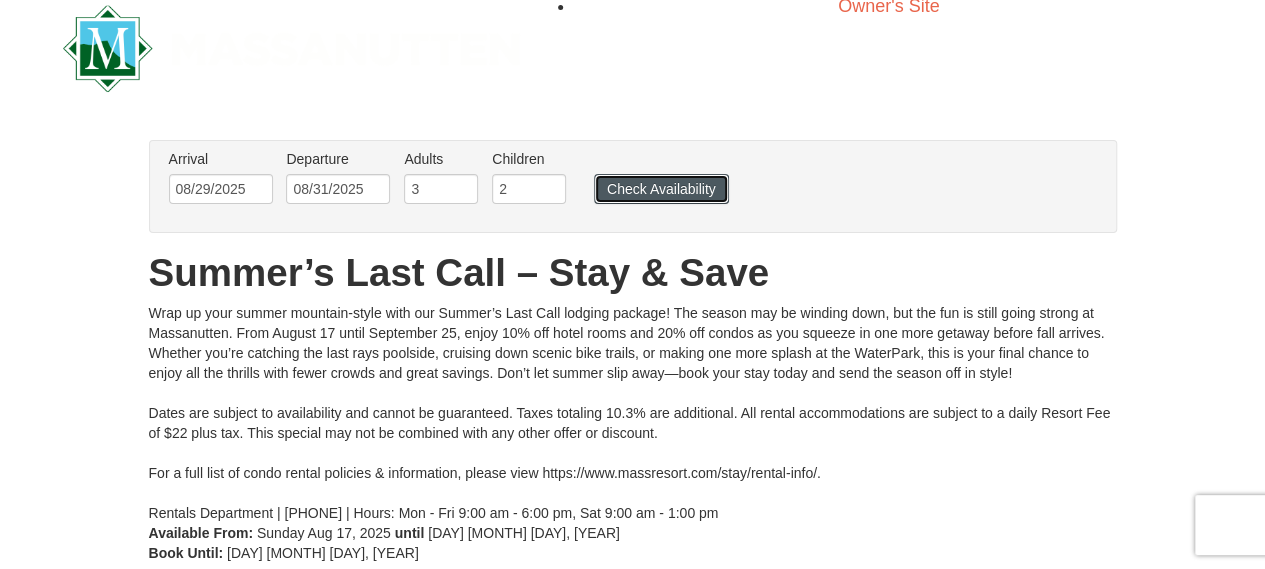 click on "Check Availability" at bounding box center (661, 189) 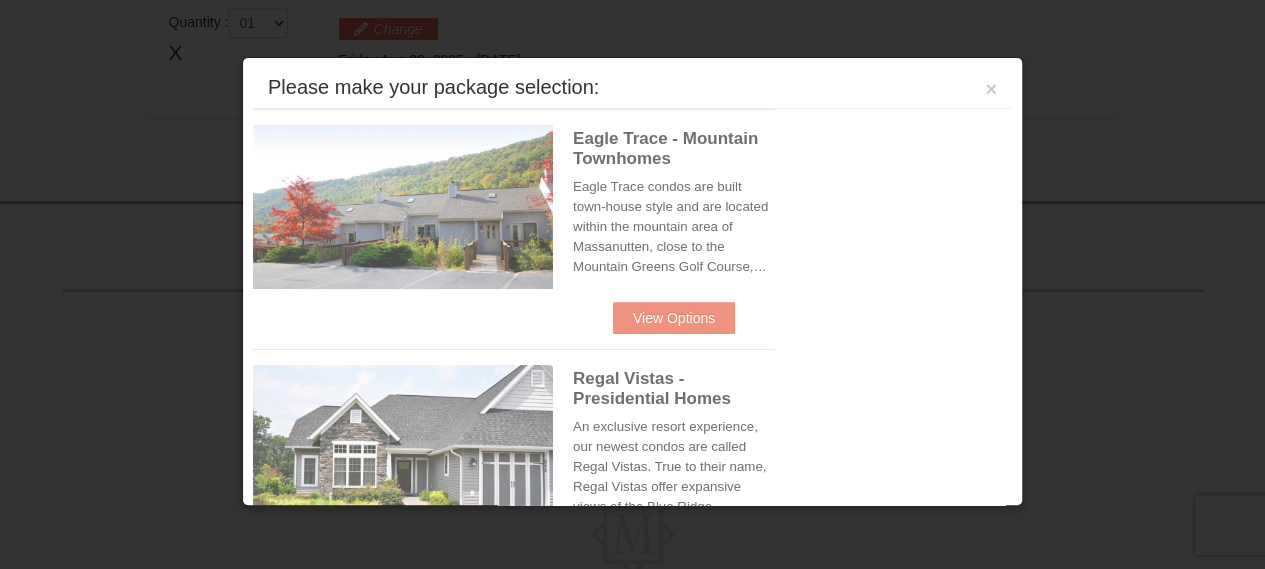 scroll, scrollTop: 650, scrollLeft: 0, axis: vertical 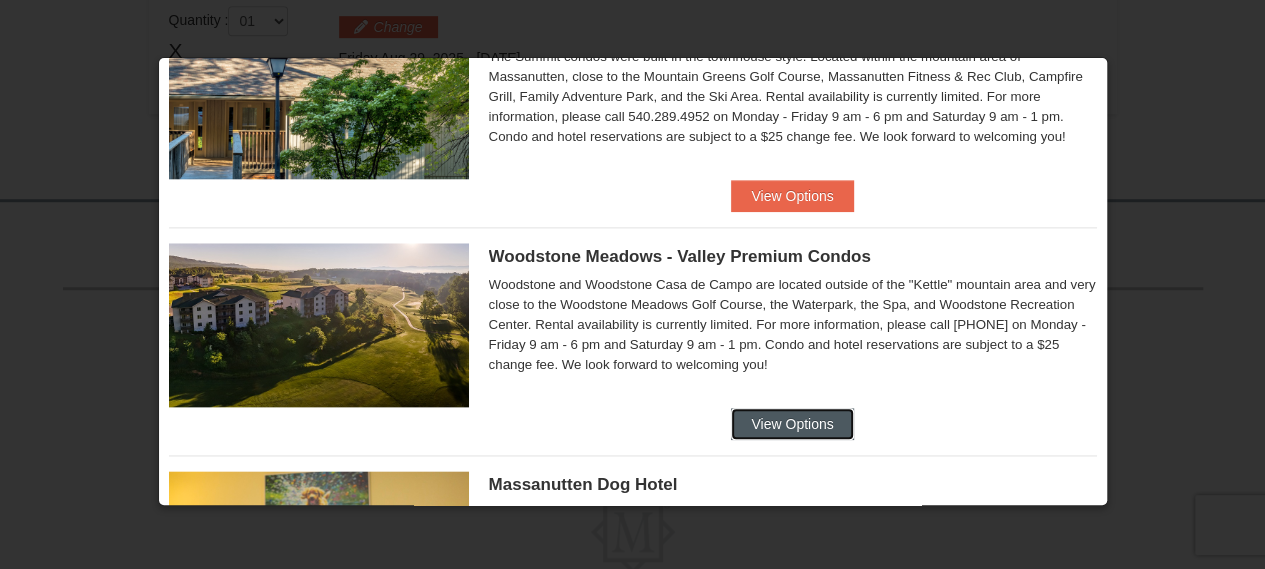click on "View Options" at bounding box center (792, 424) 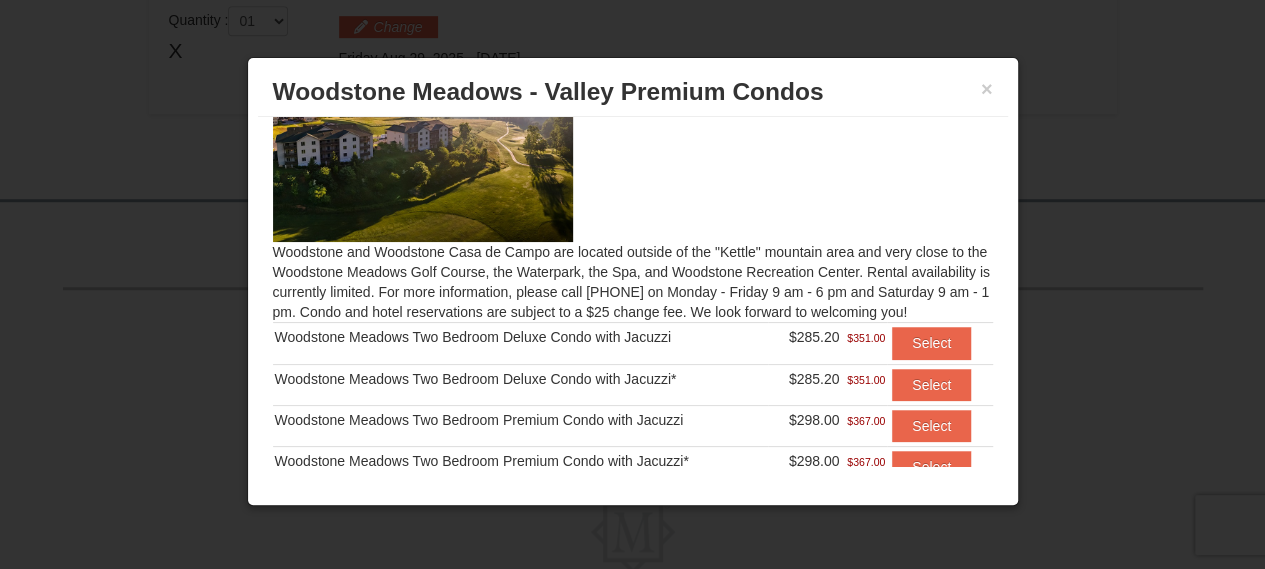 scroll, scrollTop: 128, scrollLeft: 0, axis: vertical 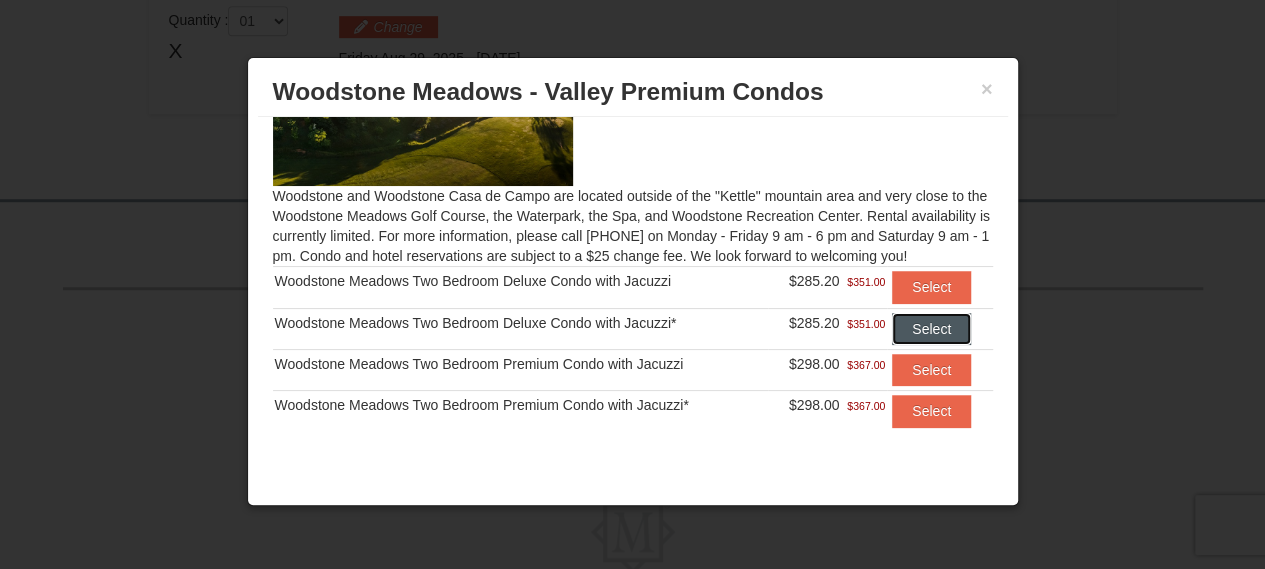 click on "Select" at bounding box center [931, 329] 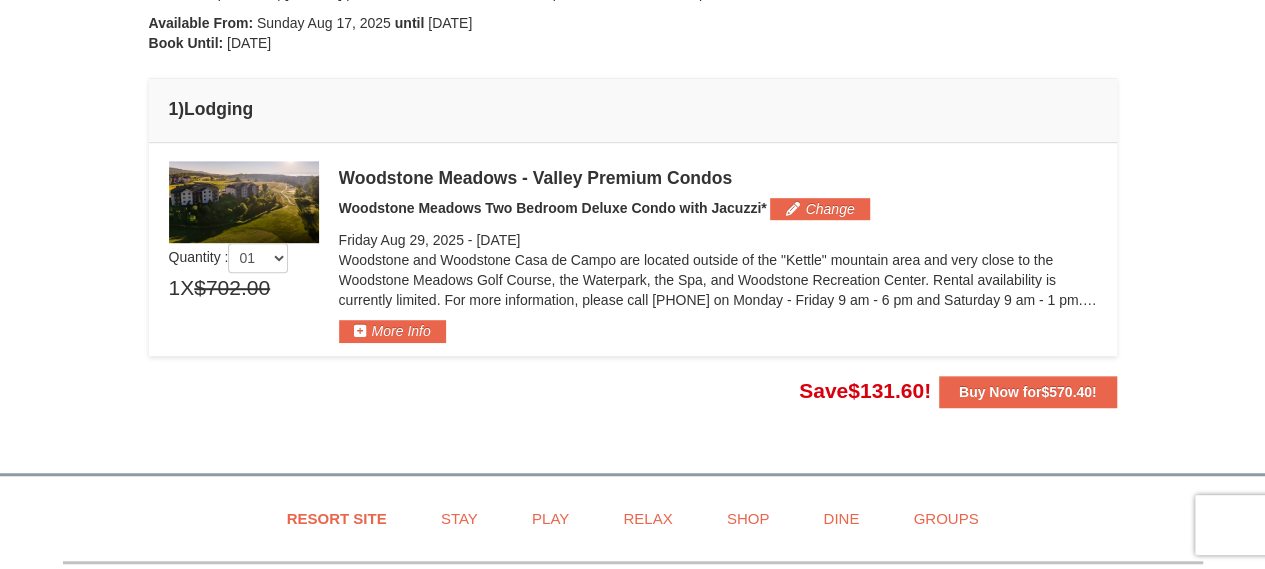 scroll, scrollTop: 494, scrollLeft: 0, axis: vertical 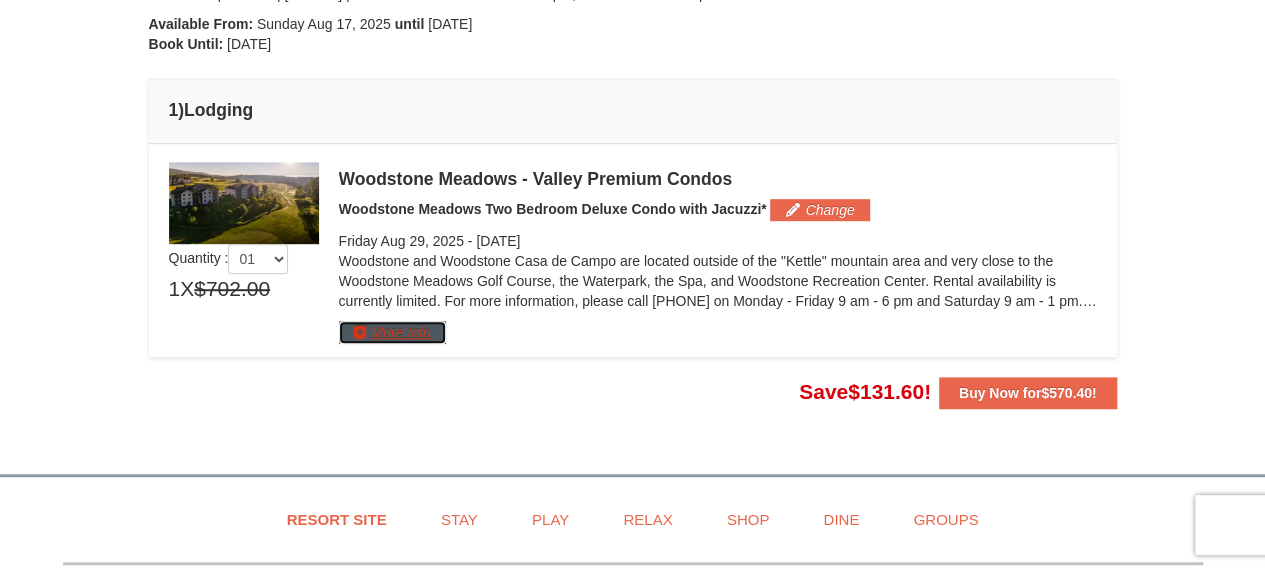 click on "More Info" at bounding box center (392, 332) 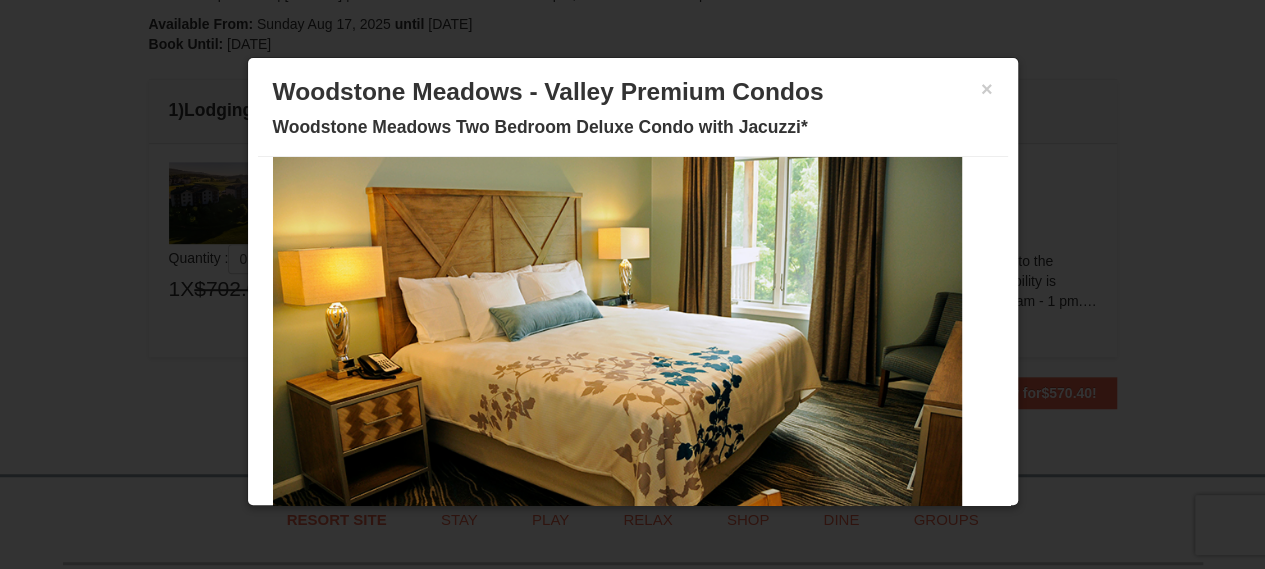 scroll, scrollTop: 135, scrollLeft: 0, axis: vertical 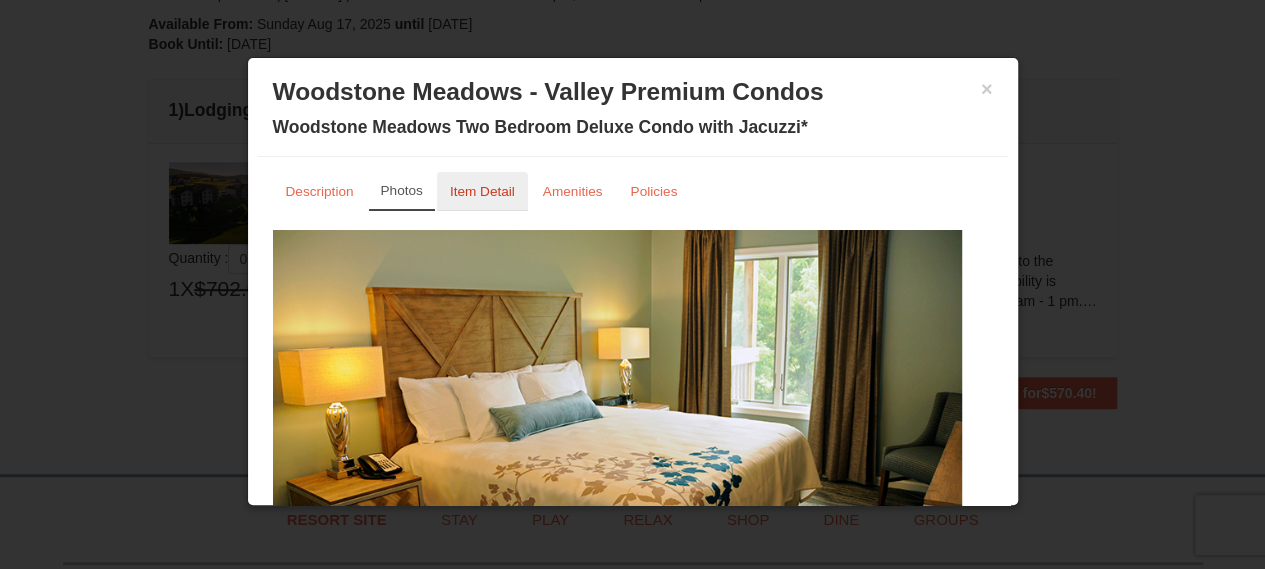 click on "Item Detail" at bounding box center [482, 191] 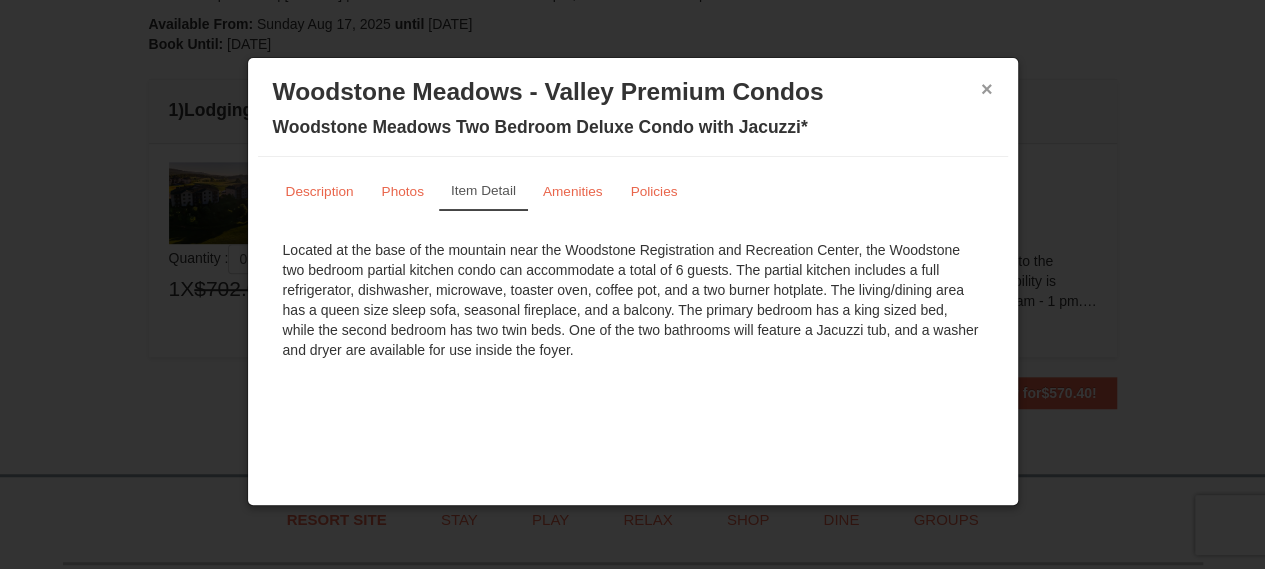 click on "×" at bounding box center (987, 89) 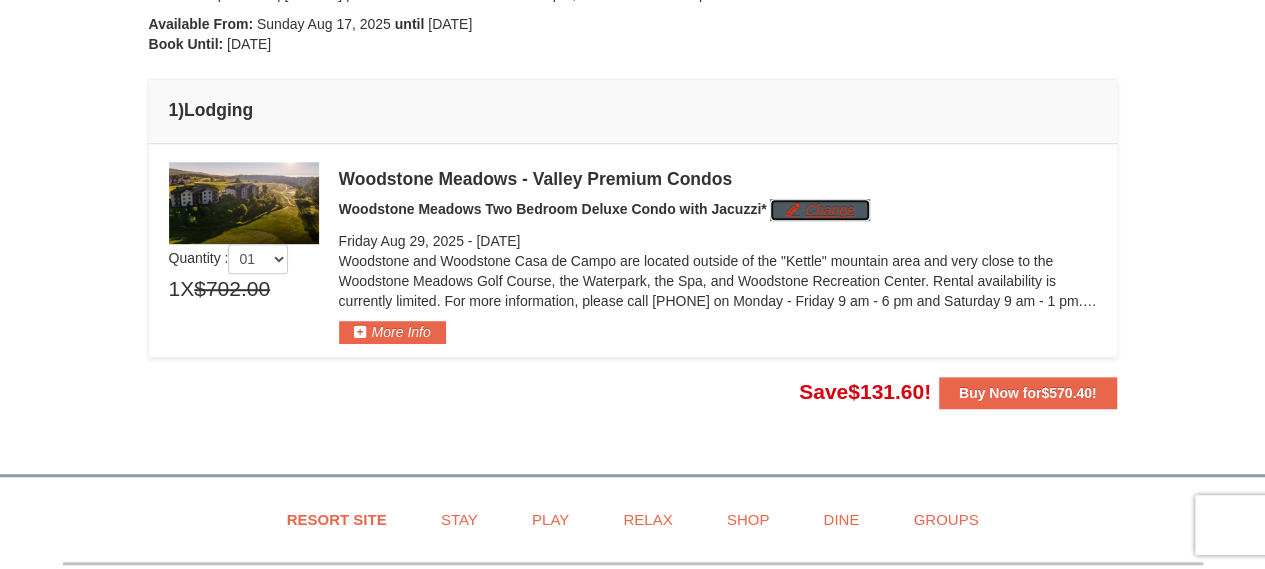 click on "Change" at bounding box center (819, 210) 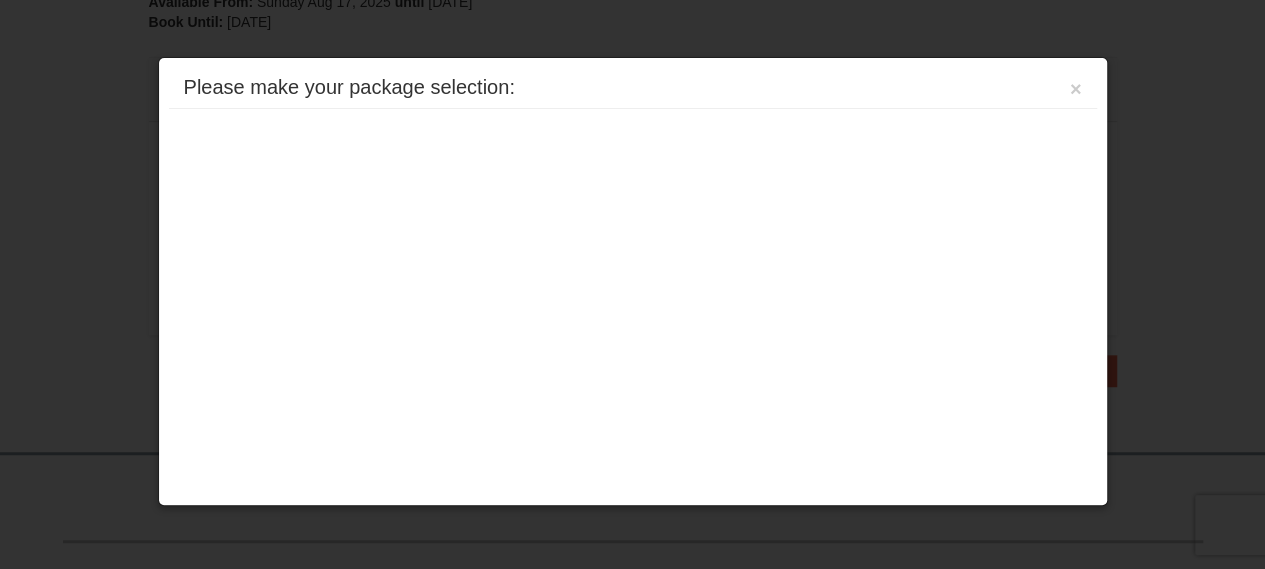scroll, scrollTop: 579, scrollLeft: 0, axis: vertical 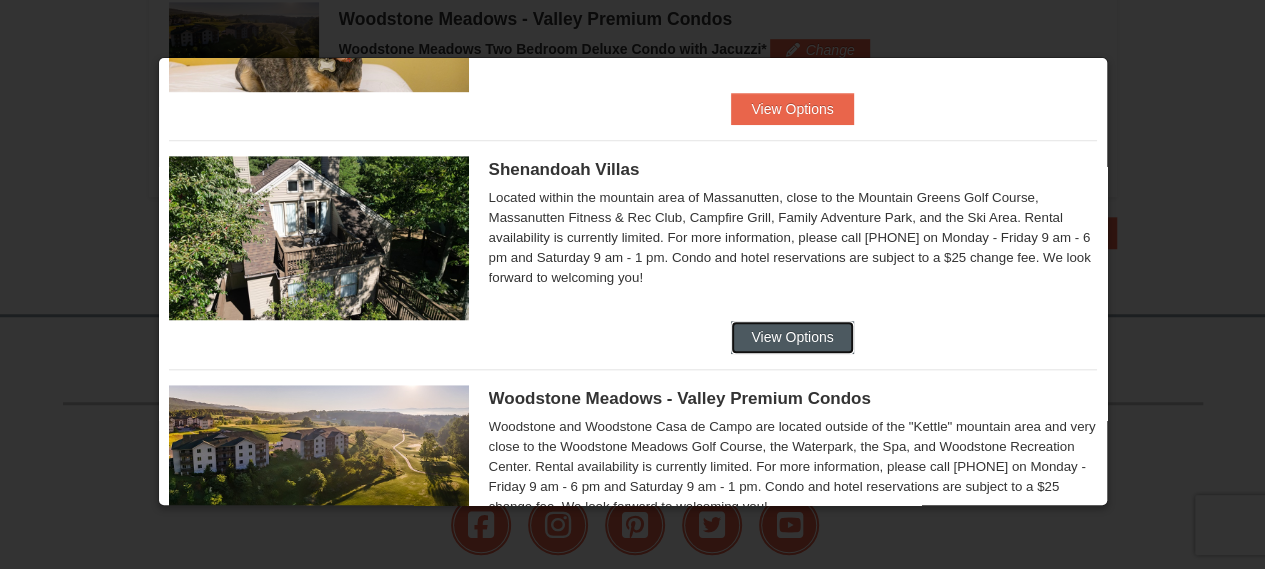 click on "View Options" at bounding box center [792, 337] 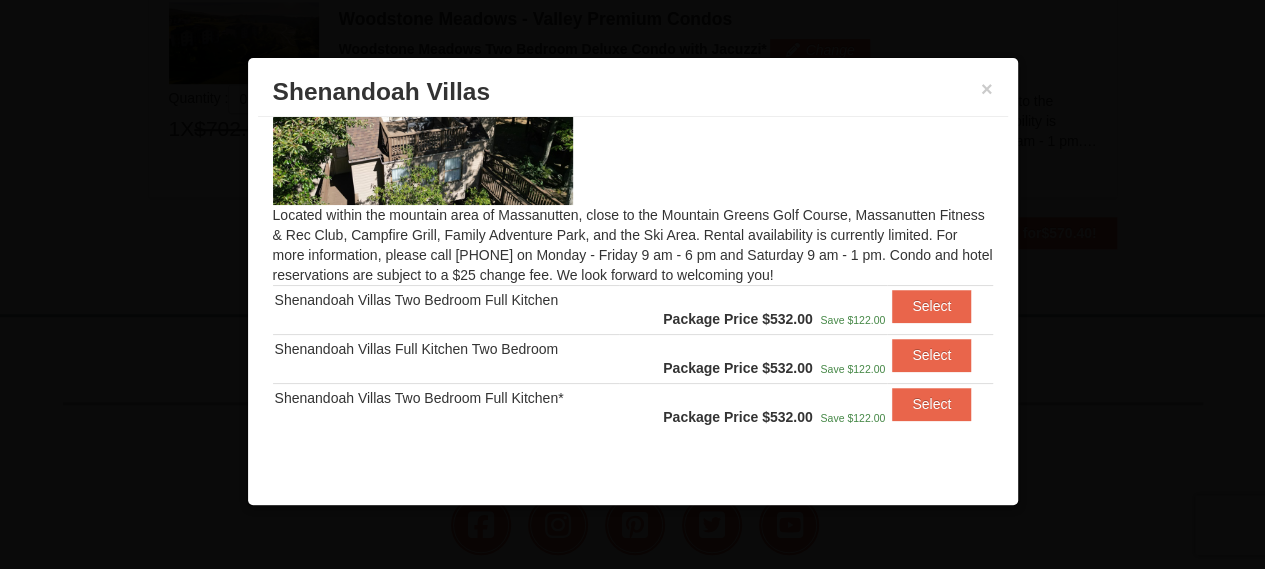 scroll, scrollTop: 90, scrollLeft: 0, axis: vertical 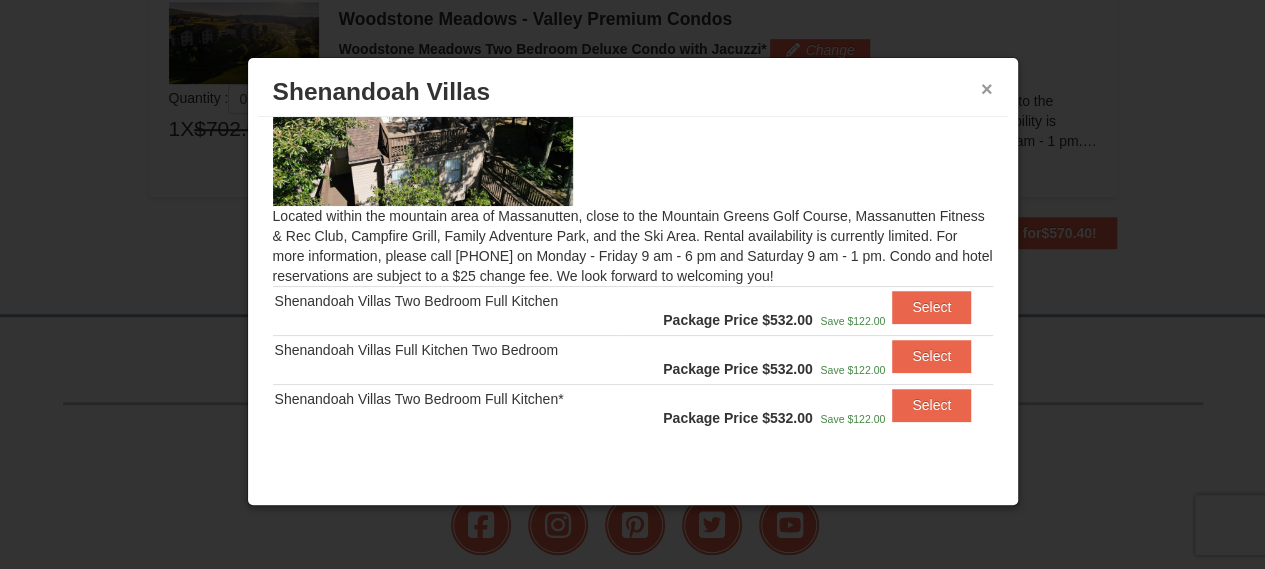 click on "×" at bounding box center [987, 89] 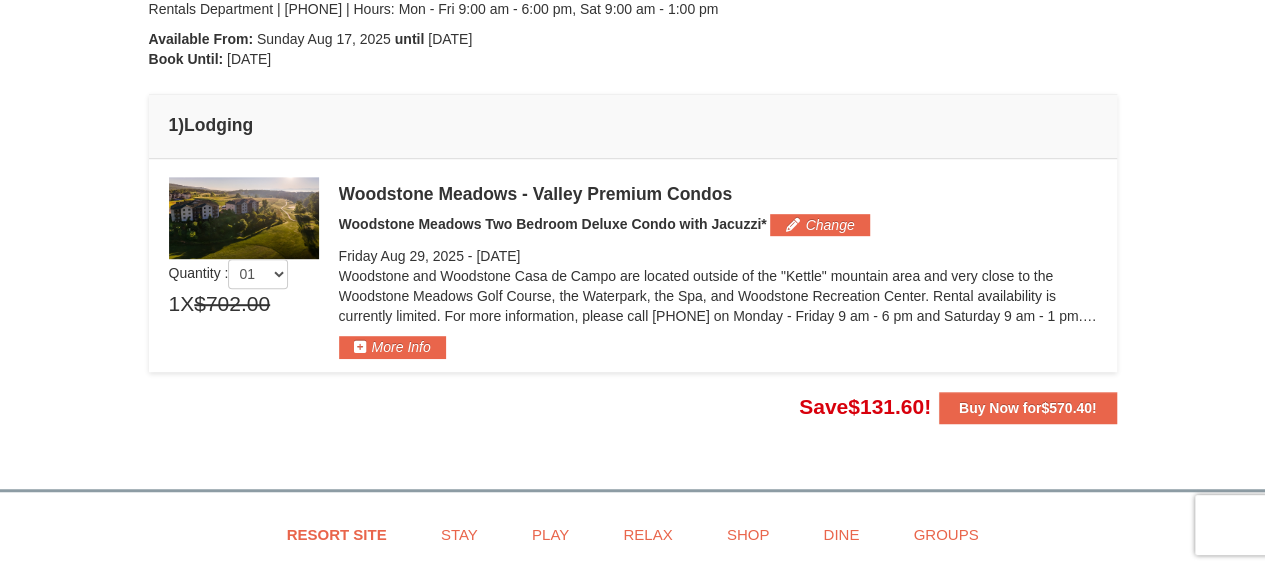 scroll, scrollTop: 468, scrollLeft: 0, axis: vertical 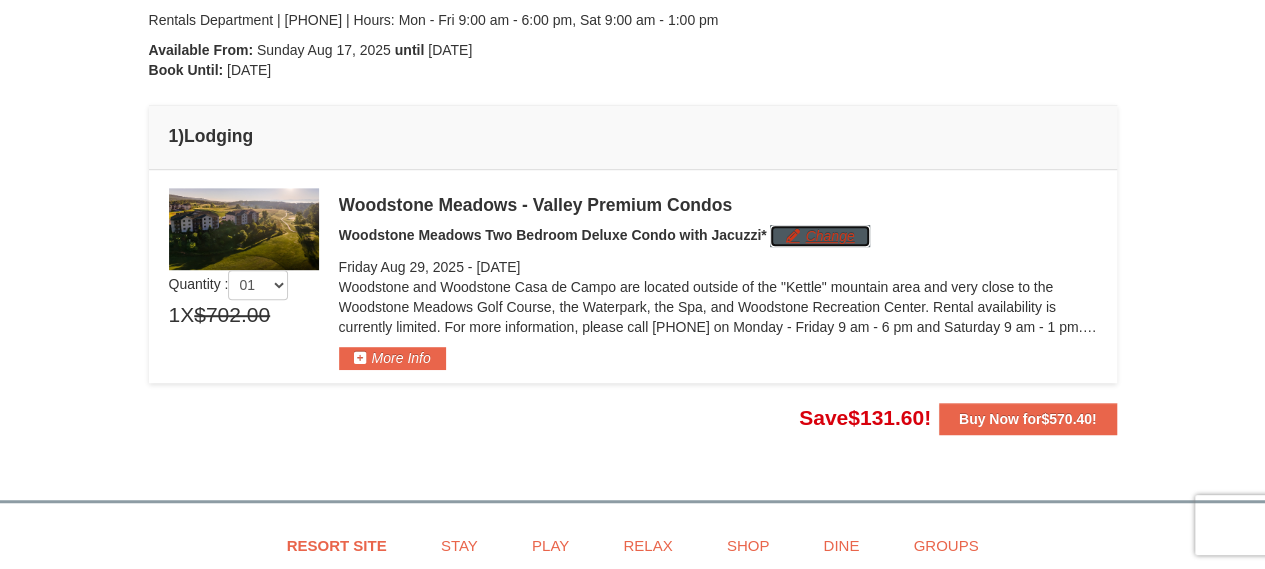 click on "Change" at bounding box center (819, 236) 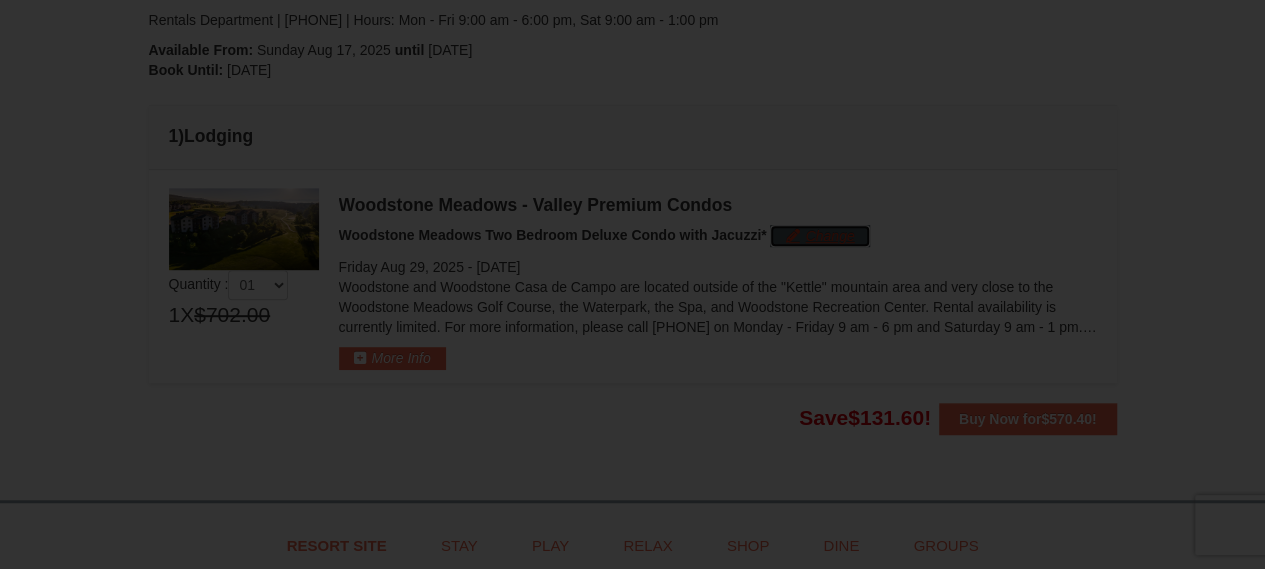 scroll, scrollTop: 548, scrollLeft: 0, axis: vertical 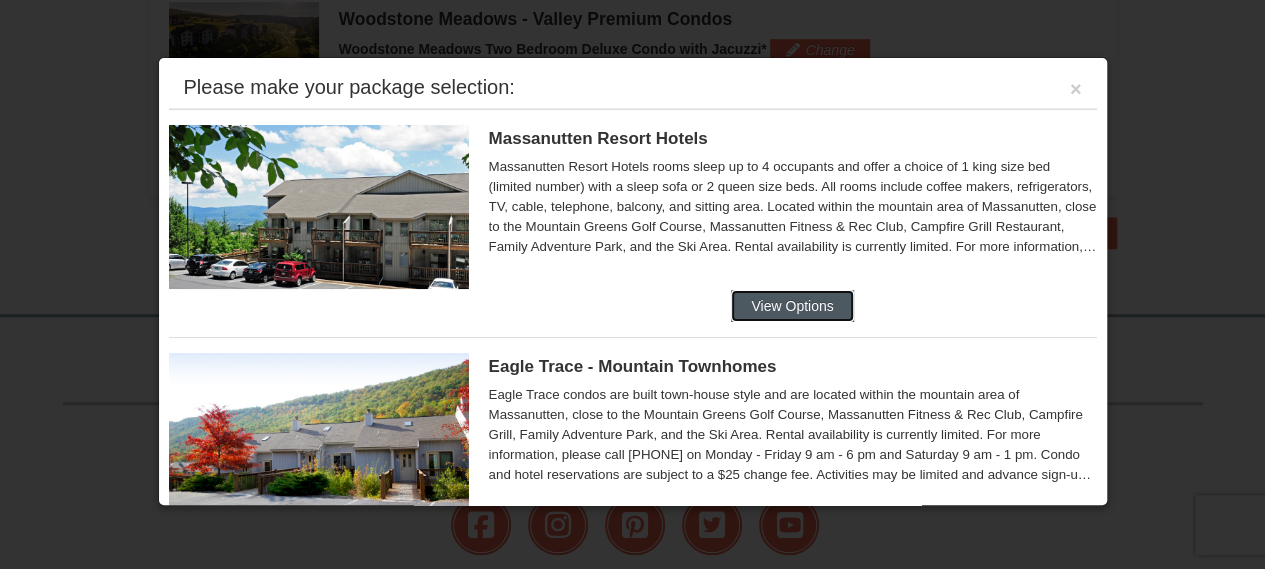 click on "View Options" at bounding box center [792, 306] 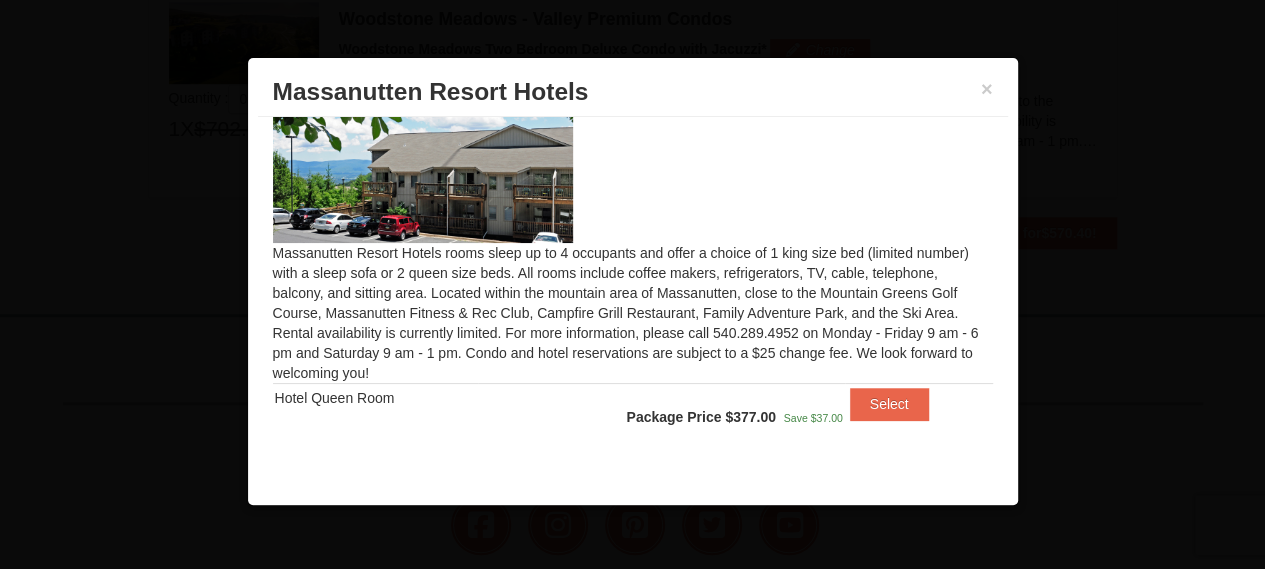 scroll, scrollTop: 52, scrollLeft: 0, axis: vertical 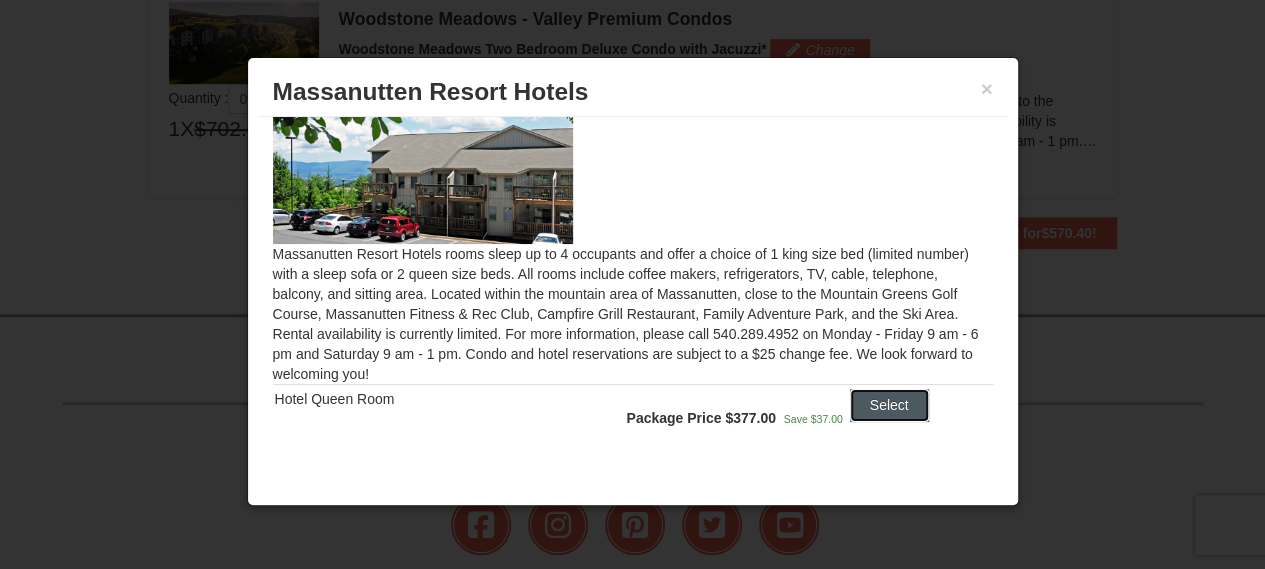 click on "Select" at bounding box center (889, 405) 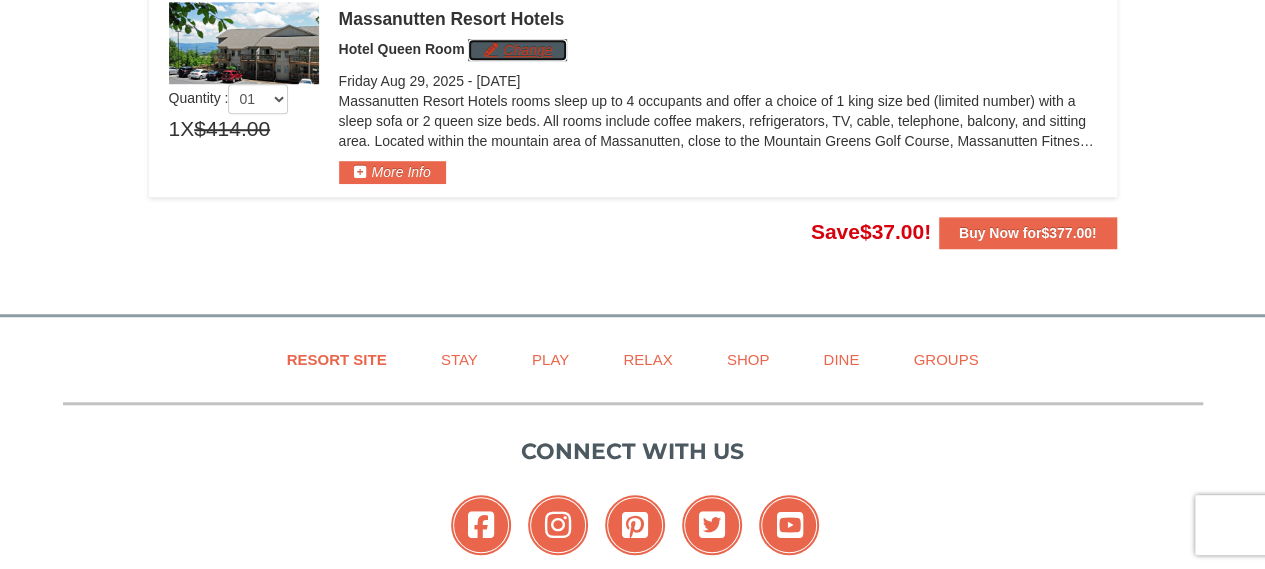 click on "Change" at bounding box center (517, 50) 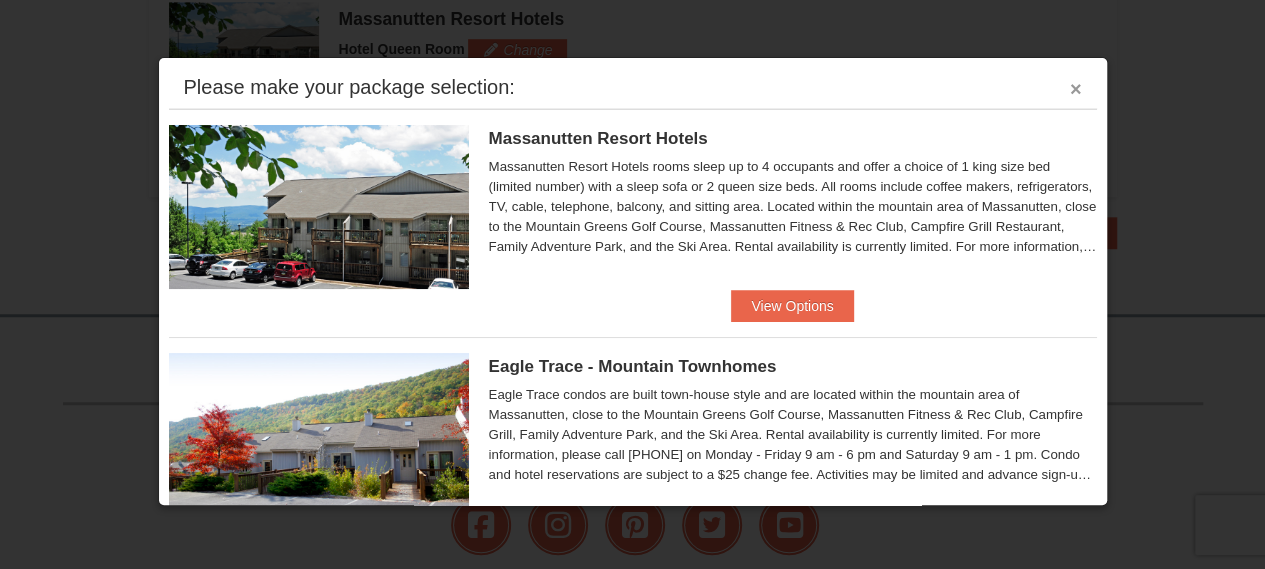 click on "×" at bounding box center (1076, 89) 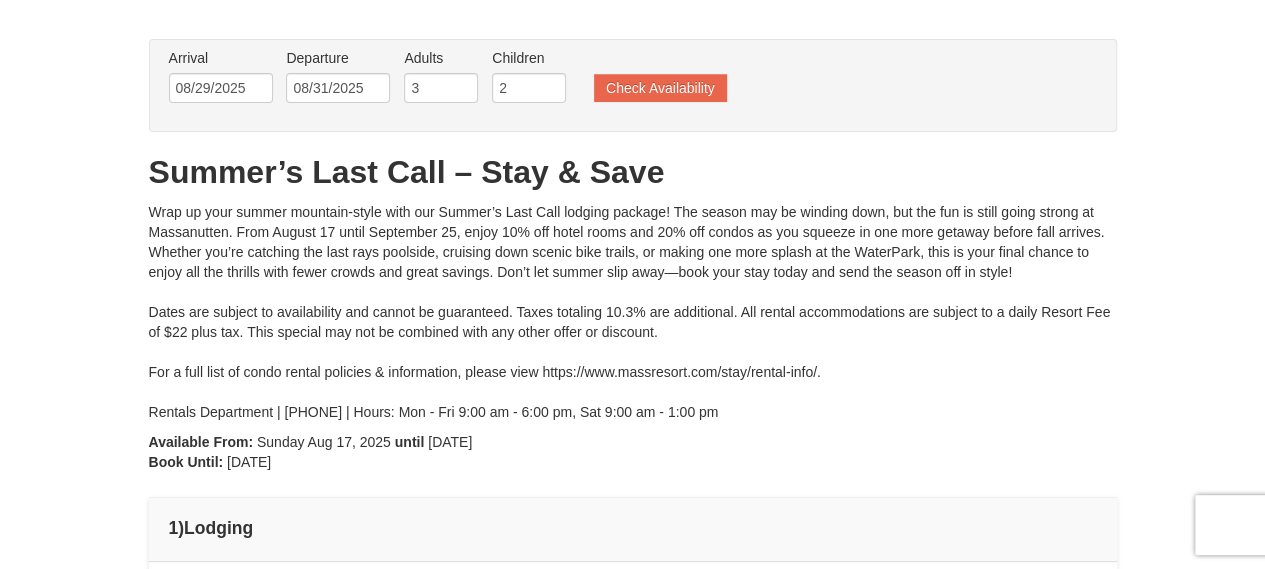 scroll, scrollTop: 0, scrollLeft: 0, axis: both 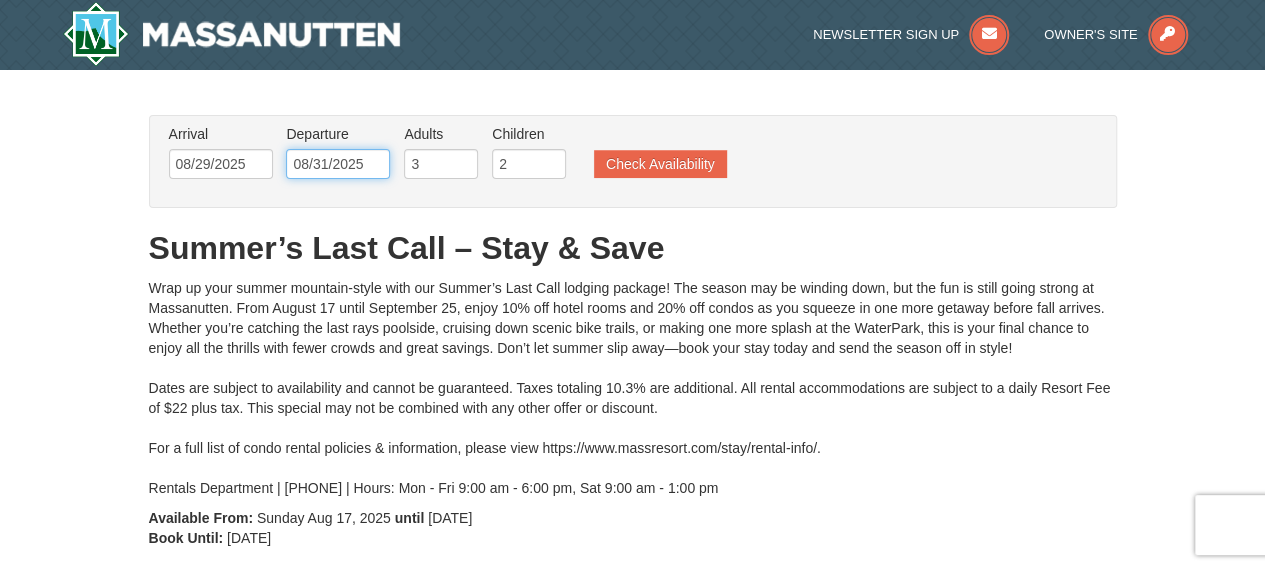 click on "08/31/2025" at bounding box center (338, 164) 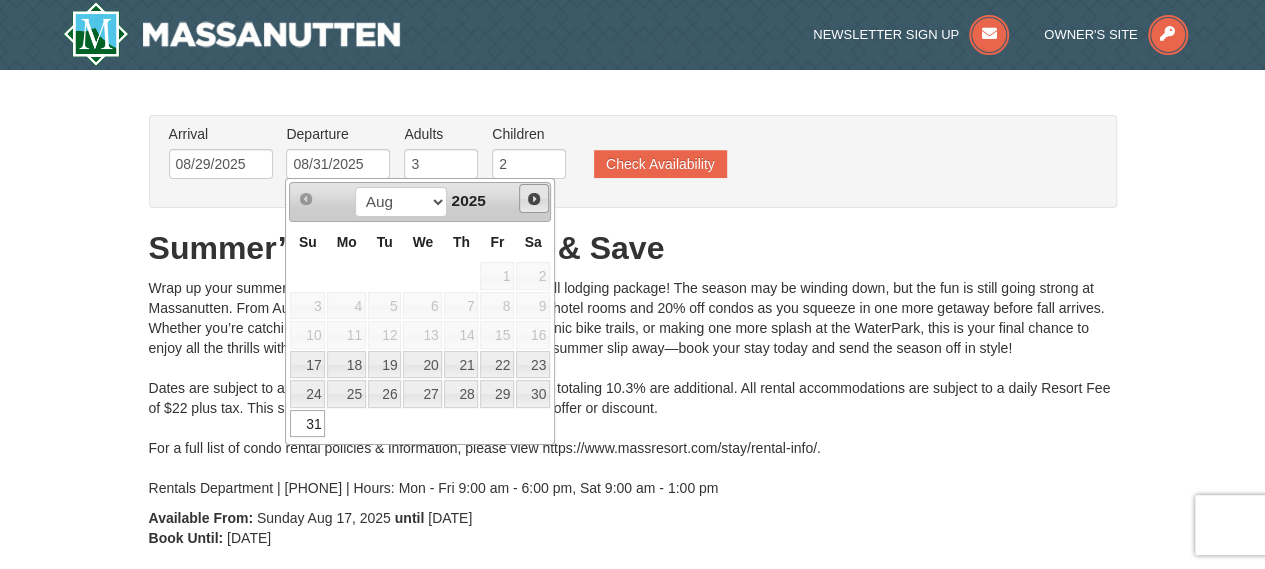 click on "Next" at bounding box center (534, 199) 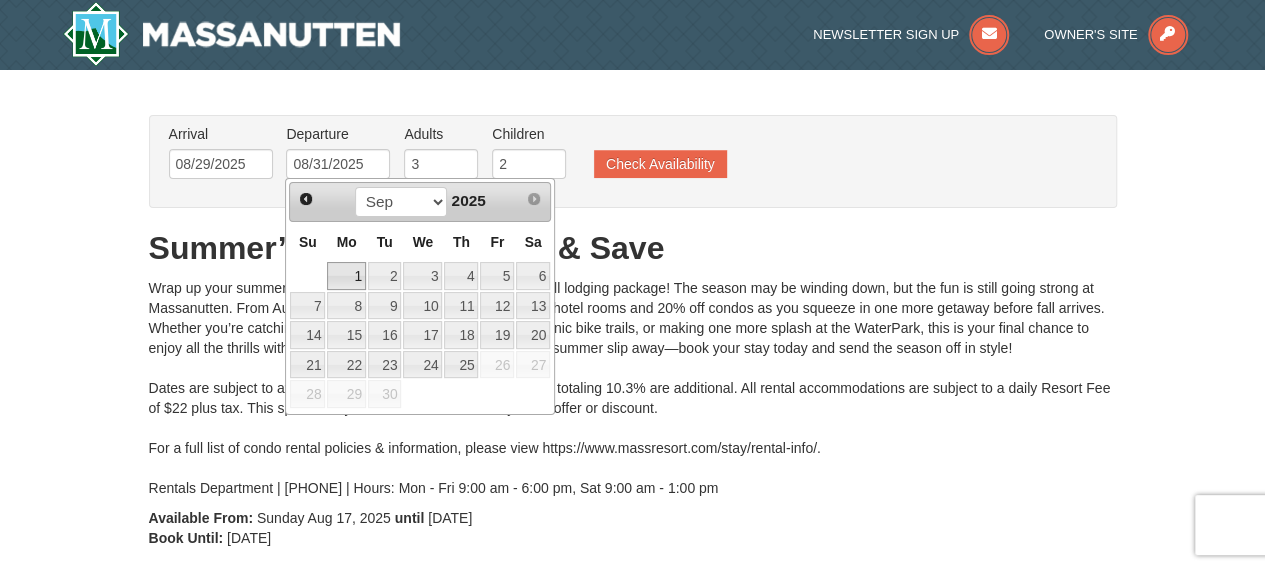 click on "1" at bounding box center [346, 276] 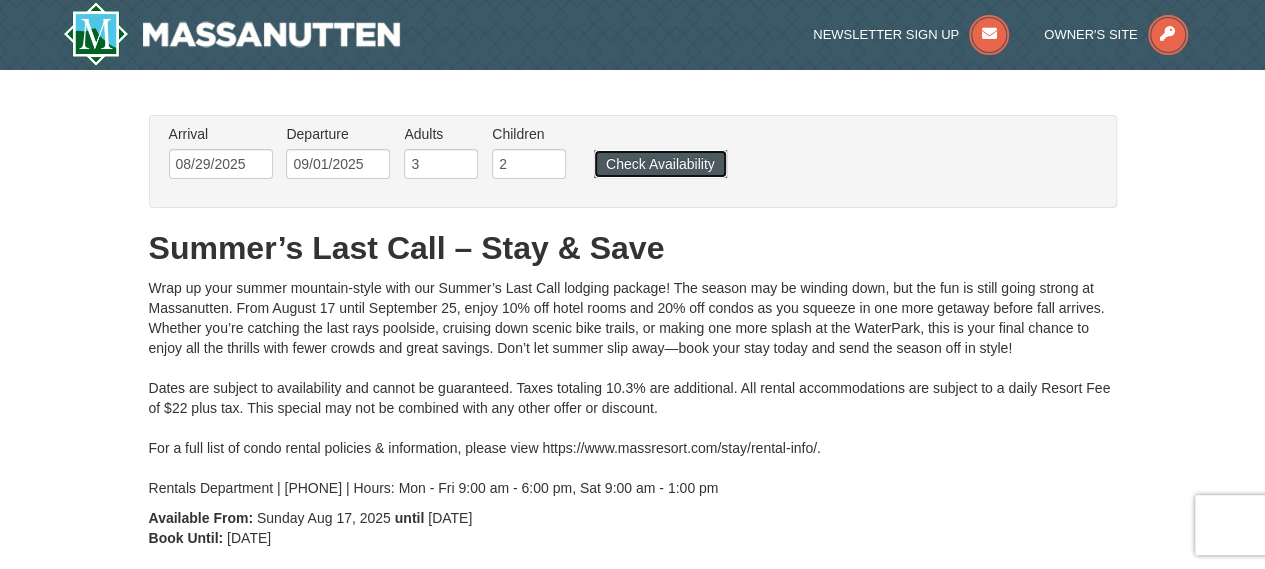click on "Check Availability" at bounding box center (660, 164) 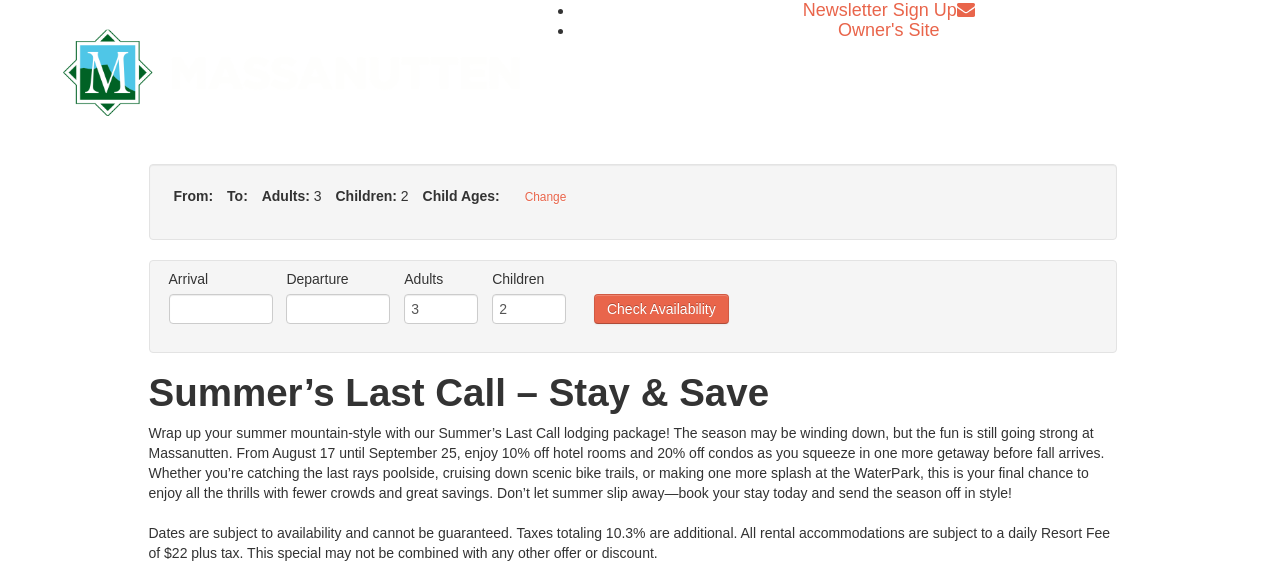 type on "08/29/2025" 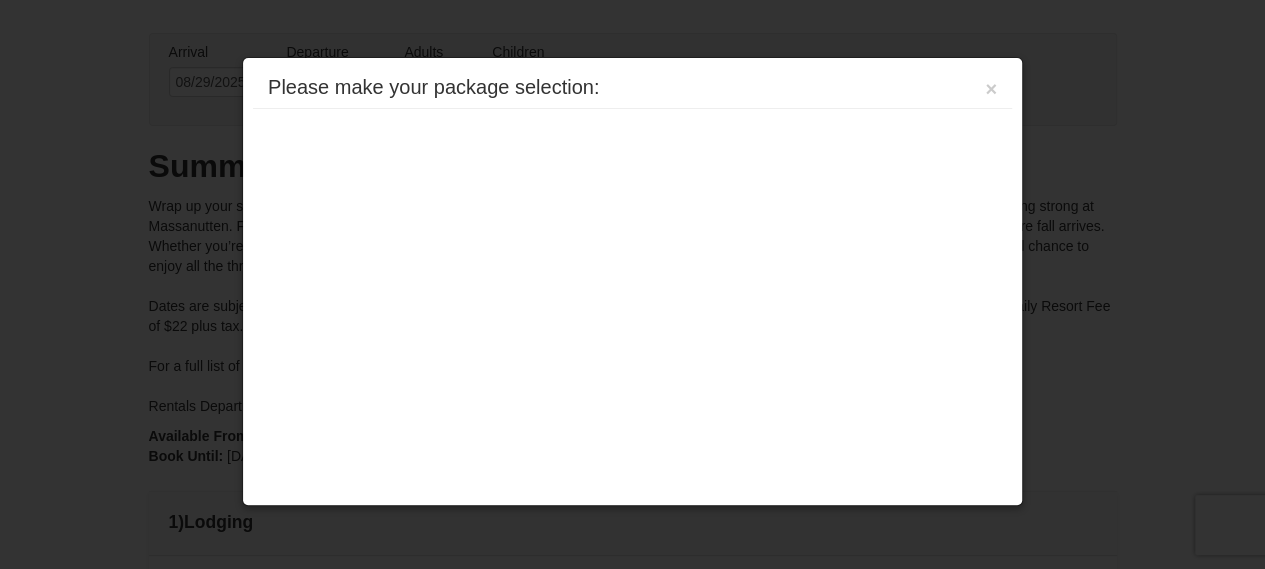 scroll, scrollTop: 516, scrollLeft: 0, axis: vertical 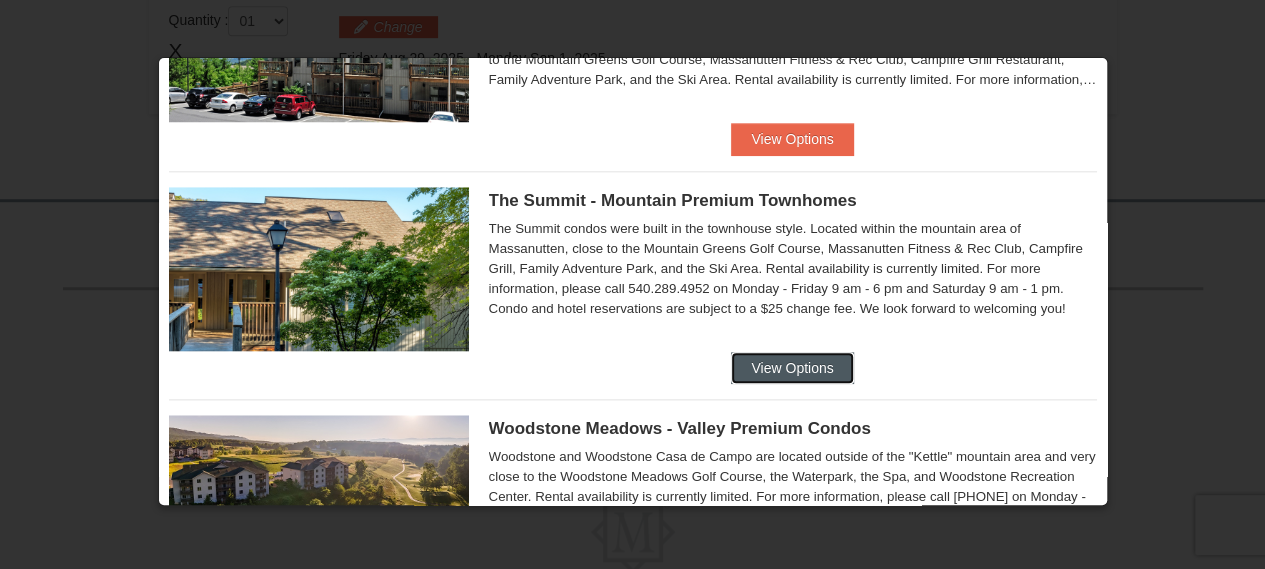 click on "View Options" at bounding box center (792, 368) 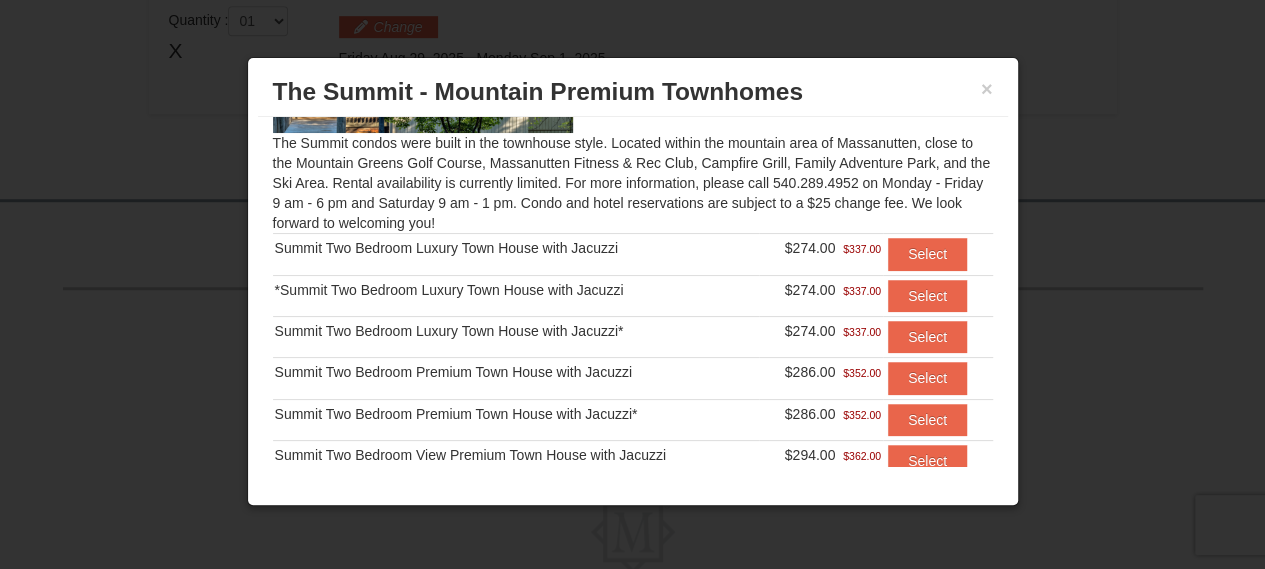 scroll, scrollTop: 148, scrollLeft: 0, axis: vertical 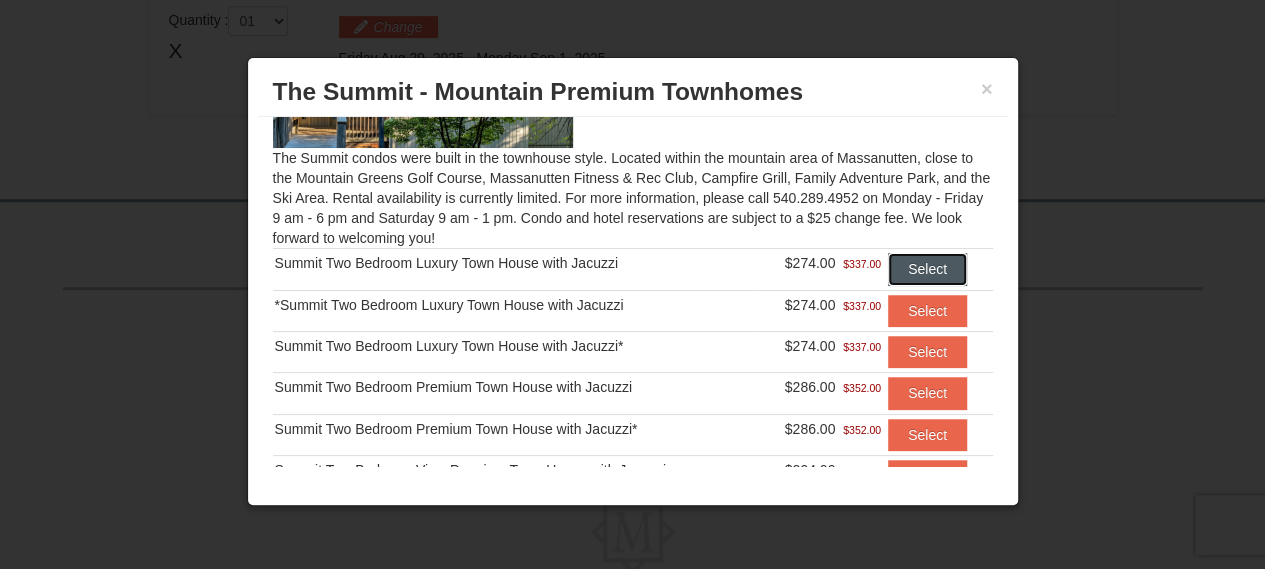click on "Select" at bounding box center [927, 269] 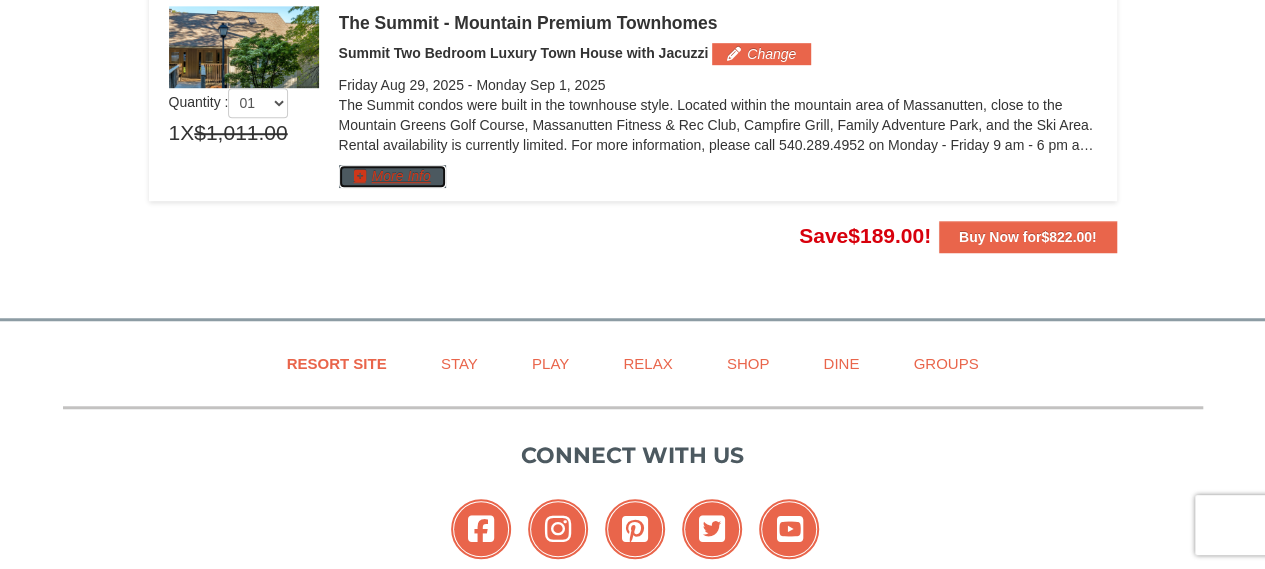 click on "More Info" at bounding box center (392, 176) 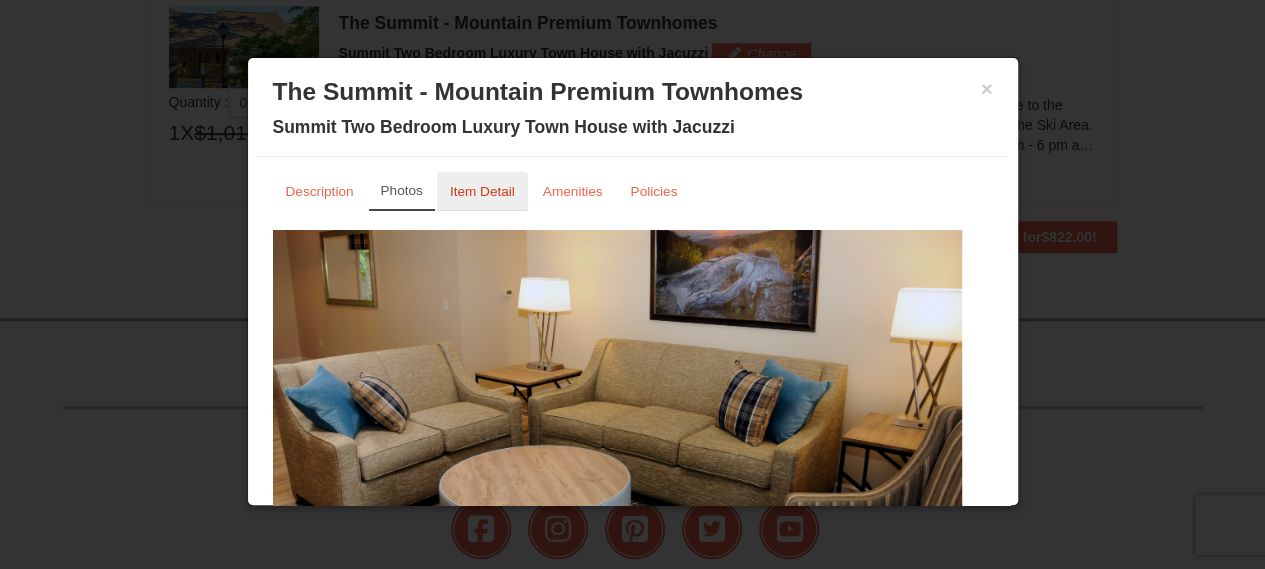 click on "Item Detail" at bounding box center (482, 191) 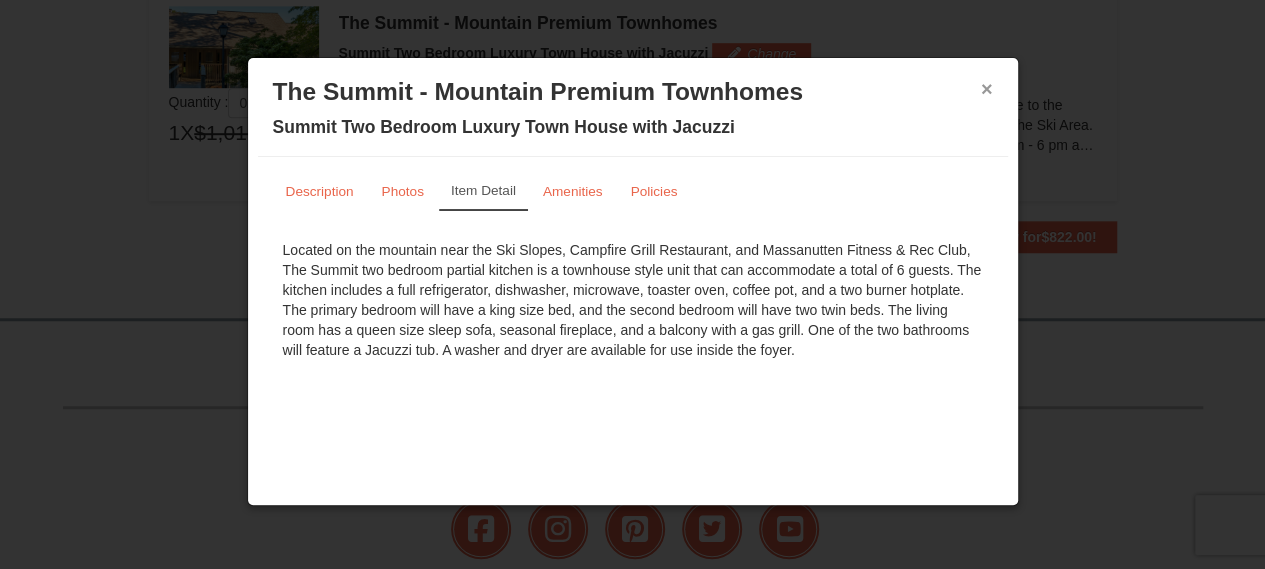 click on "×" at bounding box center [987, 89] 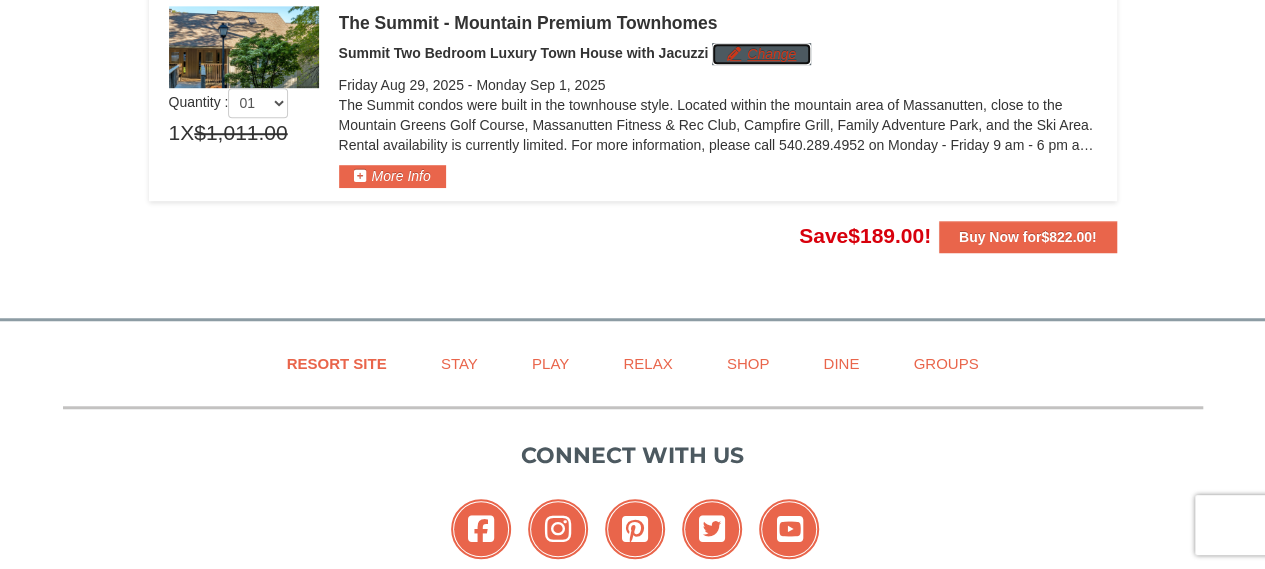 click on "Change" at bounding box center (761, 54) 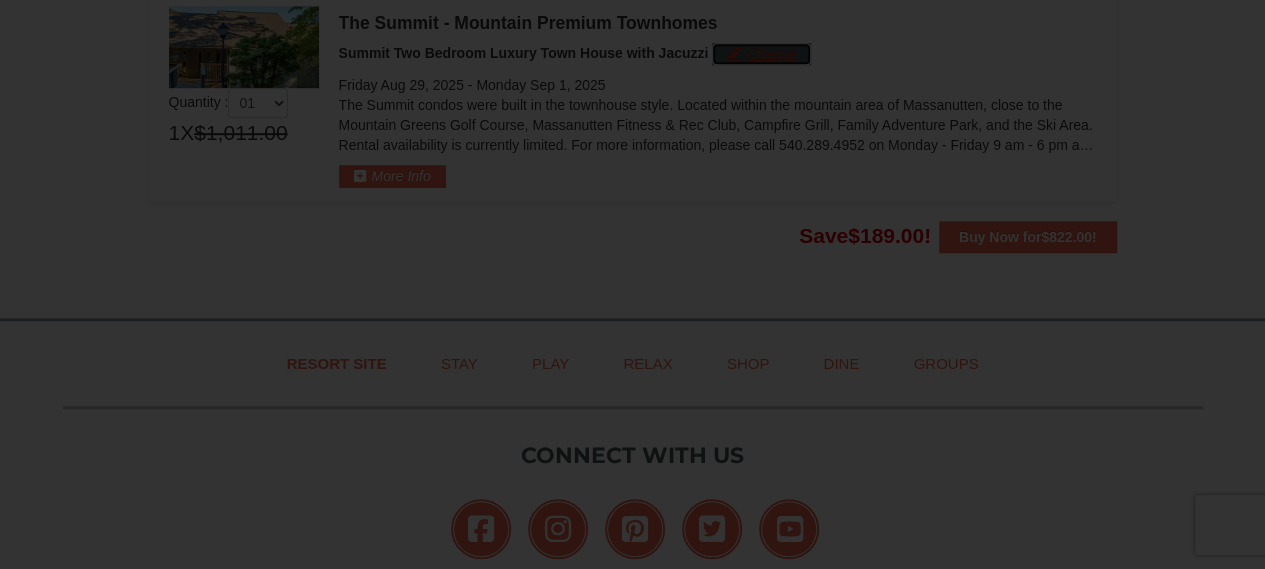 scroll, scrollTop: 650, scrollLeft: 0, axis: vertical 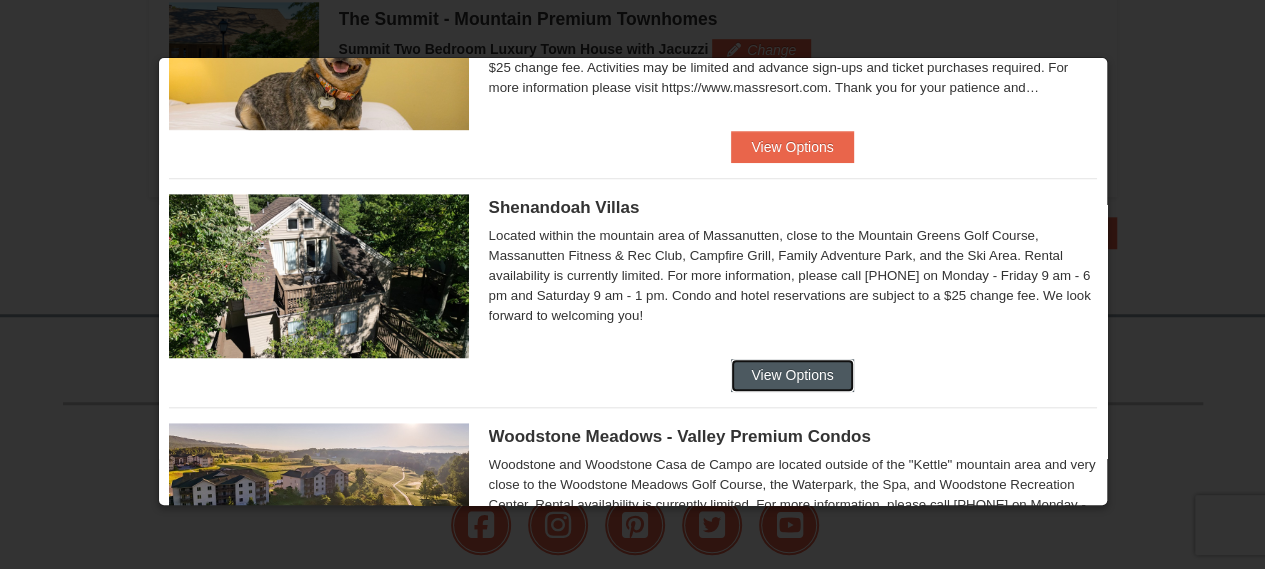 click on "View Options" at bounding box center [792, 375] 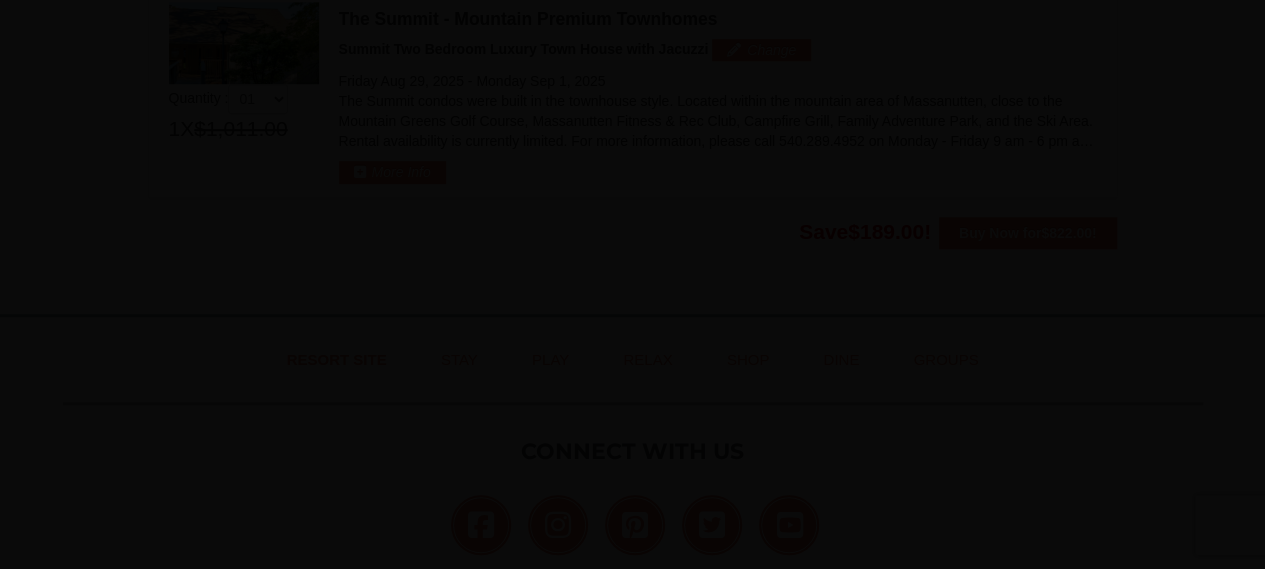 scroll, scrollTop: 90, scrollLeft: 0, axis: vertical 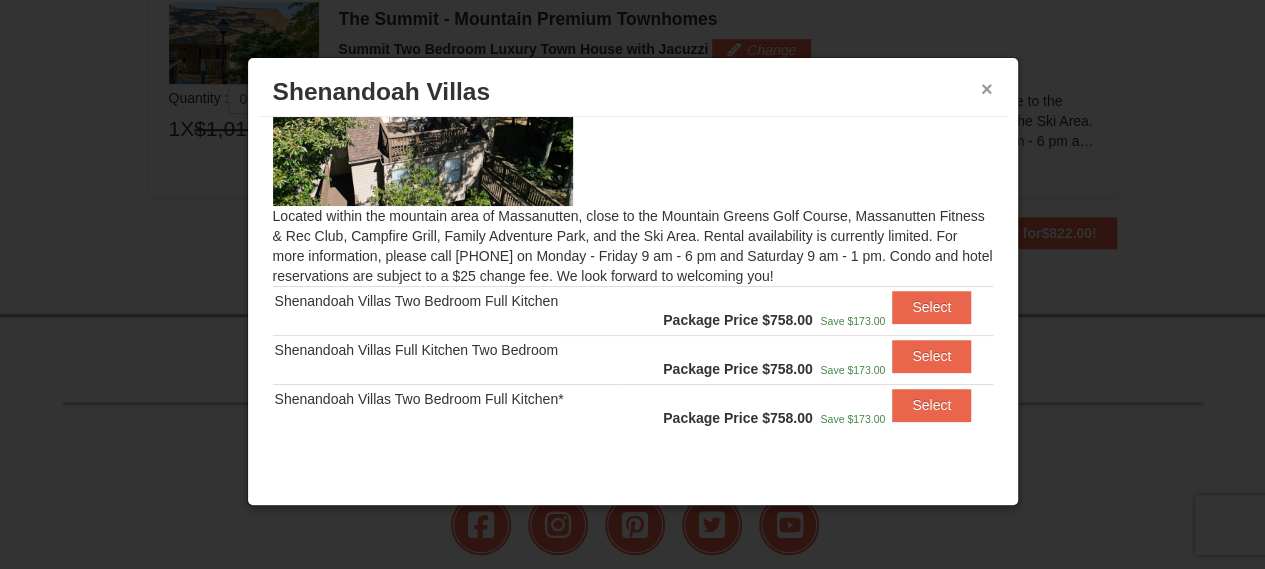 click on "×" at bounding box center (987, 89) 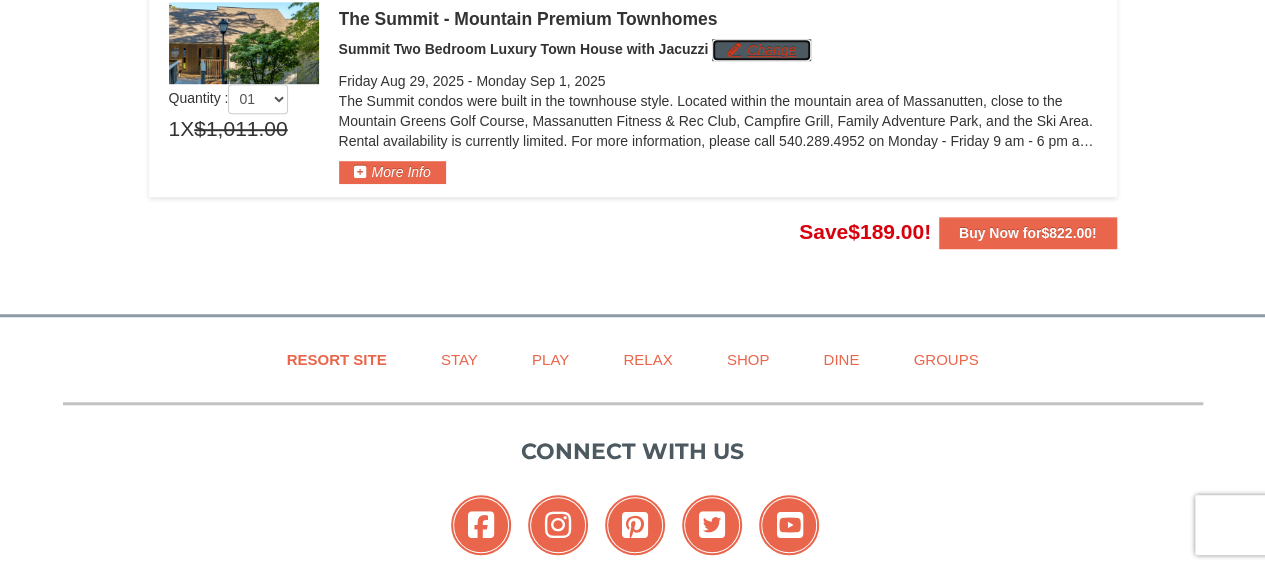 click on "Change" at bounding box center [761, 50] 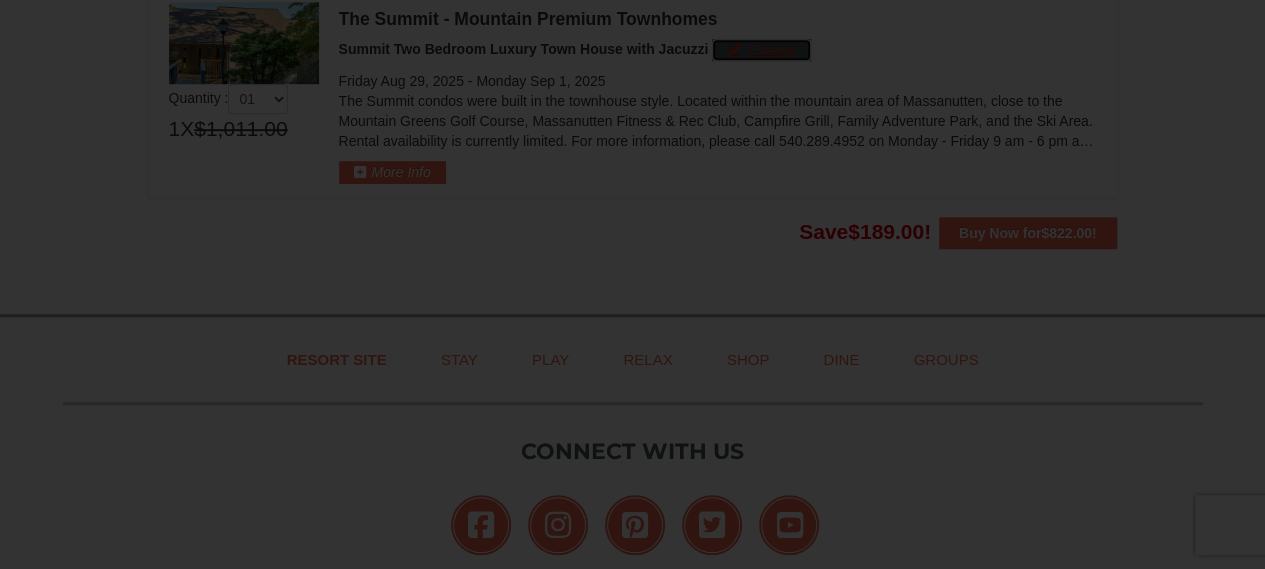scroll, scrollTop: 0, scrollLeft: 0, axis: both 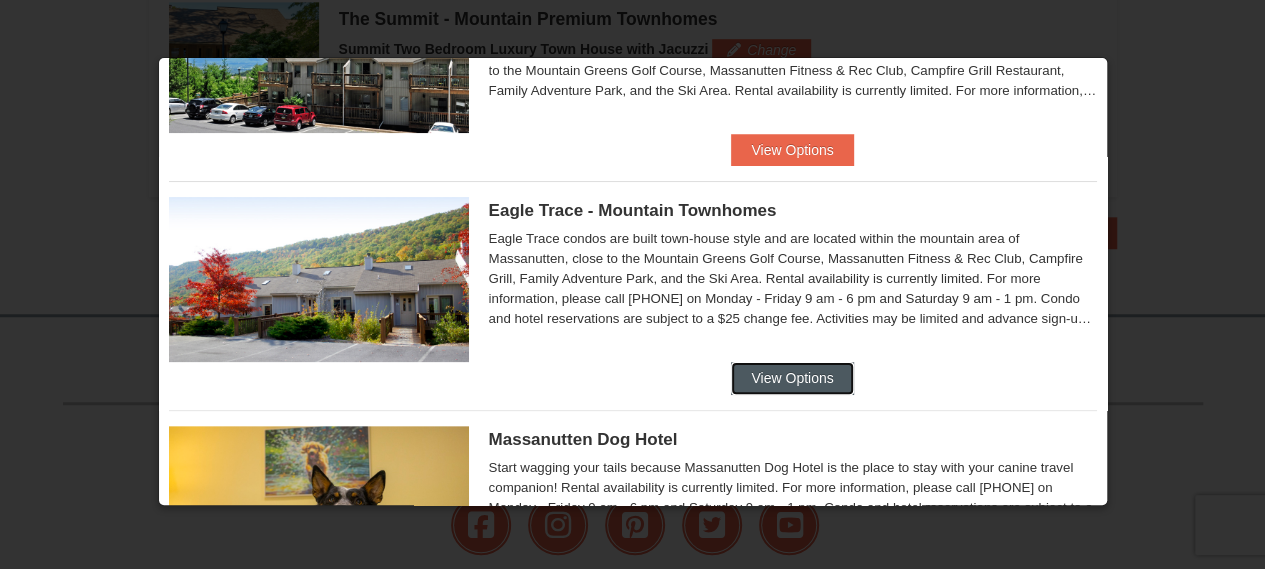 click on "View Options" at bounding box center (792, 378) 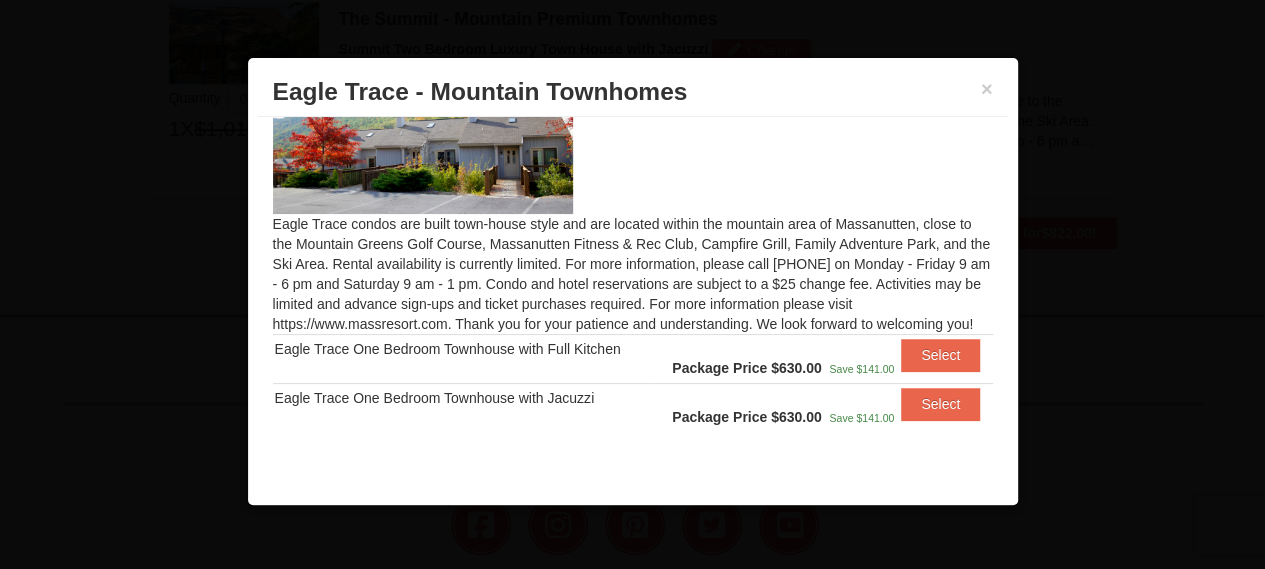 scroll, scrollTop: 81, scrollLeft: 0, axis: vertical 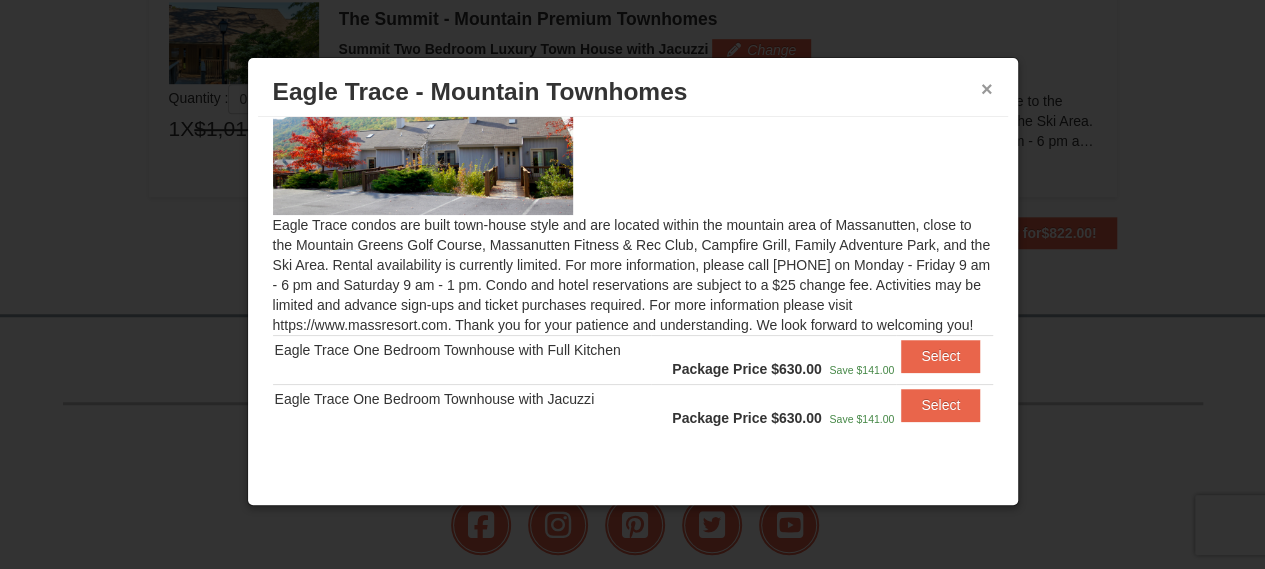 click on "×" at bounding box center [987, 89] 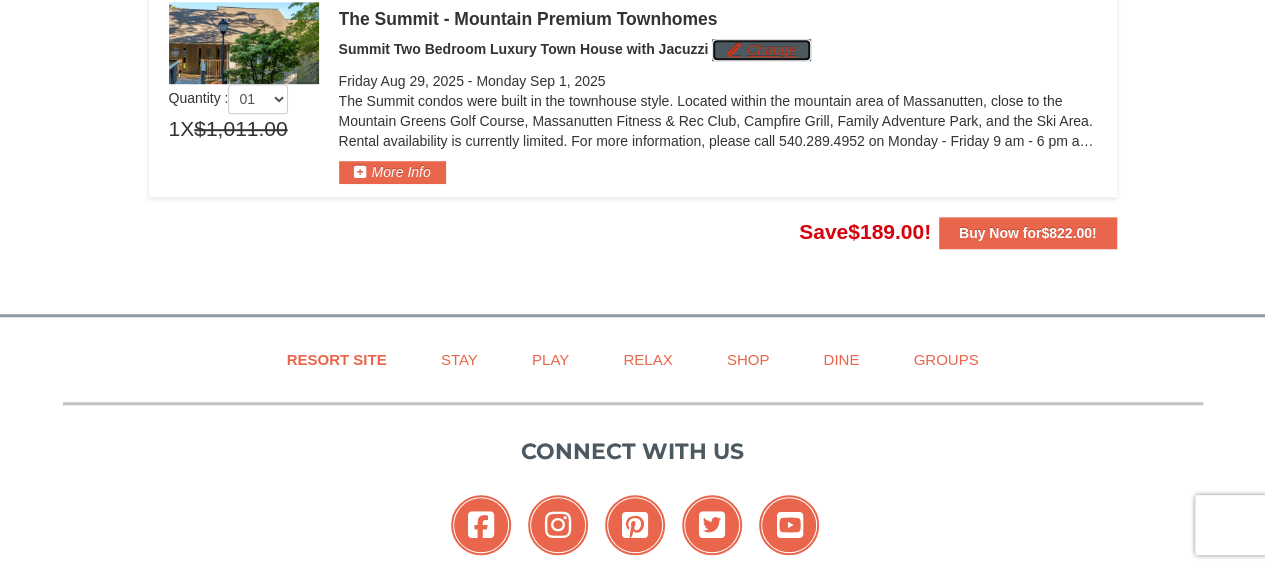 click on "Change" at bounding box center (761, 50) 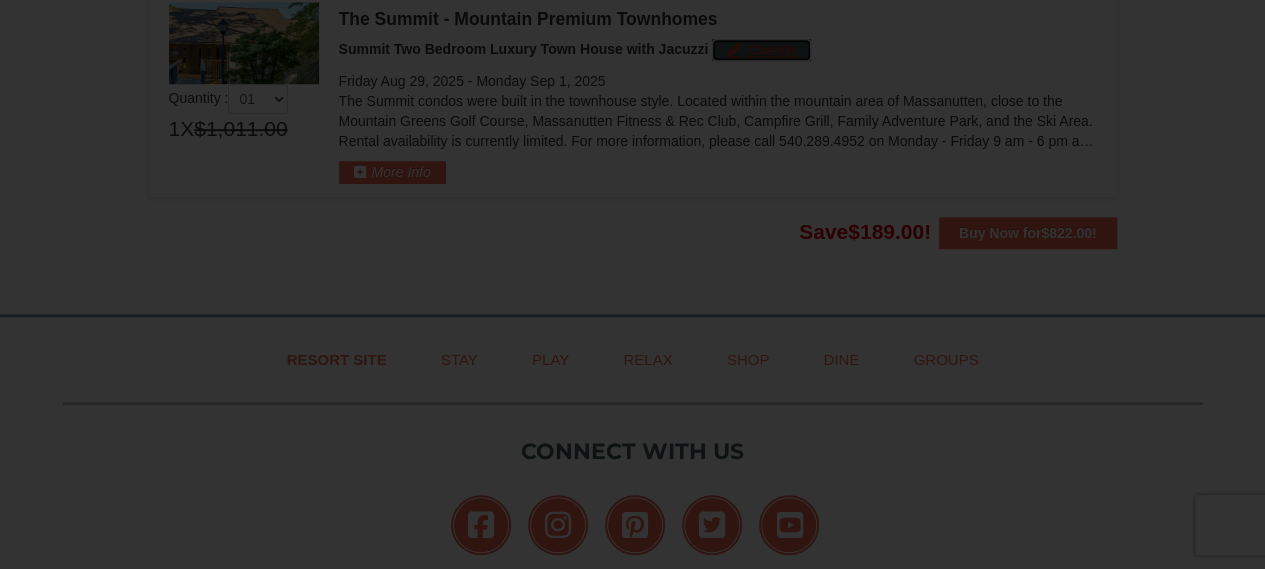 scroll, scrollTop: 0, scrollLeft: 0, axis: both 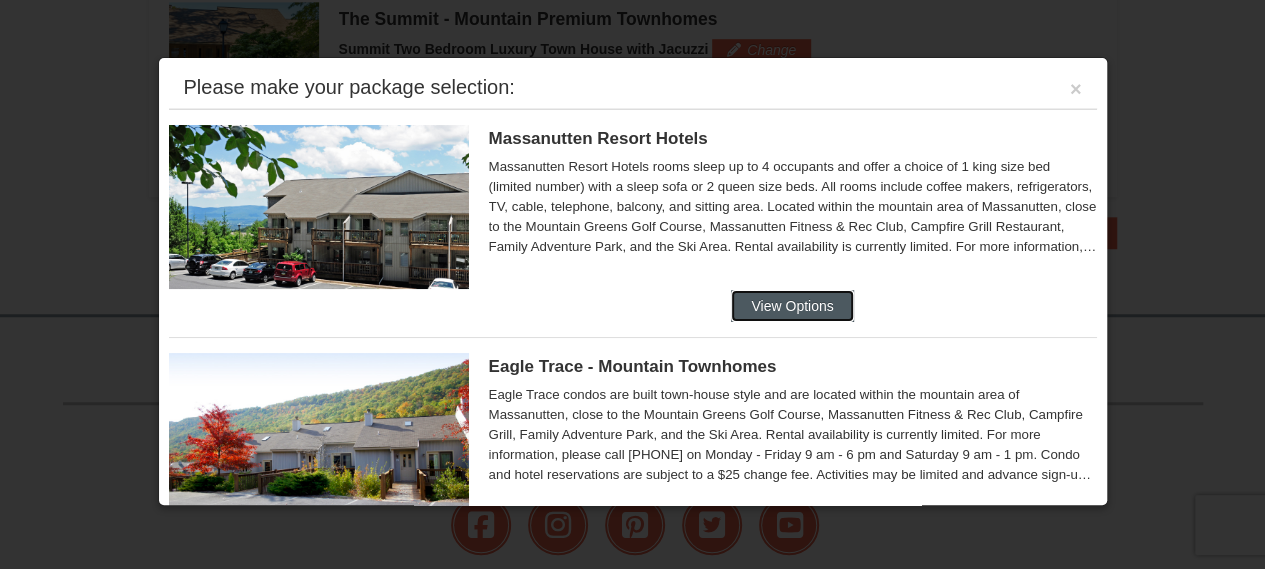 click on "View Options" at bounding box center (792, 306) 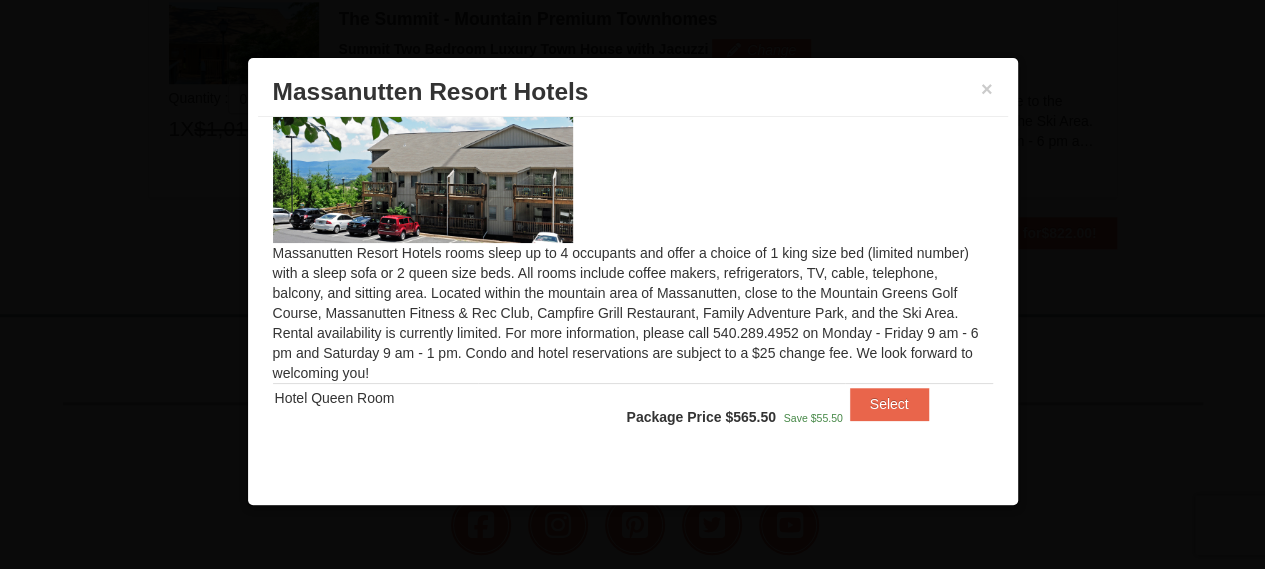 scroll, scrollTop: 52, scrollLeft: 0, axis: vertical 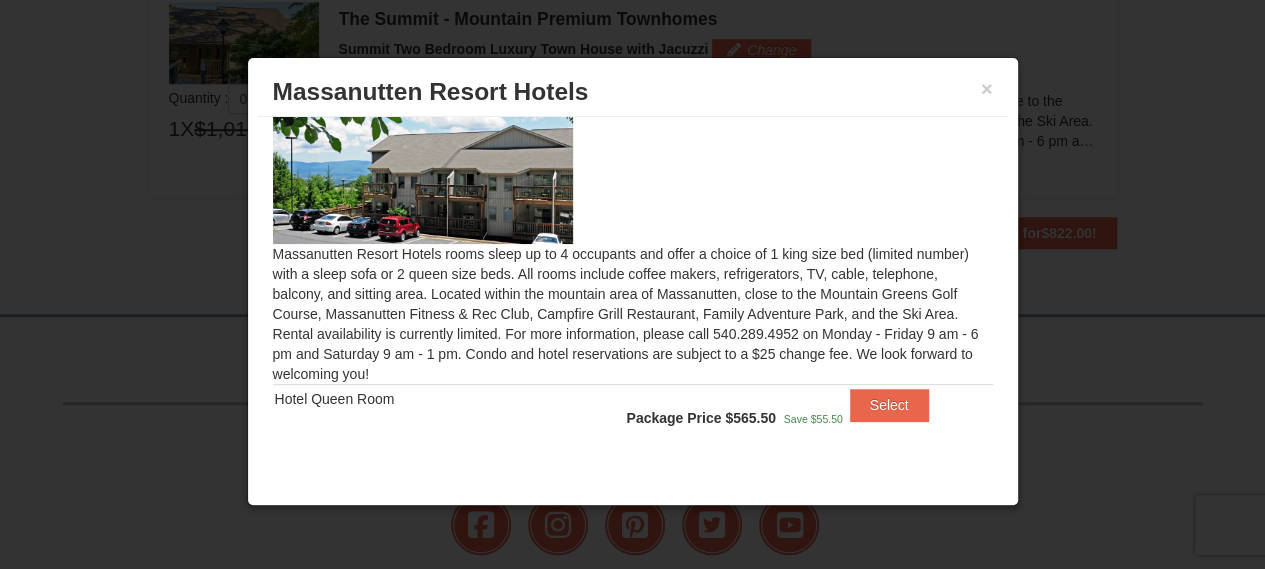 click on "×
Massanutten Resort Hotels
Massanutten Resort Hotels rooms sleep up to 4 occupants and offer a choice of 1 king size bed (limited number) with a sleep sofa or 2 queen size beds. All rooms include coffee makers, refrigerators, TV, cable, telephone, balcony, and sitting area. Located within the mountain area of Massanutten, close to the Mountain Greens Golf Course, Massanutten Fitness & Rec Club, Campfire Grill Restaurant, Family Adventure Park, and the Ski Area.
Rental availability is currently limited. For more information, please call 540.289.4952 on Monday - Friday 9 am - 6 pm and Saturday 9 am - 1 pm. Condo and hotel reservations are subject to a $25 change fee.
We look forward to welcoming you!
Save $55.50" at bounding box center [633, 281] 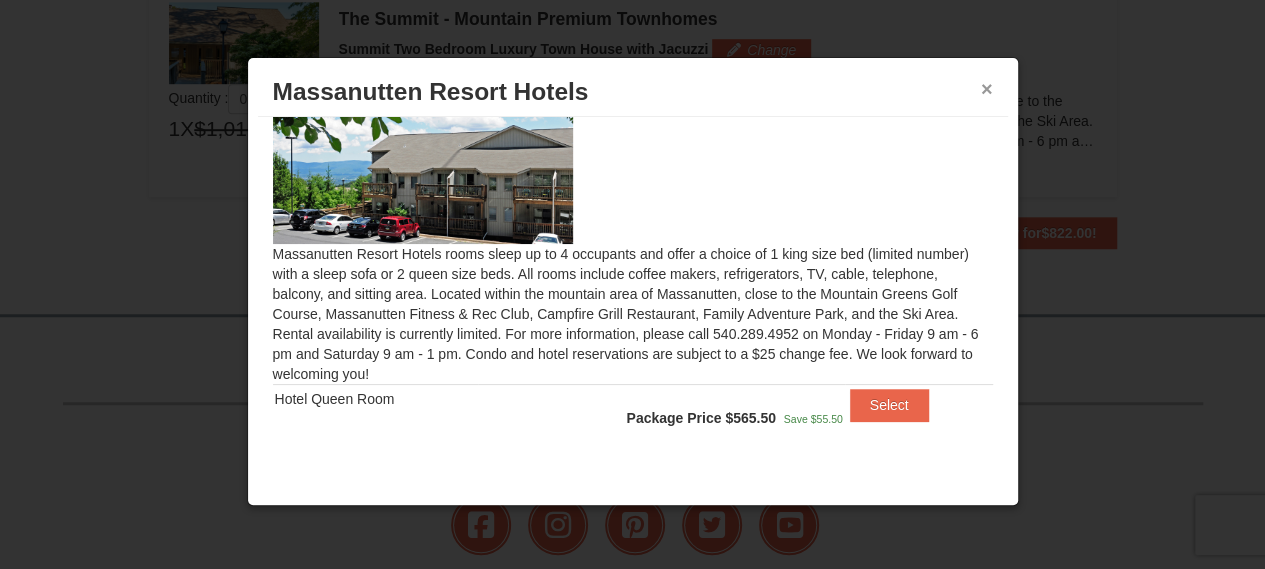 click on "×" at bounding box center [987, 89] 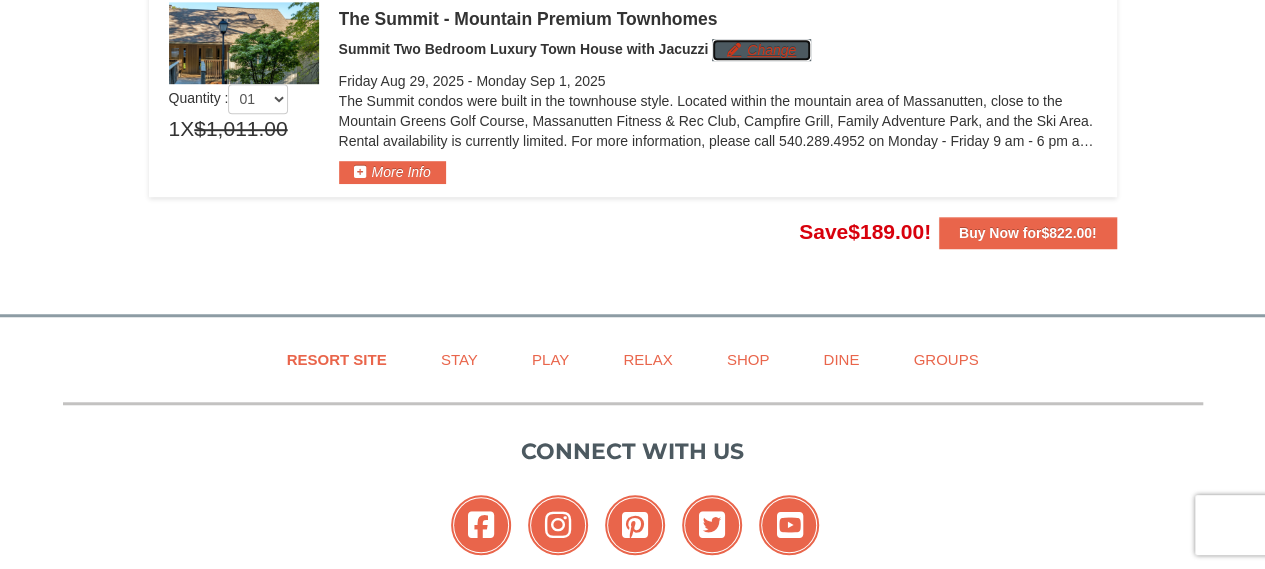 click on "Change" at bounding box center (761, 50) 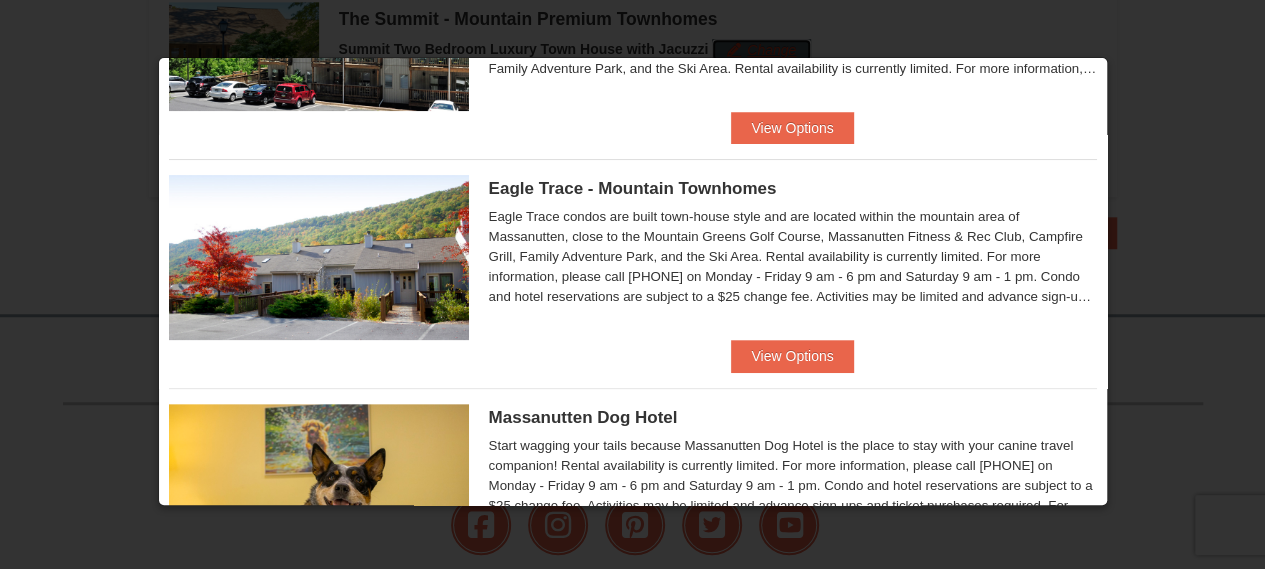 scroll, scrollTop: 180, scrollLeft: 0, axis: vertical 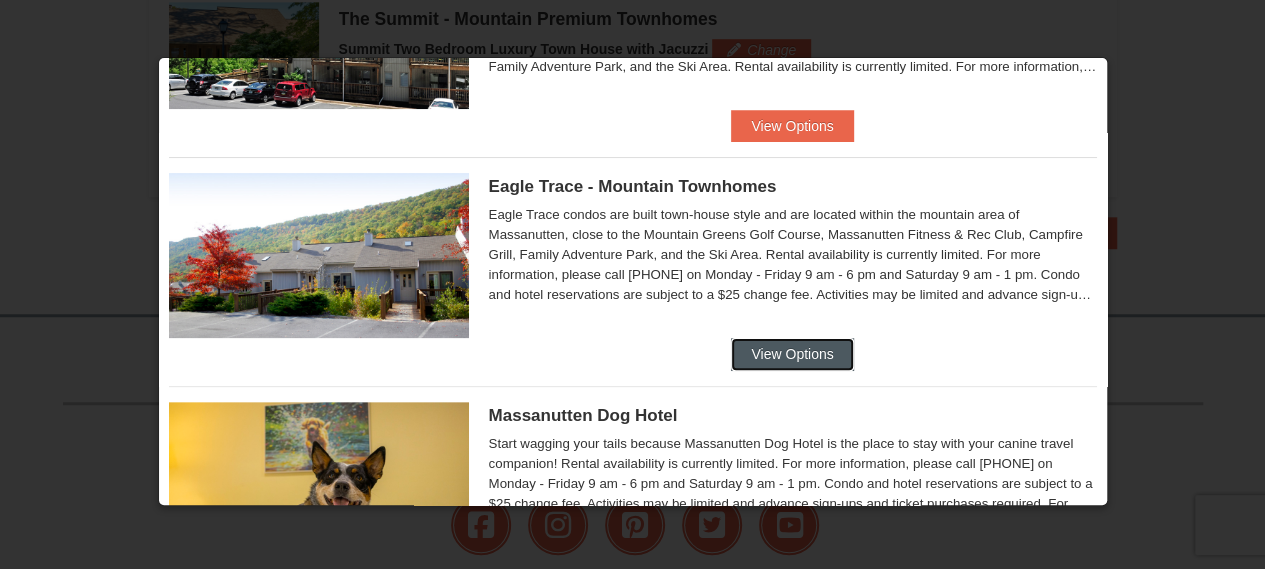 click on "View Options" at bounding box center [792, 354] 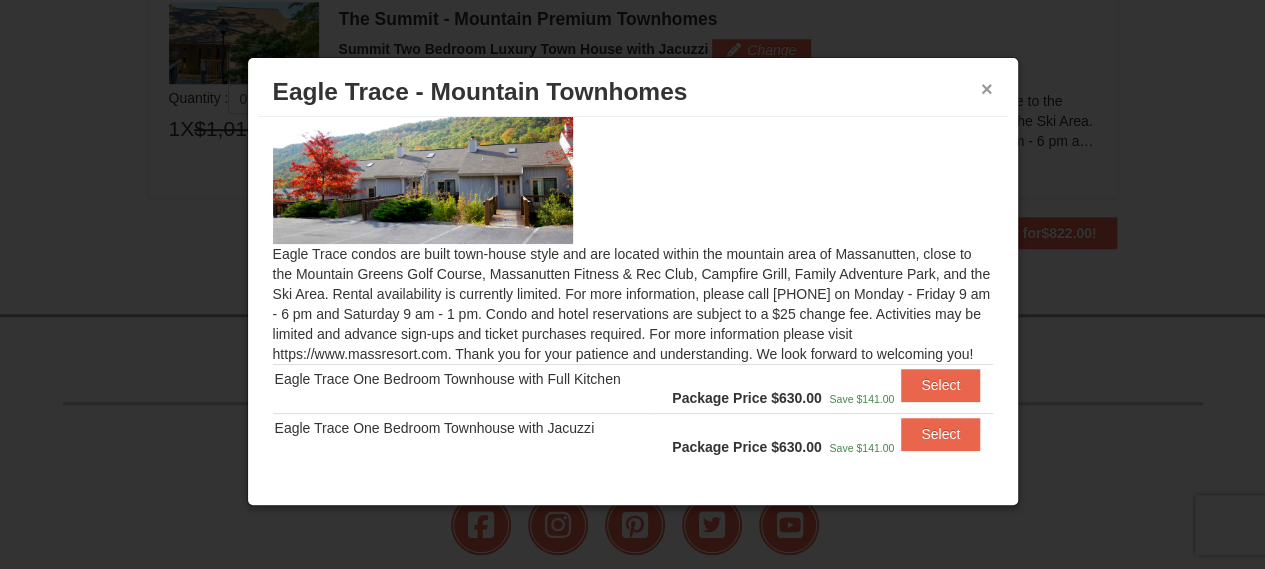 click on "×" at bounding box center (987, 89) 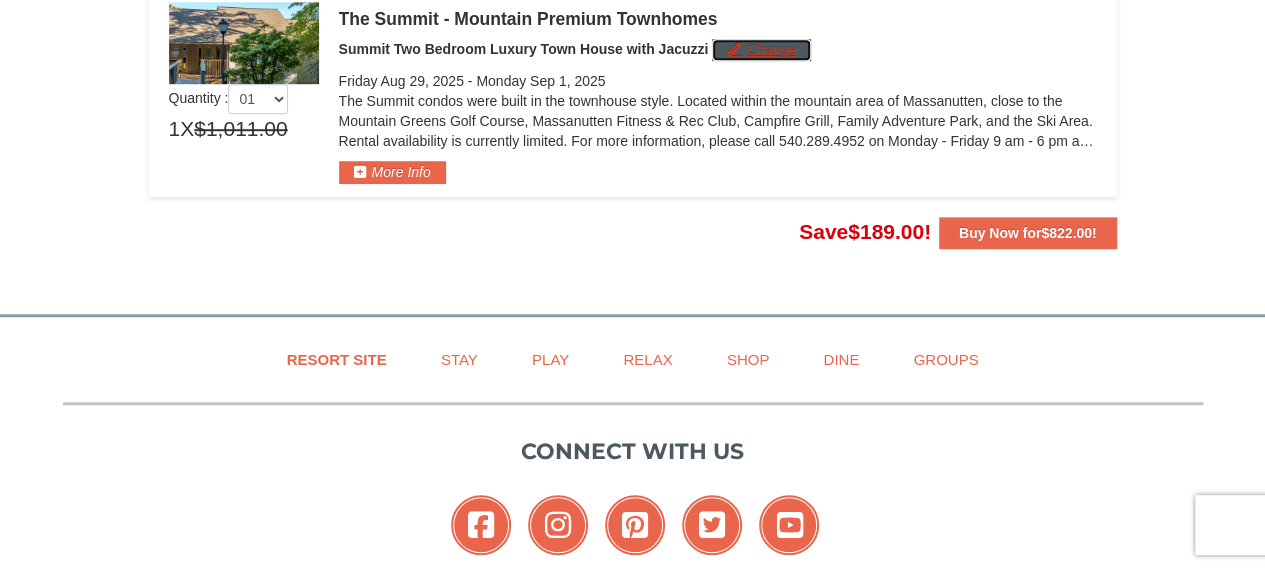 click on "Change" at bounding box center (761, 50) 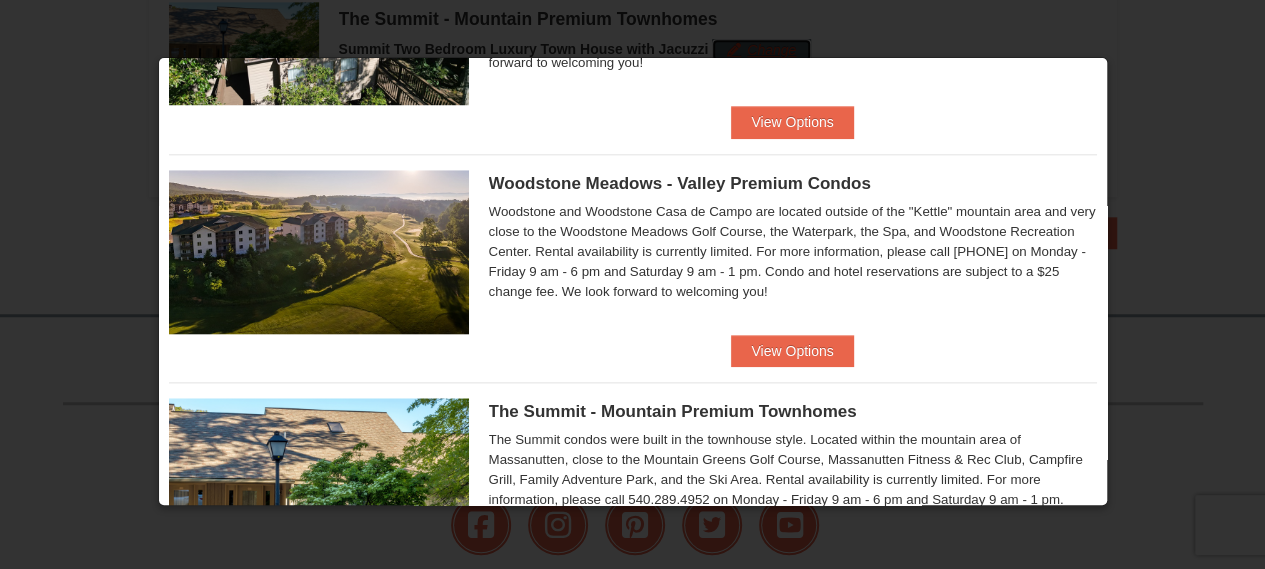 scroll, scrollTop: 853, scrollLeft: 0, axis: vertical 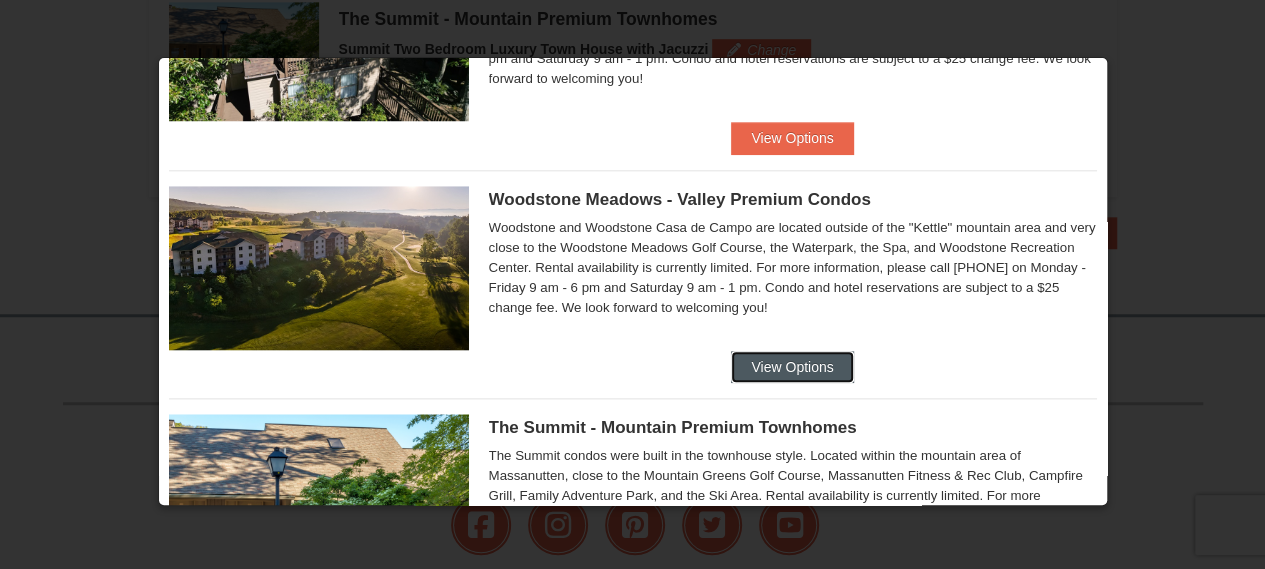 click on "View Options" at bounding box center [792, 367] 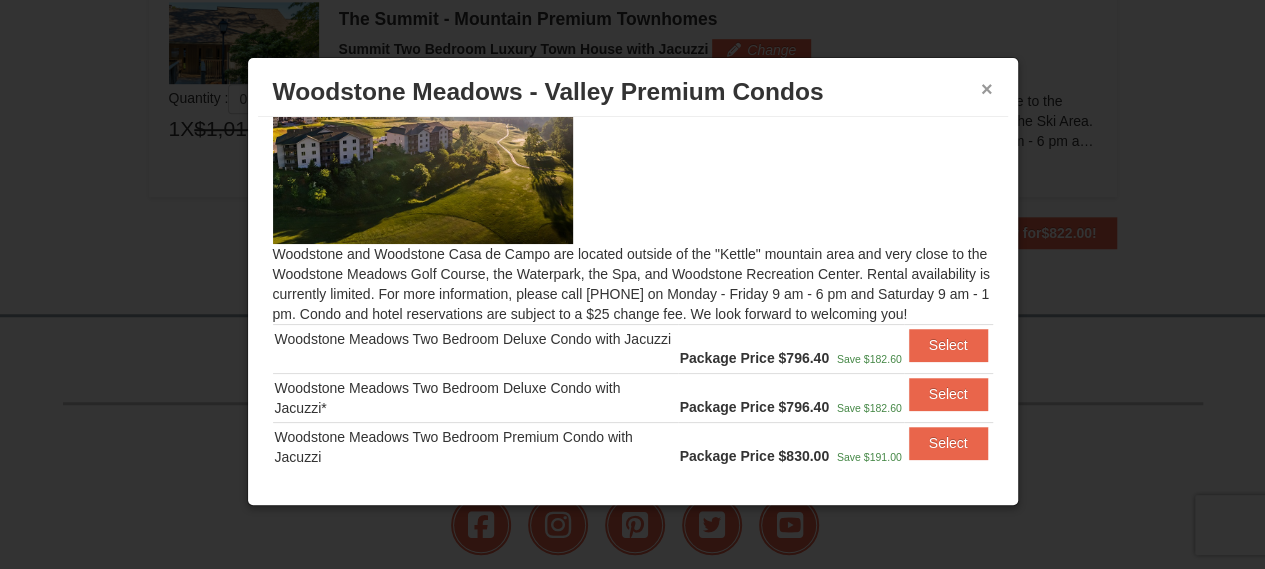 click on "×" at bounding box center [987, 89] 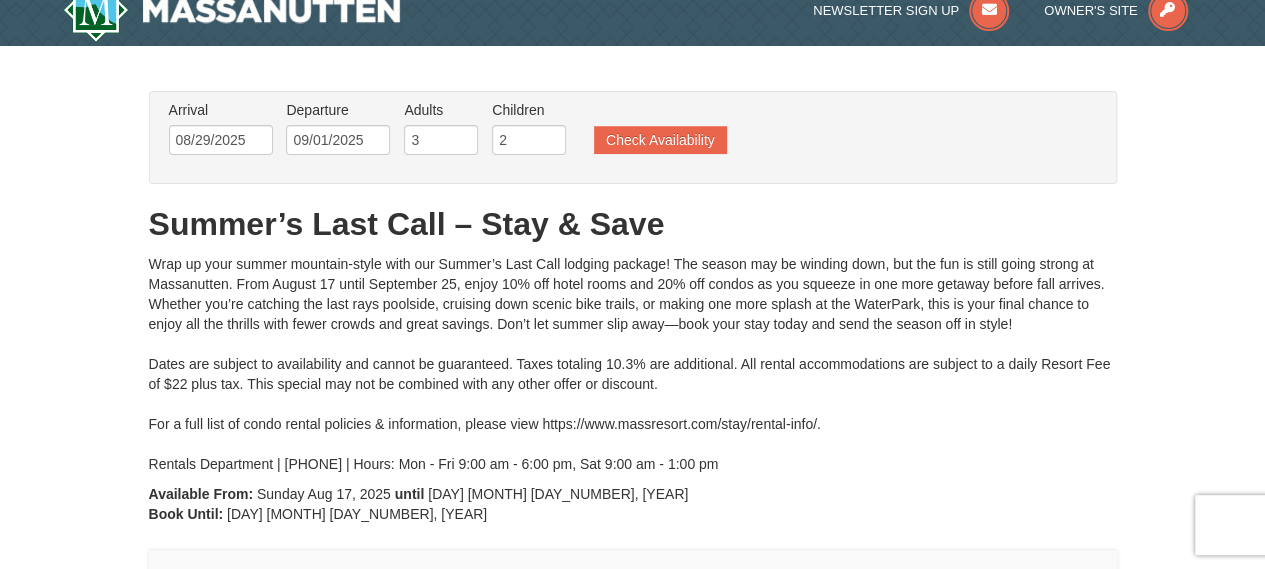 scroll, scrollTop: 22, scrollLeft: 0, axis: vertical 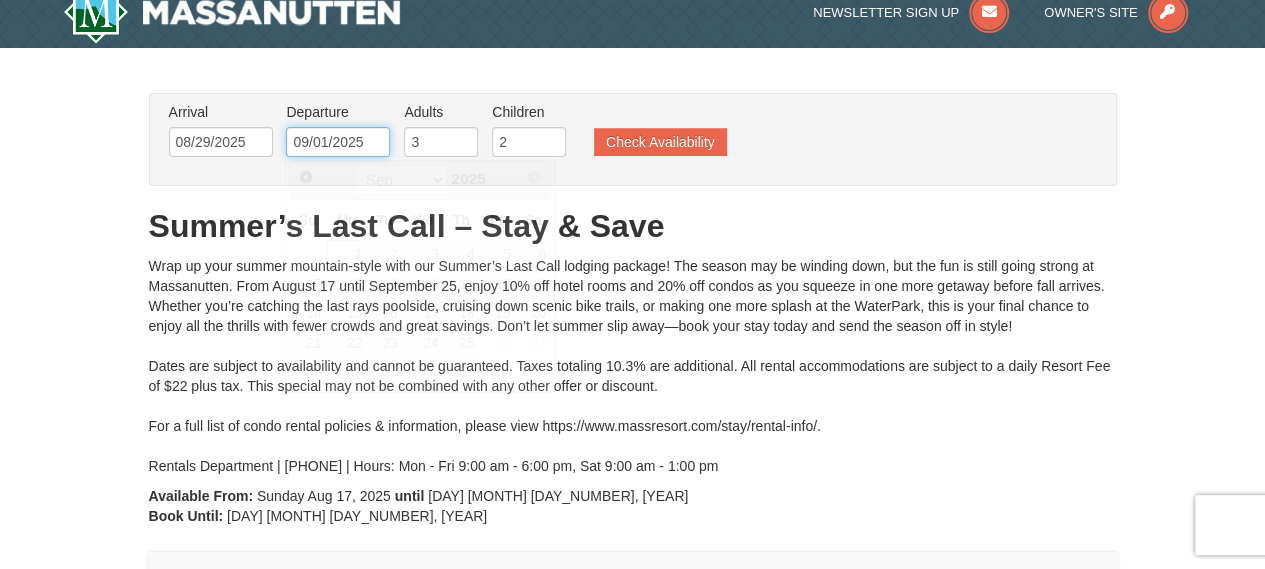 click on "09/01/2025" at bounding box center (338, 142) 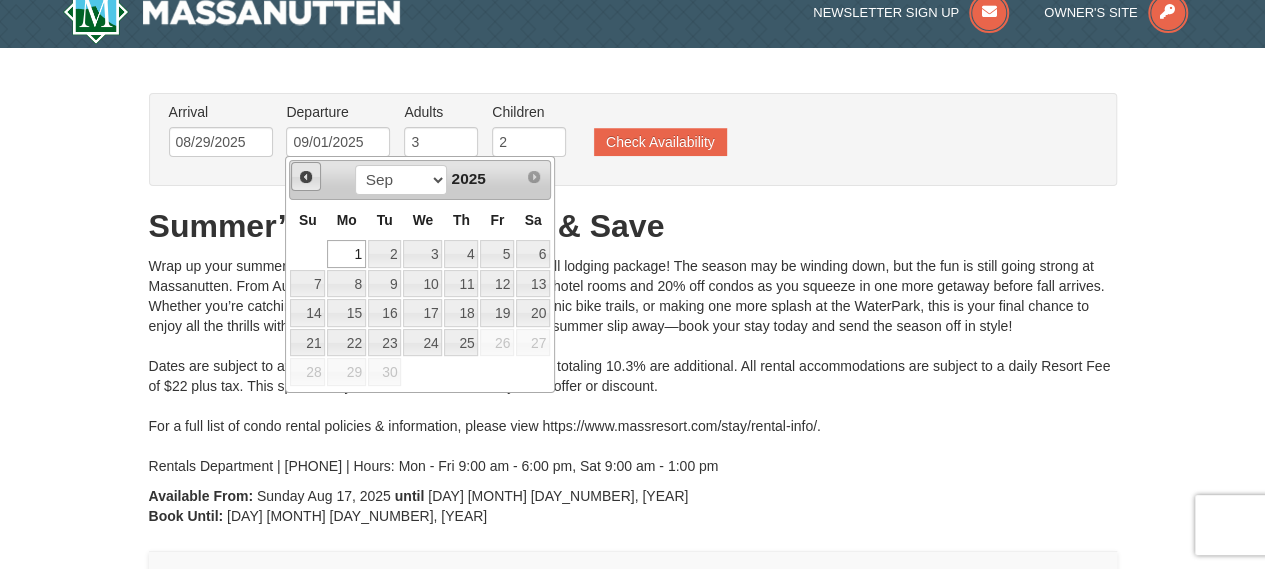 click on "Prev" at bounding box center (306, 177) 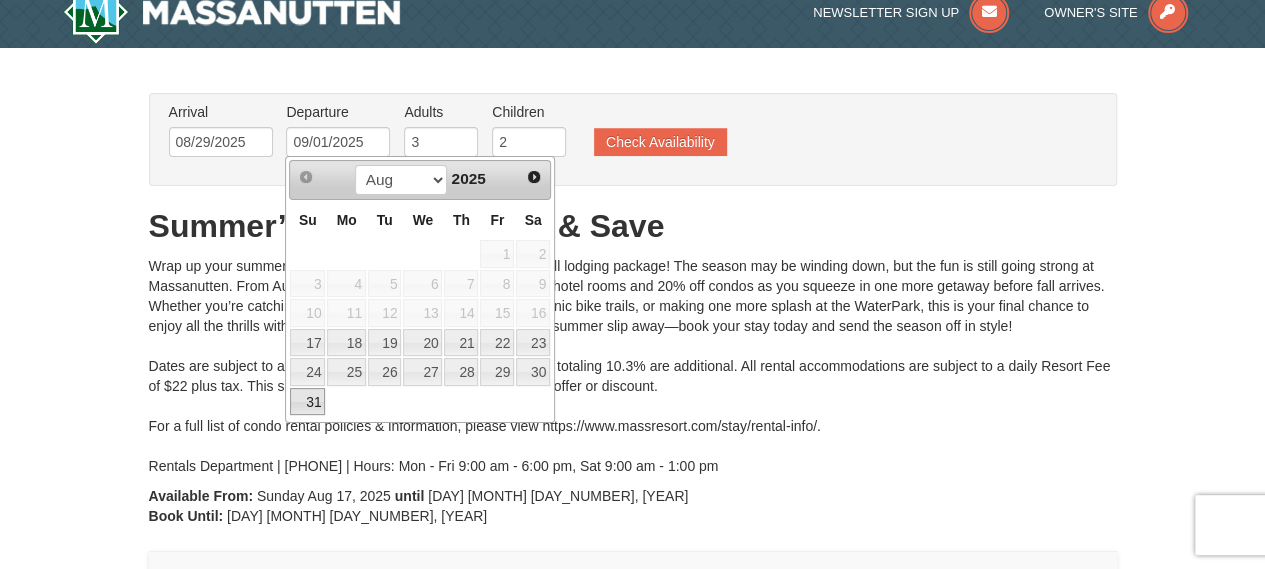 click on "31" at bounding box center [307, 402] 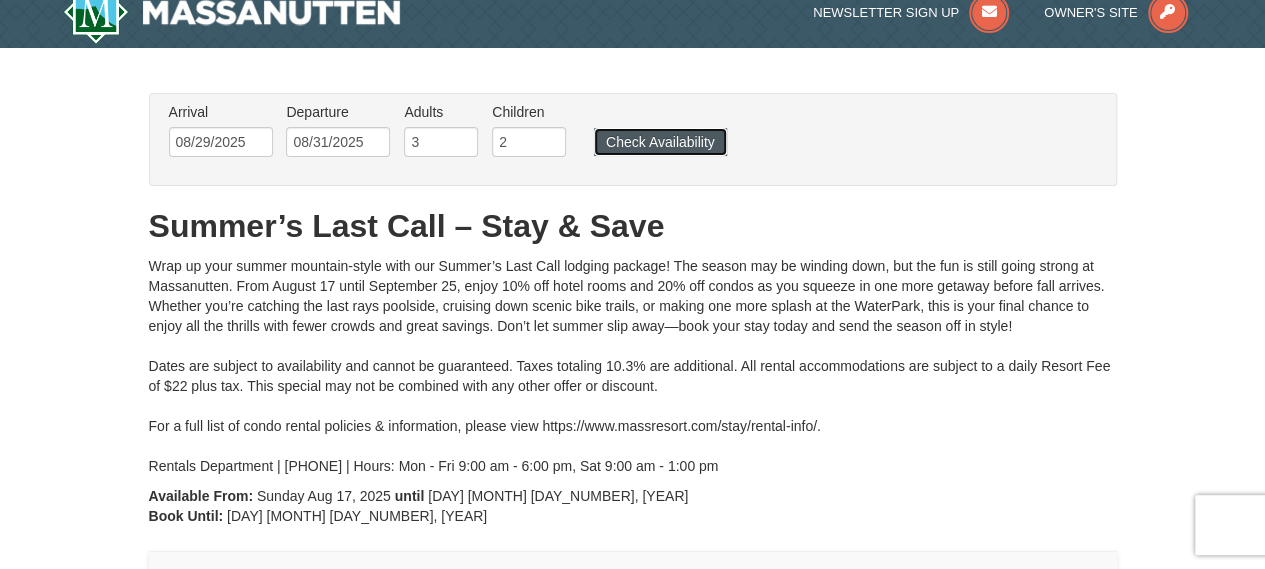 click on "Check Availability" at bounding box center [660, 142] 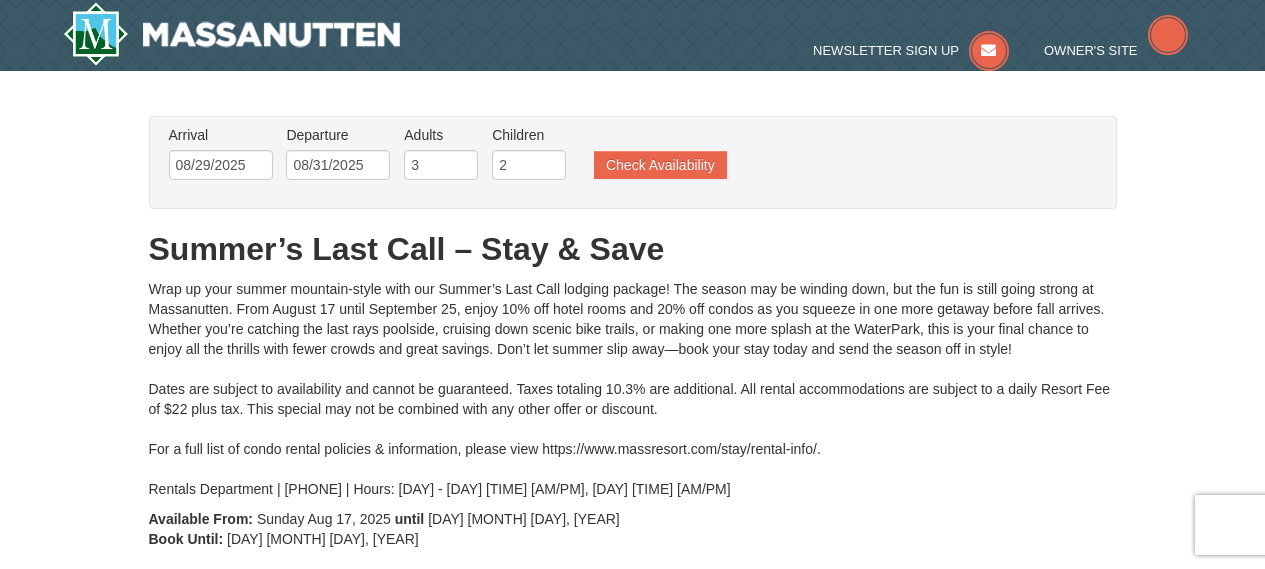 scroll, scrollTop: 0, scrollLeft: 0, axis: both 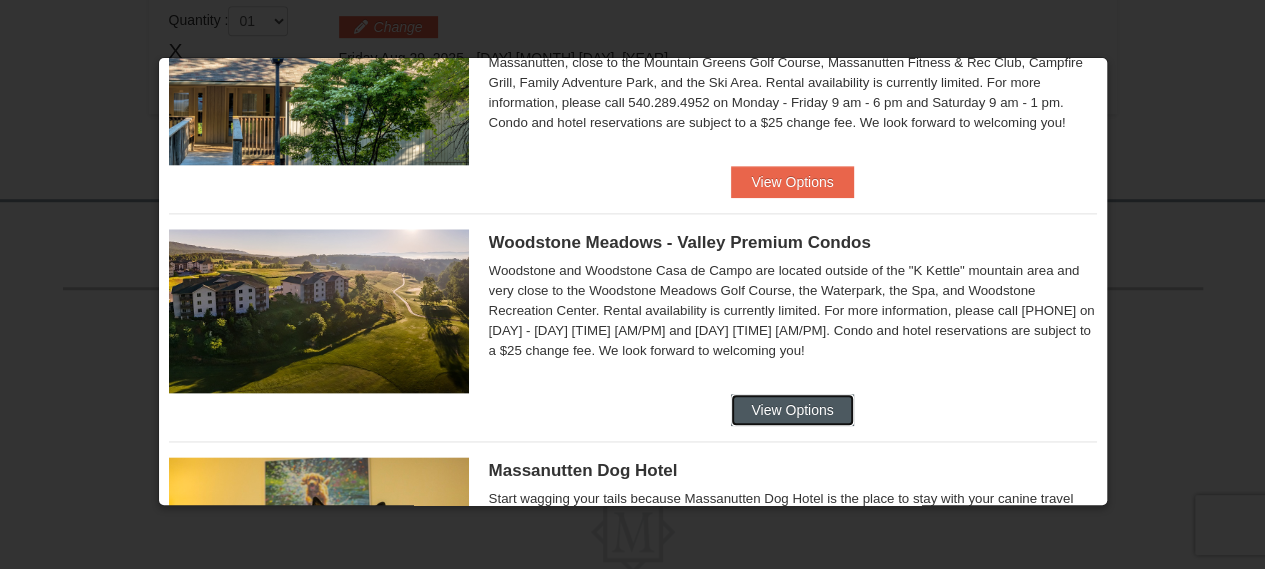 click on "View Options" at bounding box center [792, 410] 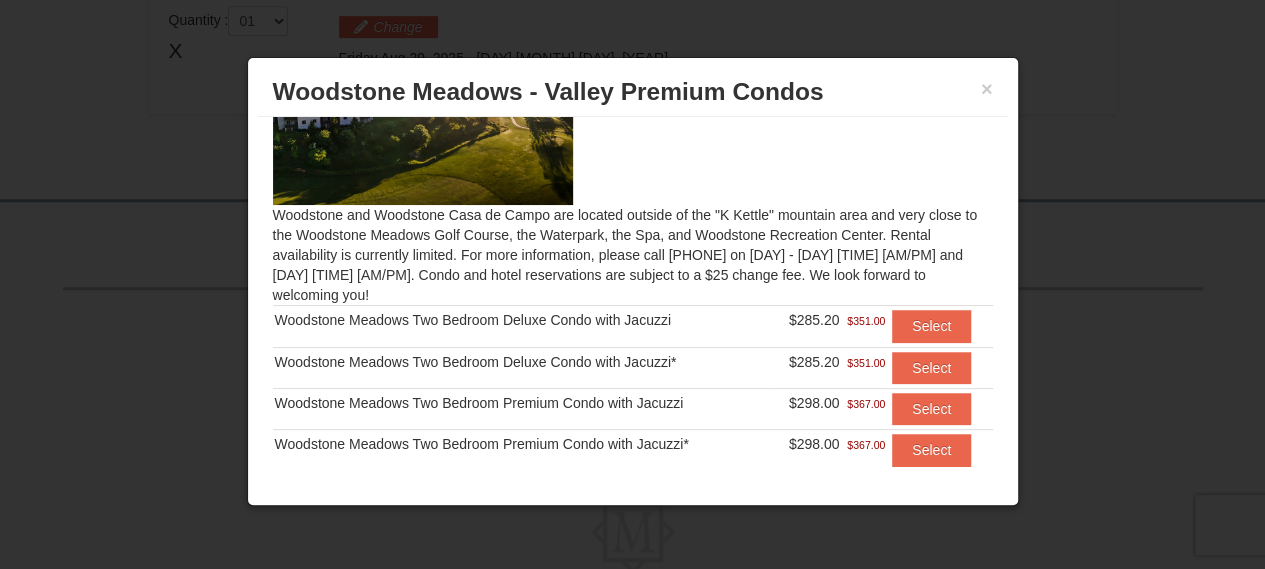 scroll, scrollTop: 128, scrollLeft: 0, axis: vertical 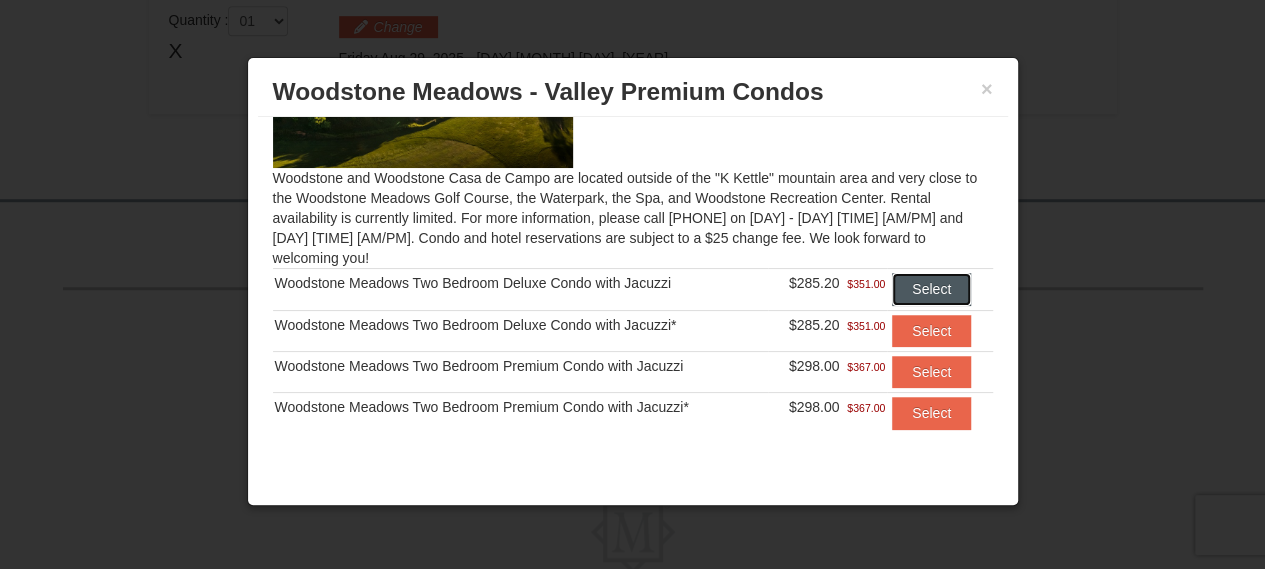 click on "Select" at bounding box center (931, 289) 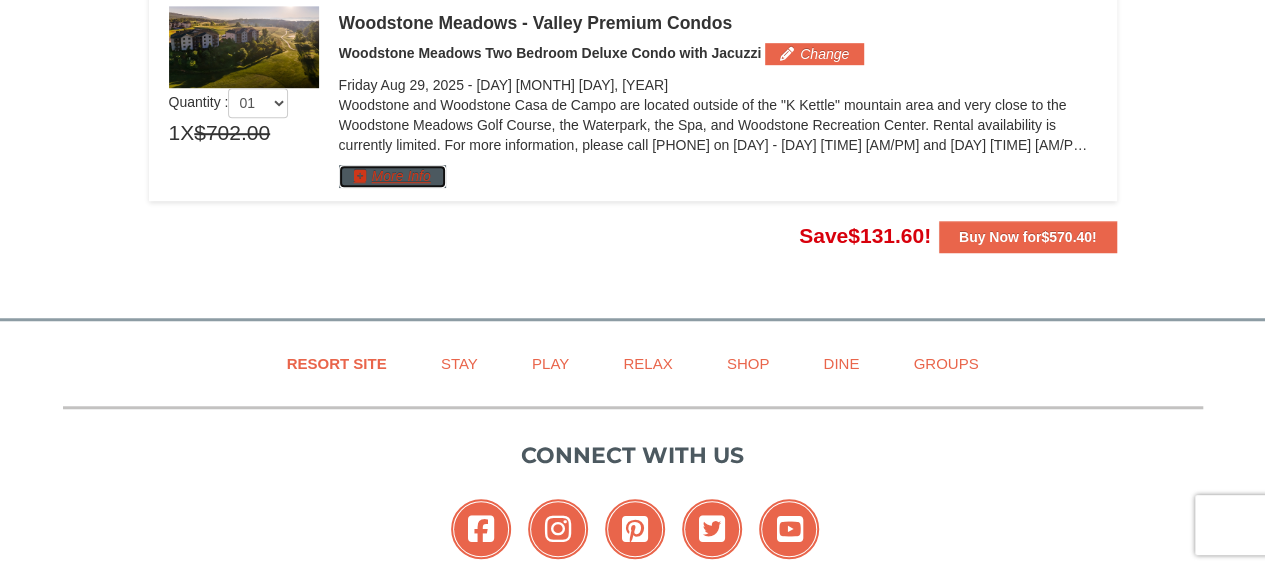 click on "More Info" at bounding box center [392, 176] 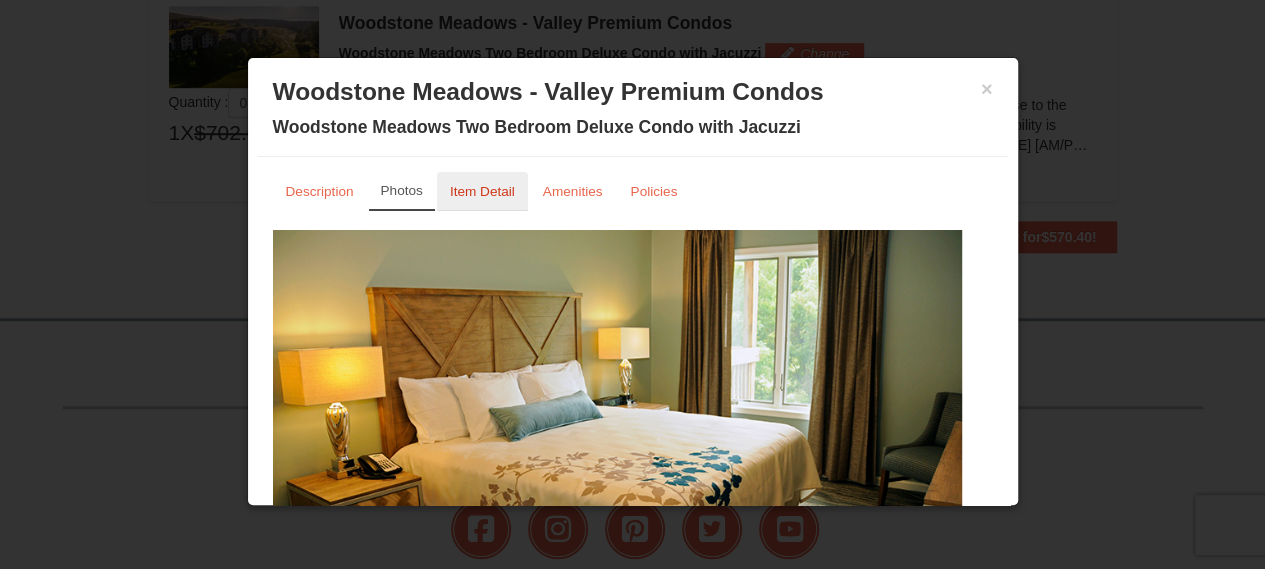 click on "Item Detail" at bounding box center [482, 191] 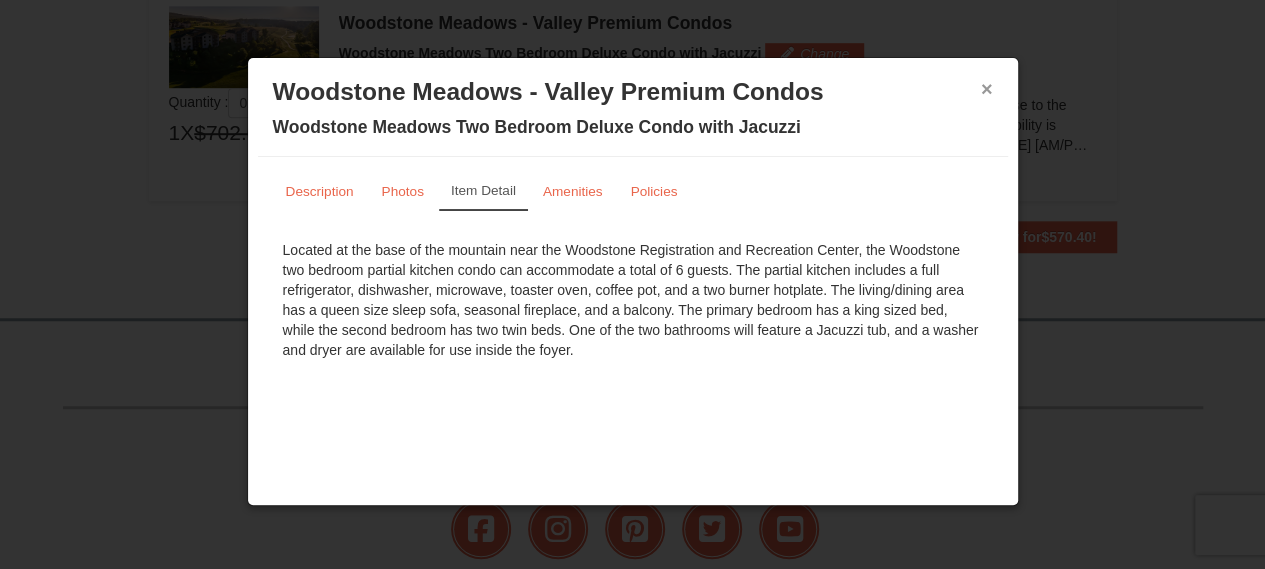 click on "×" at bounding box center (987, 89) 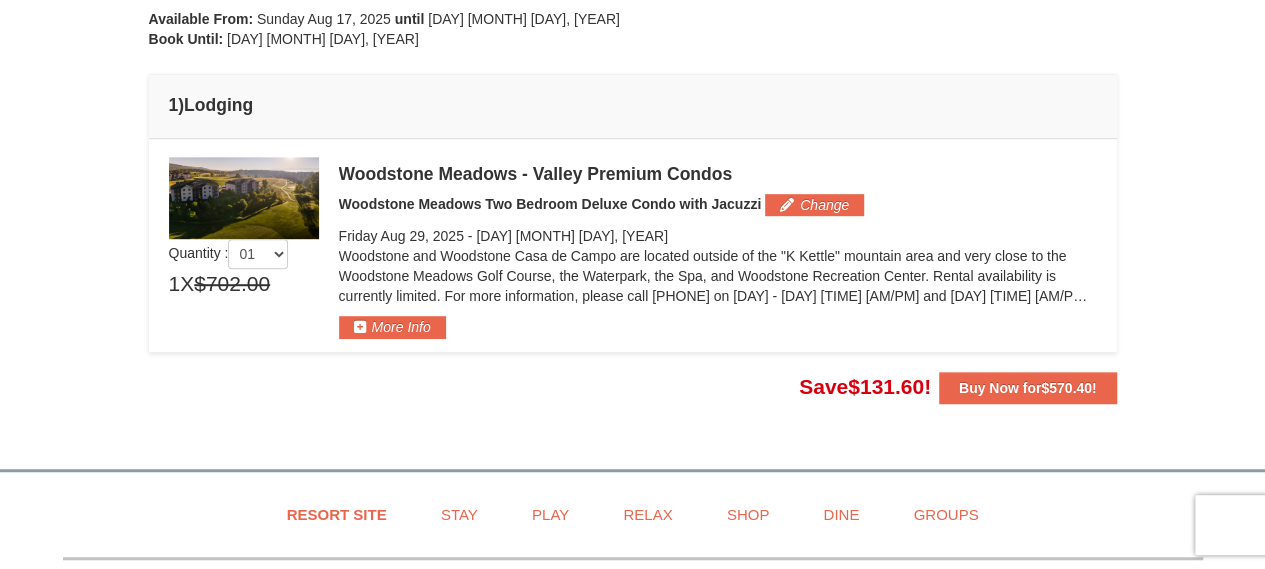 scroll, scrollTop: 522, scrollLeft: 0, axis: vertical 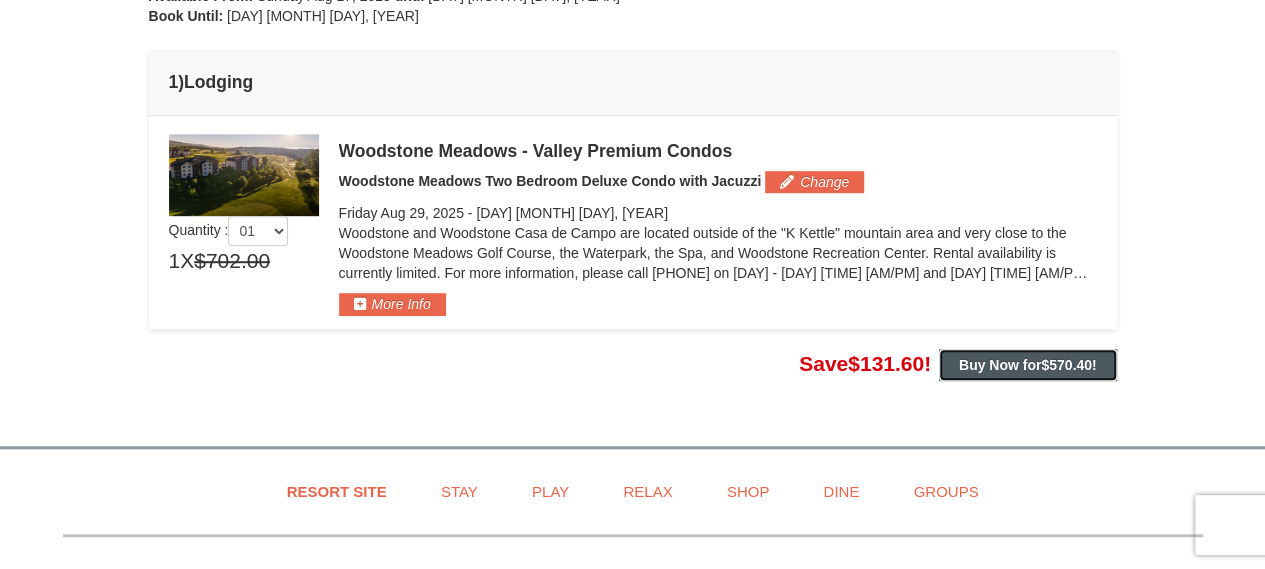 click on "Buy Now for
$570.40 !" at bounding box center [1028, 365] 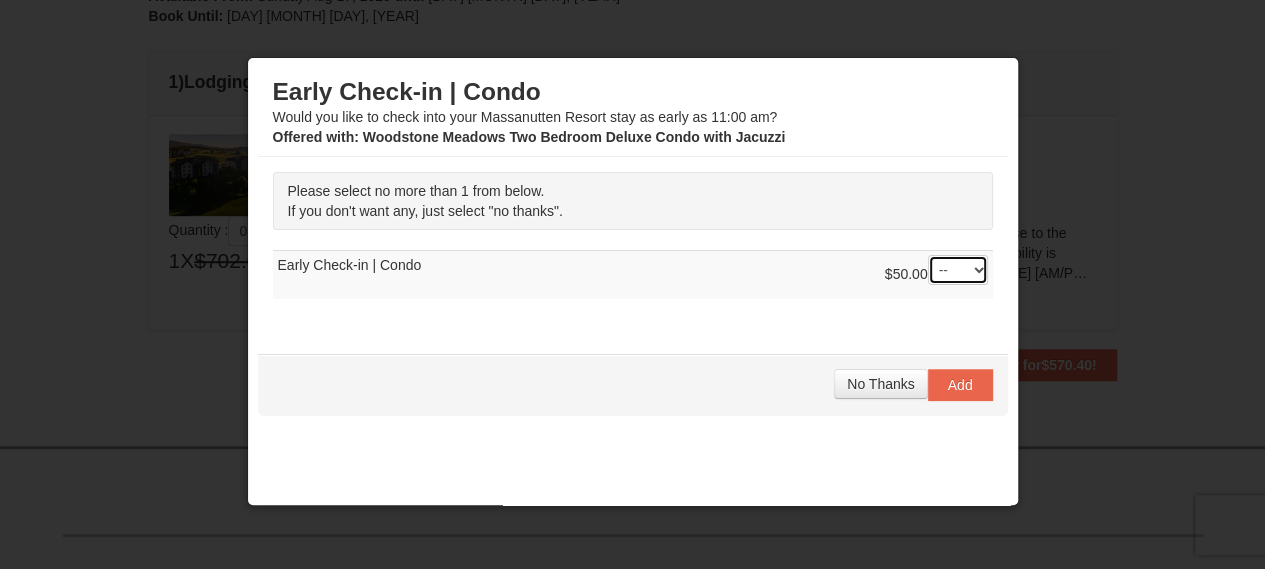 click on "--
01" at bounding box center (958, 270) 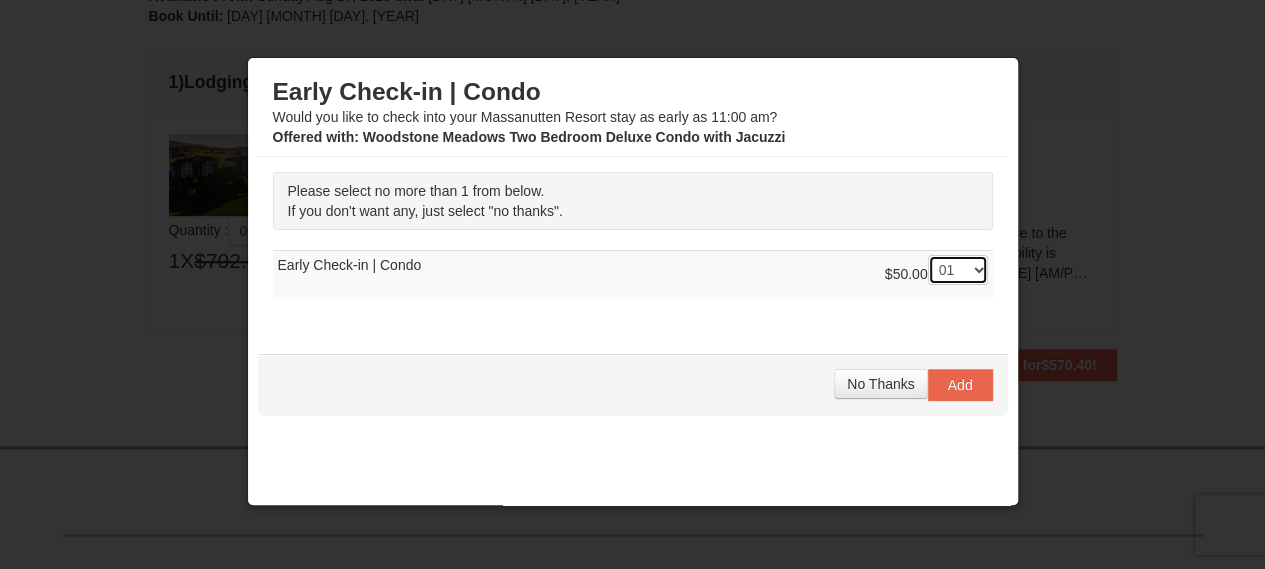 click on "--
01" at bounding box center [958, 270] 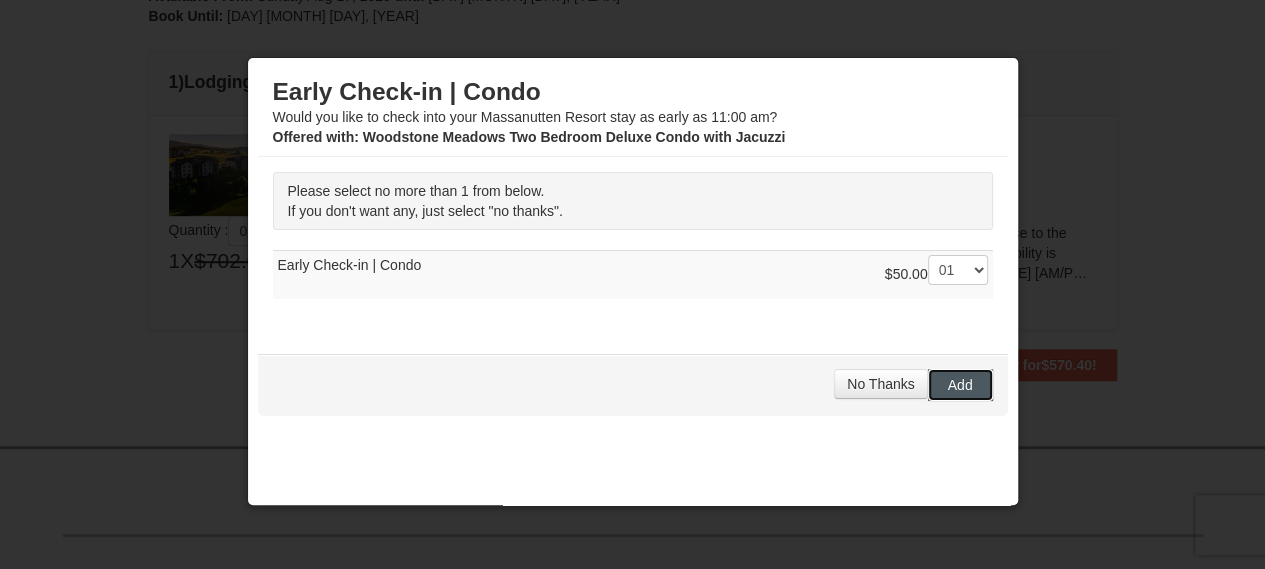 click on "Add" at bounding box center [960, 385] 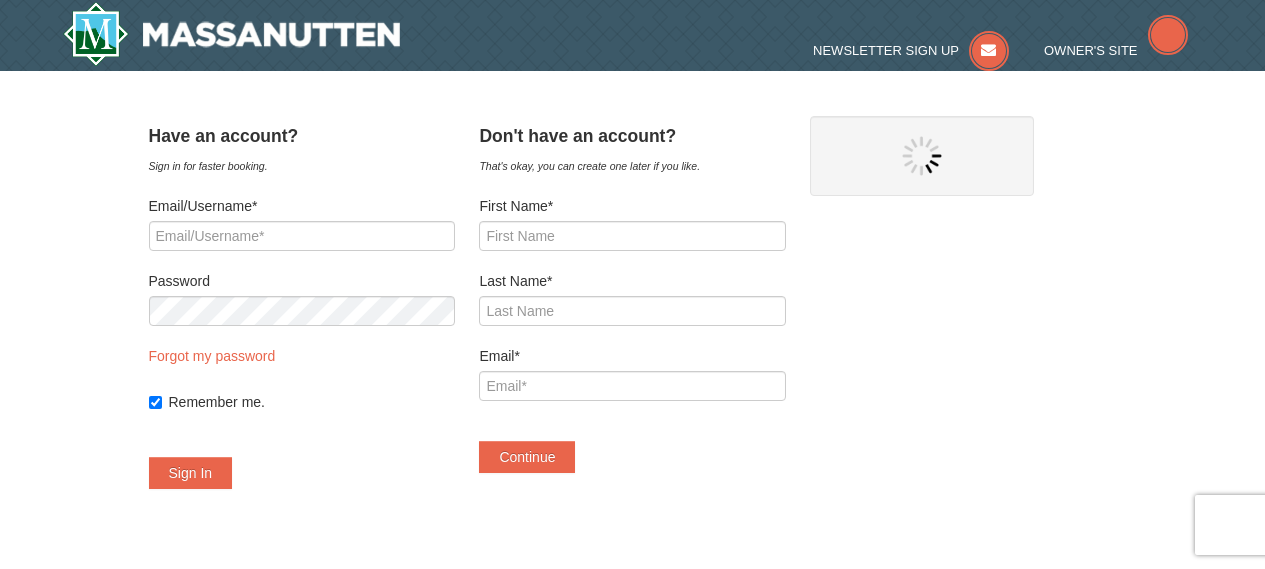scroll, scrollTop: 0, scrollLeft: 0, axis: both 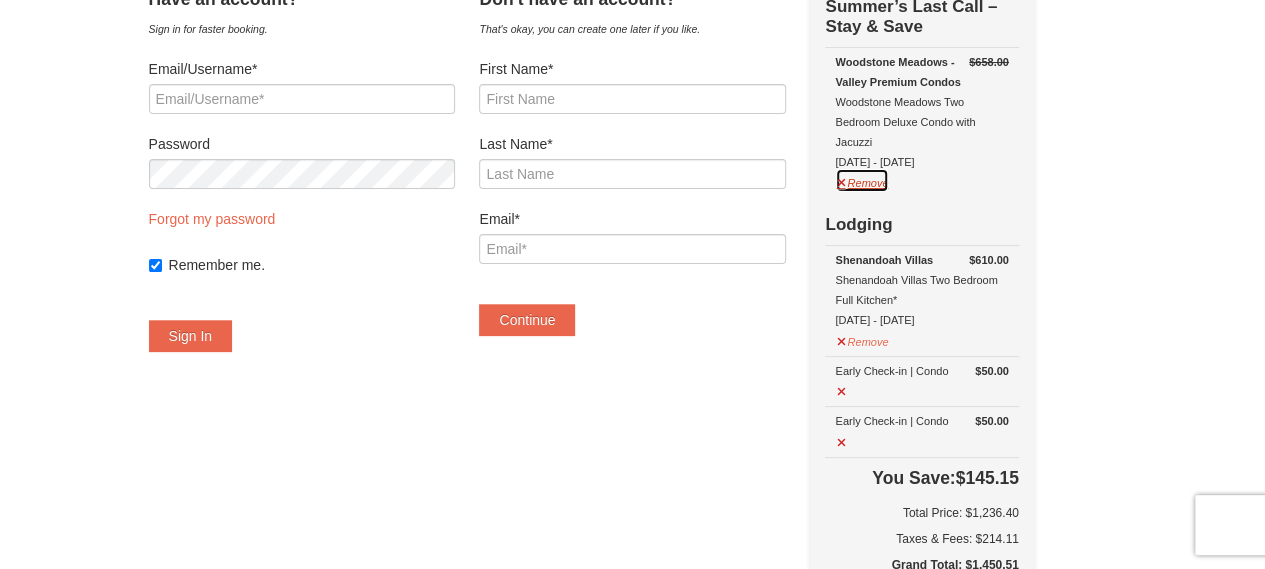 click on "Remove" at bounding box center [862, 180] 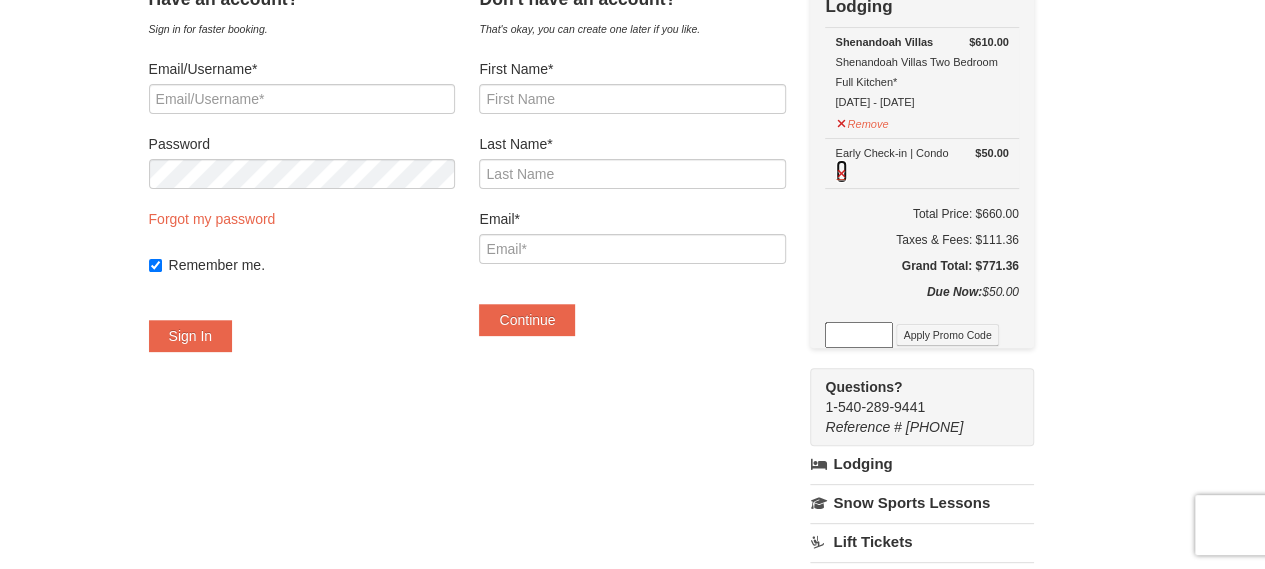 click at bounding box center (841, 171) 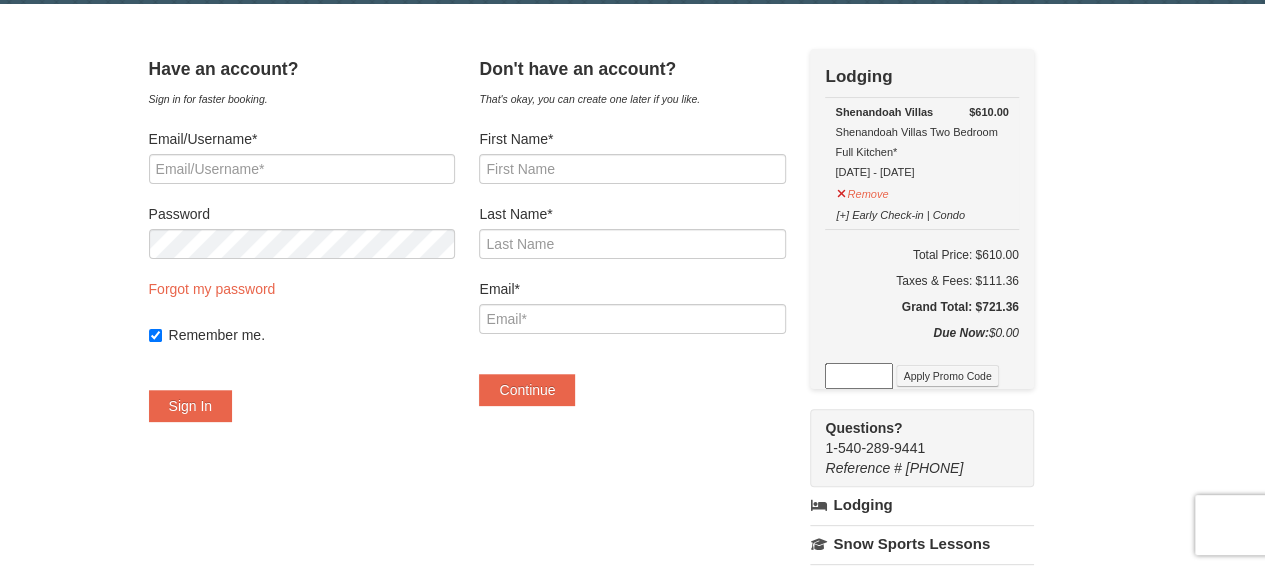 scroll, scrollTop: 60, scrollLeft: 0, axis: vertical 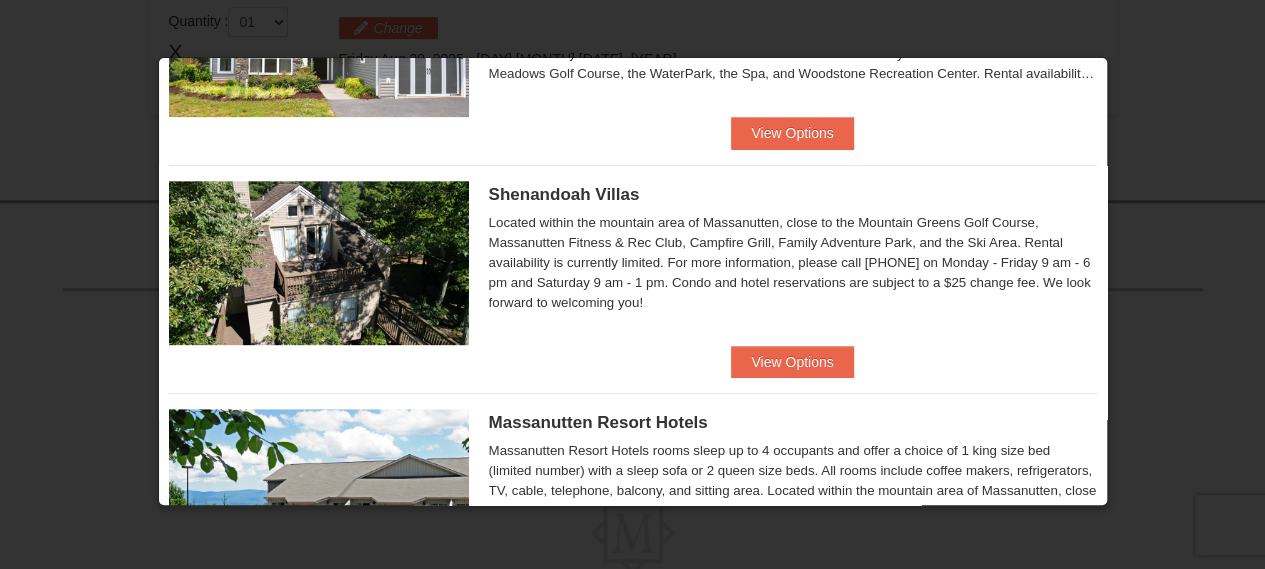 drag, startPoint x: 1108, startPoint y: 221, endPoint x: 1116, endPoint y: 278, distance: 57.558666 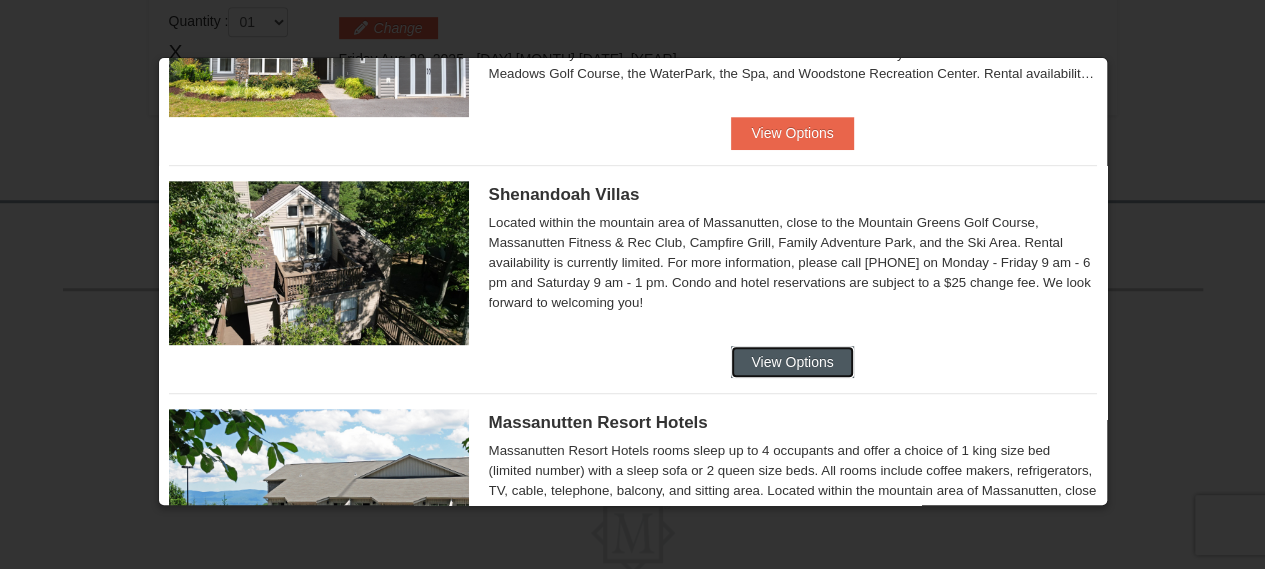click on "View Options" at bounding box center (792, 362) 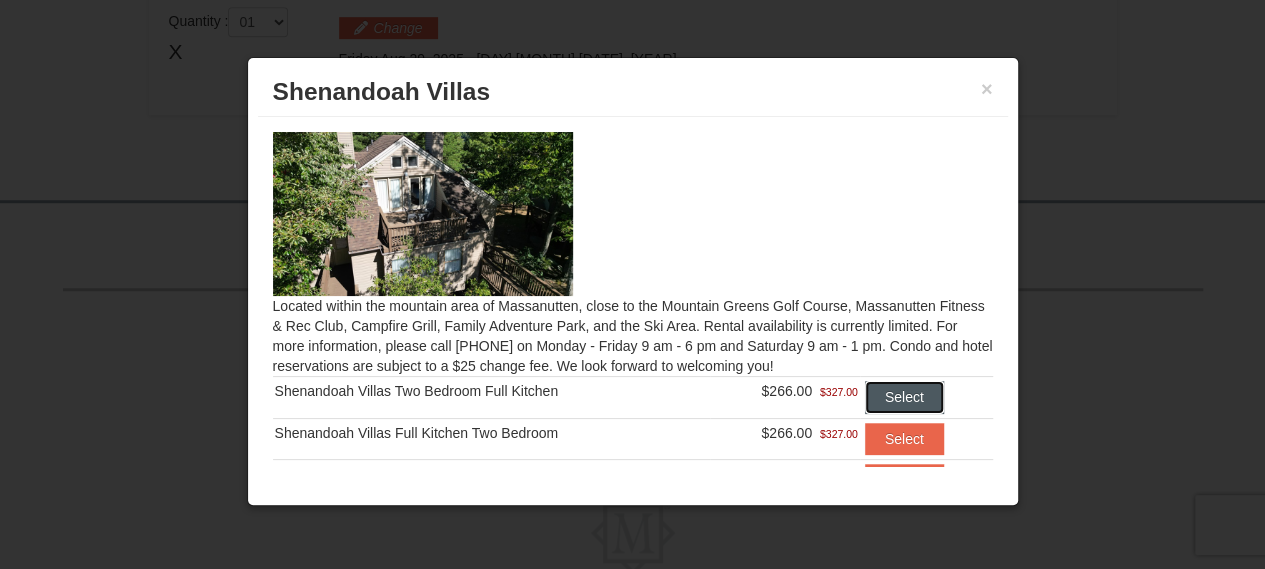 click on "Select" at bounding box center (904, 397) 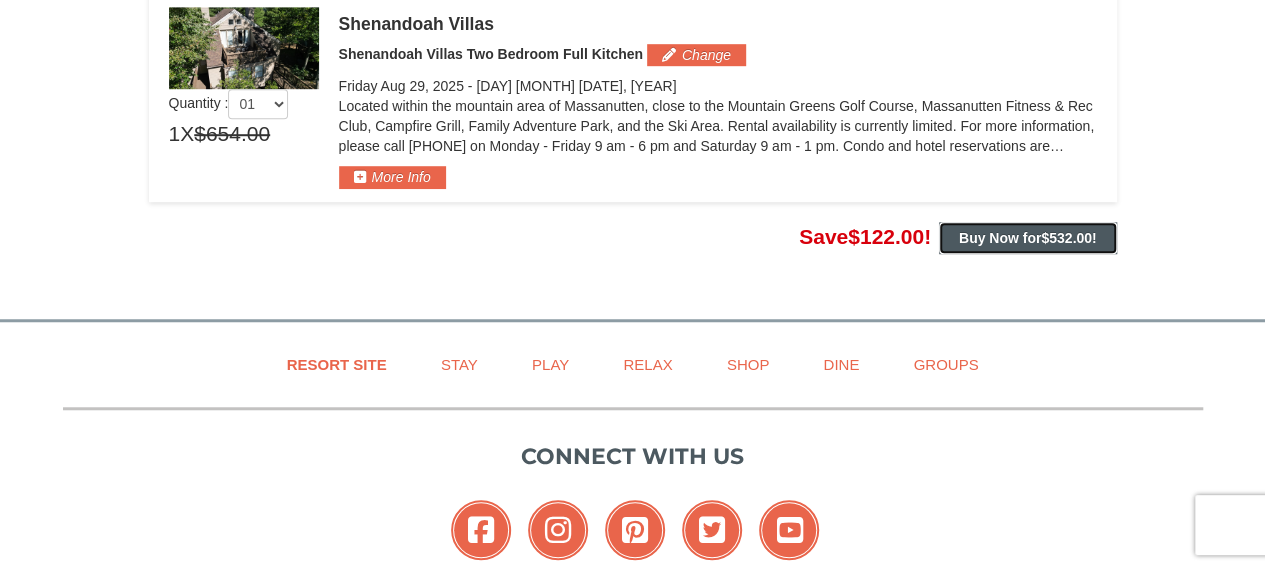 click on "Buy Now for
$532.00 !" at bounding box center [1028, 238] 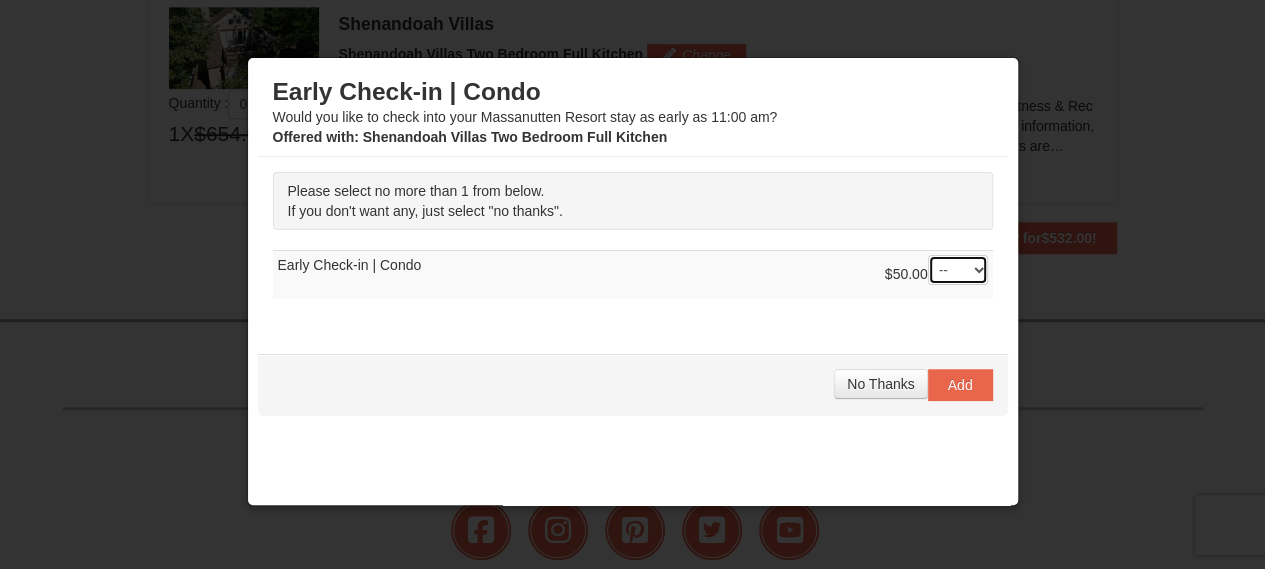 drag, startPoint x: 958, startPoint y: 267, endPoint x: 954, endPoint y: 277, distance: 10.770329 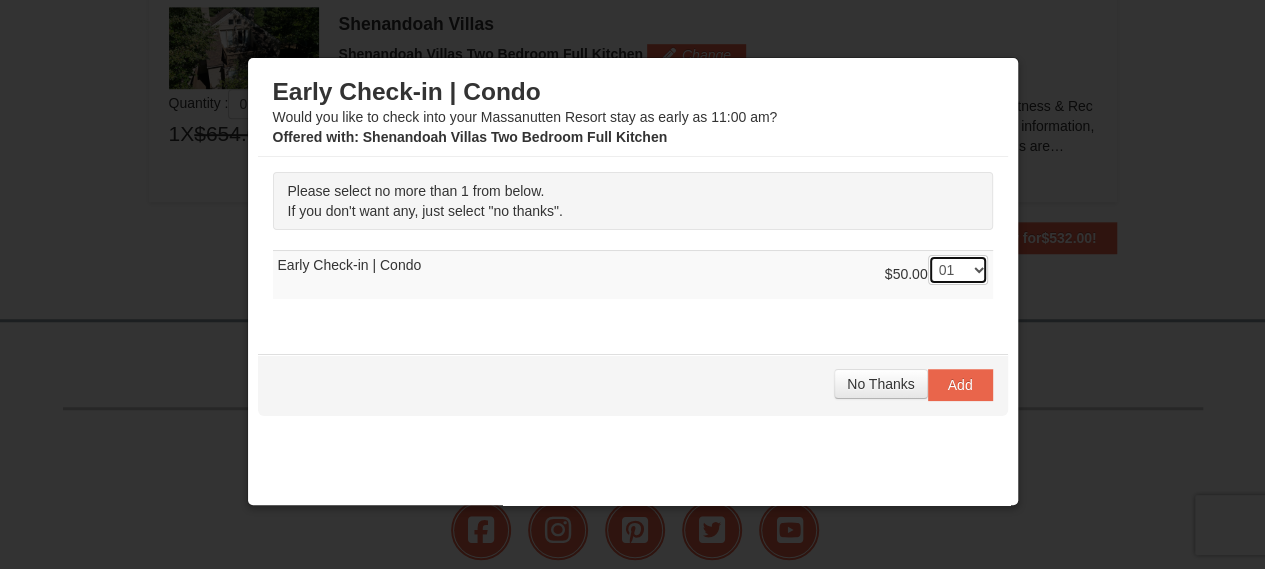 click on "--
01" at bounding box center [958, 270] 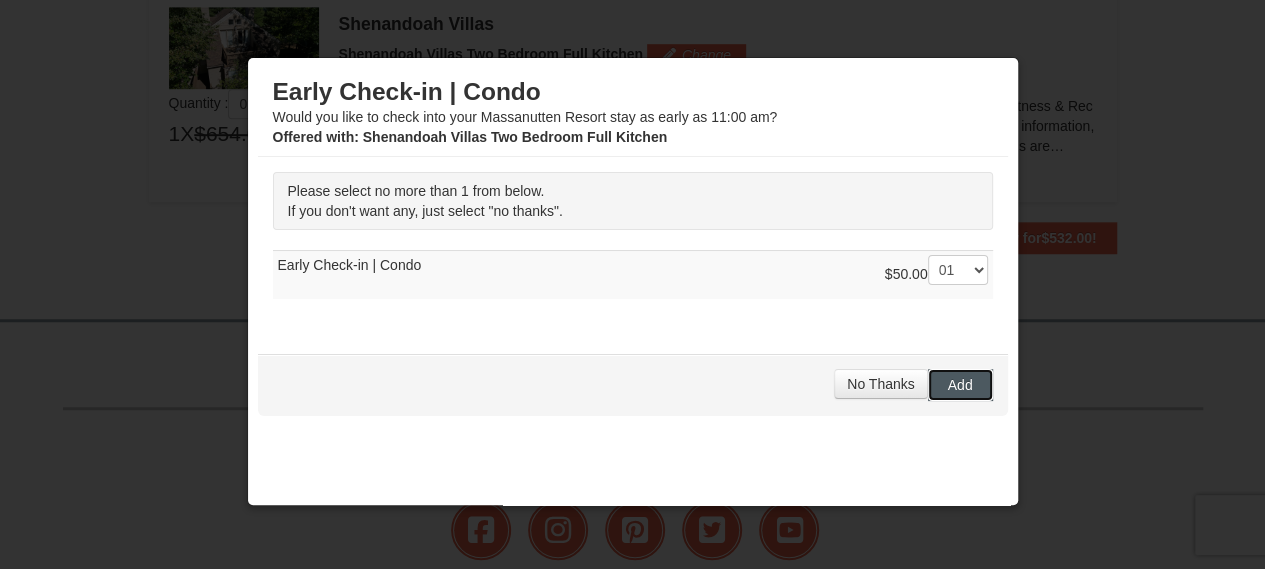 click on "Add" at bounding box center (960, 385) 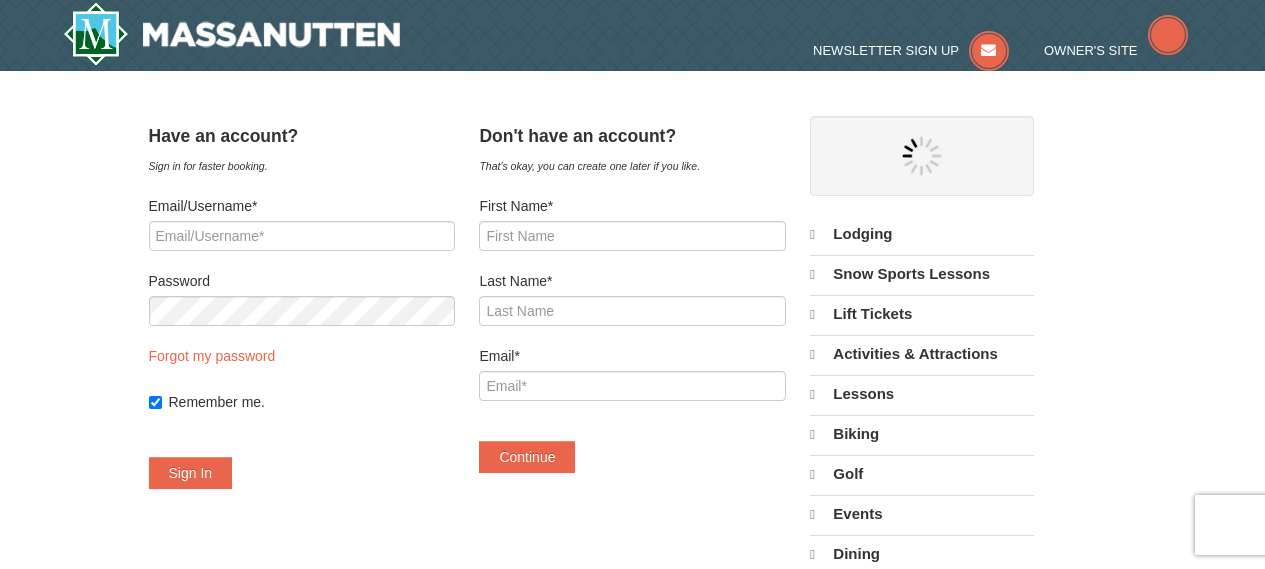 scroll, scrollTop: 0, scrollLeft: 0, axis: both 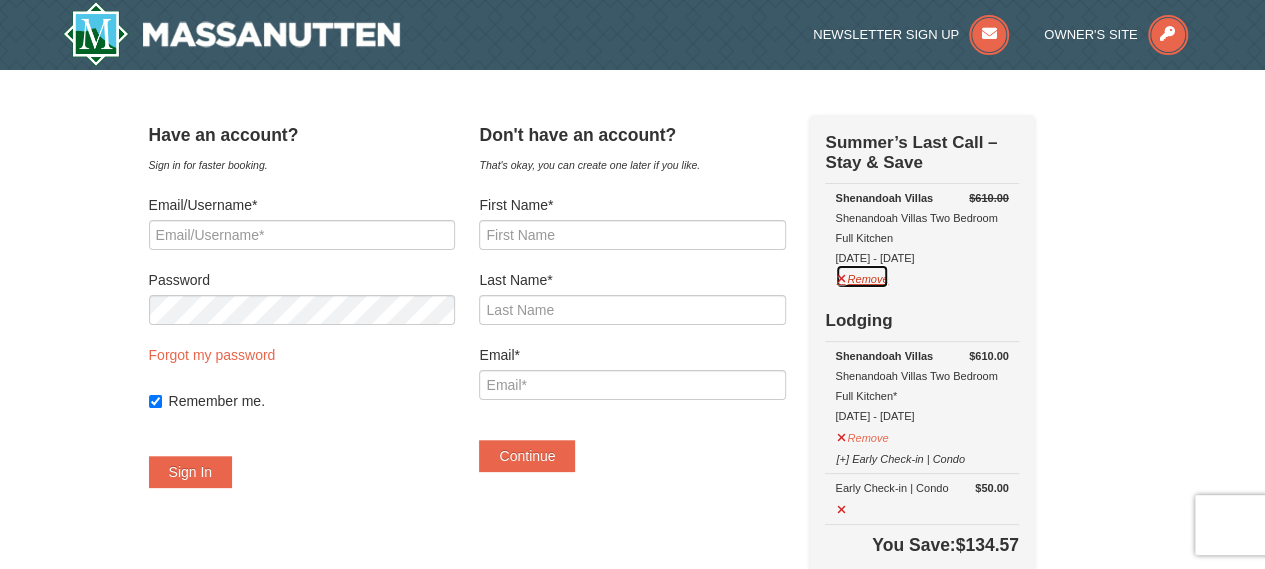 click on "Remove" at bounding box center (862, 276) 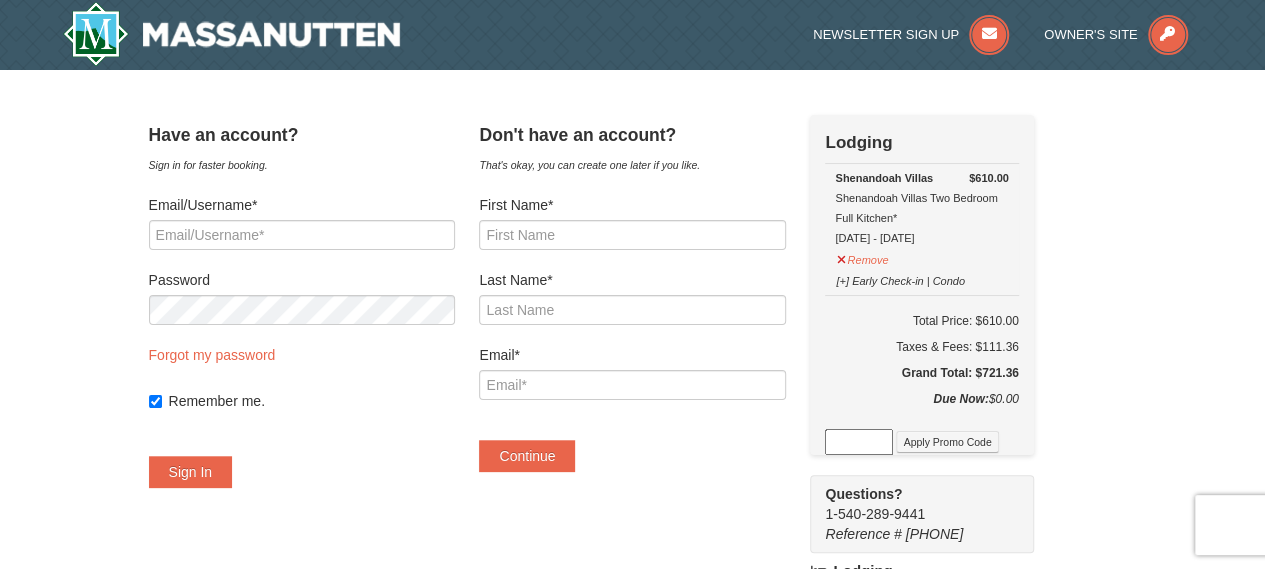 click on "×
Have an account?
Sign in for faster booking.
Email/Username*
Password
Forgot my password
Remember me." at bounding box center (632, 576) 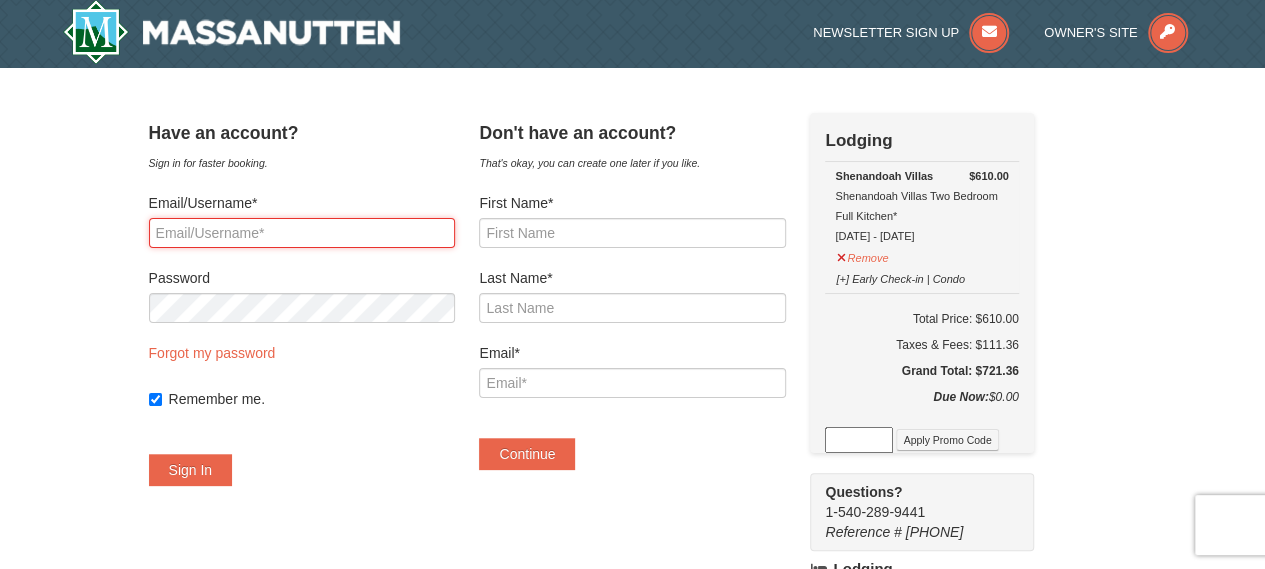 click on "Email/Username*" at bounding box center [302, 233] 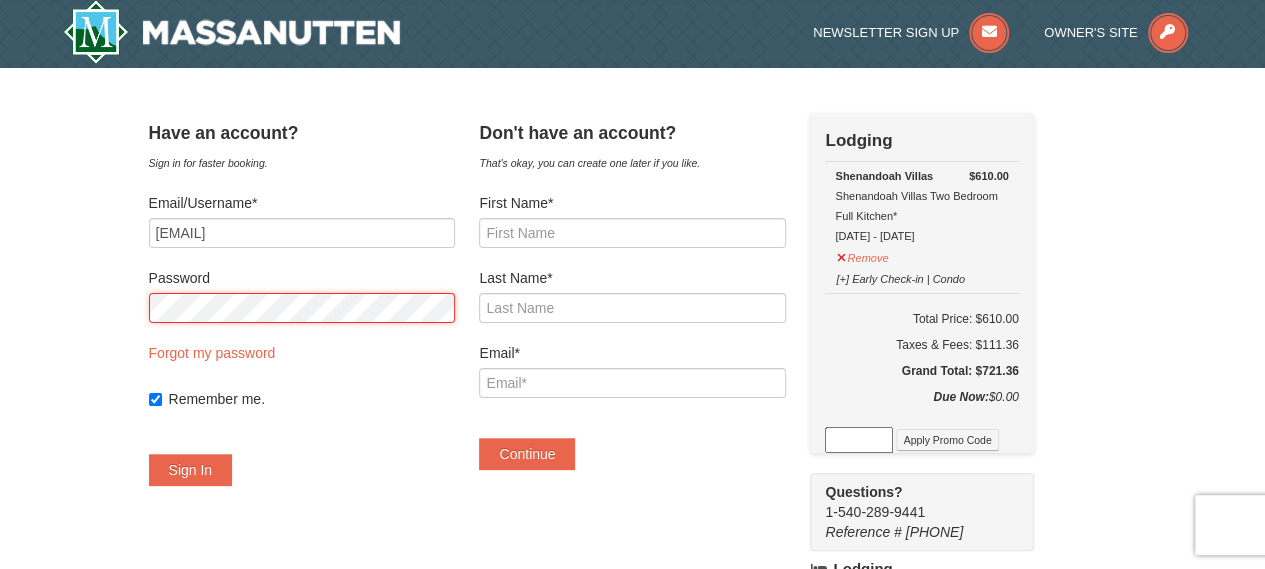 click on "Sign In" at bounding box center [191, 470] 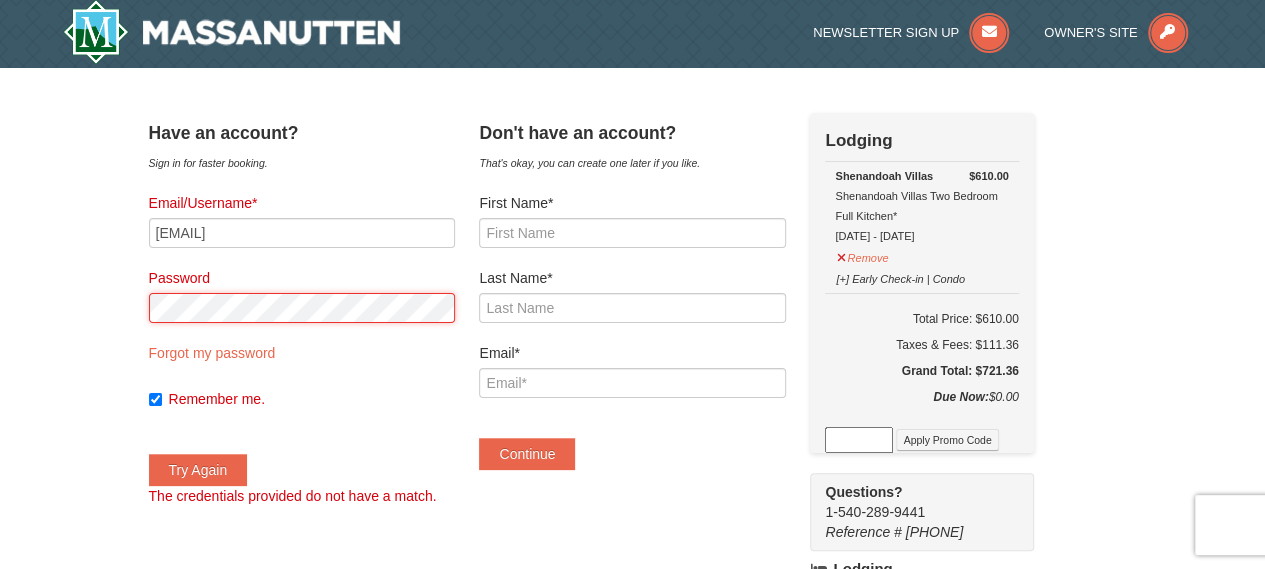 click on "×
Have an account?
Sign in for faster booking.
Email/Username*
jkthepaquin@gmail.com
Password
Forgot my password
Remember me.
Try Again" at bounding box center (632, 574) 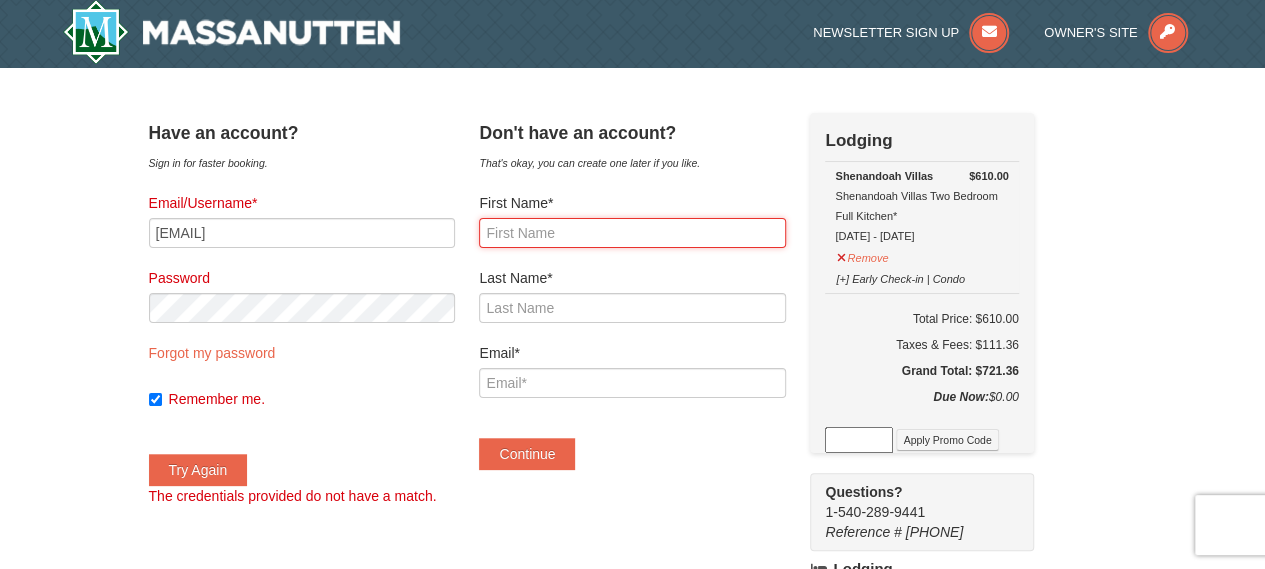 click on "First Name*" at bounding box center [632, 233] 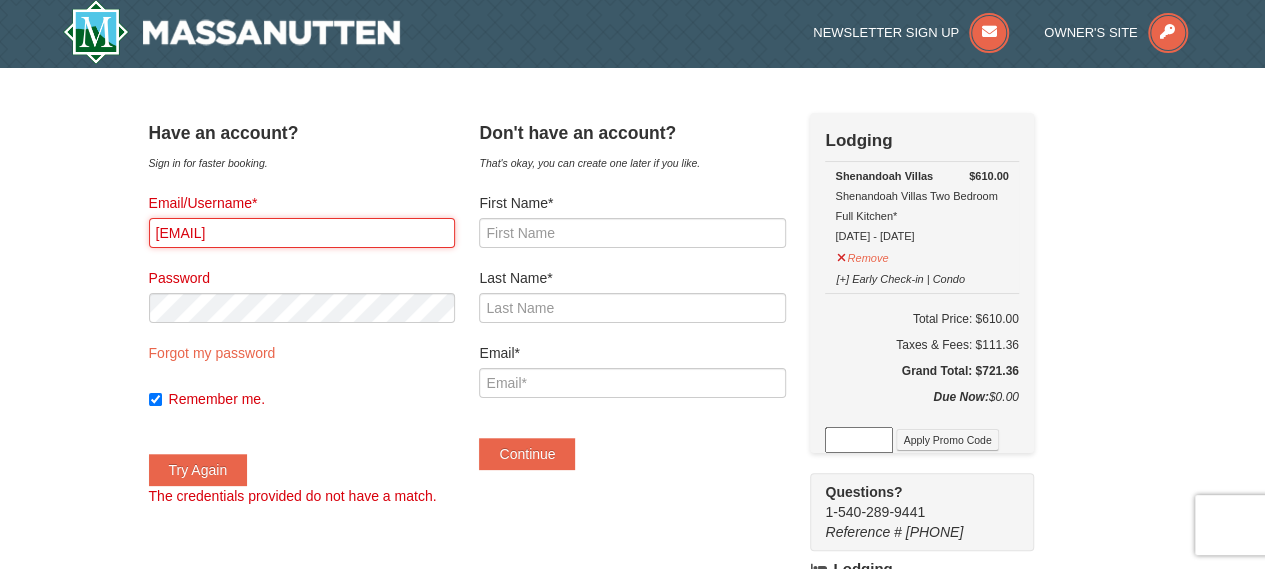 click on "[EMAIL]" at bounding box center (302, 233) 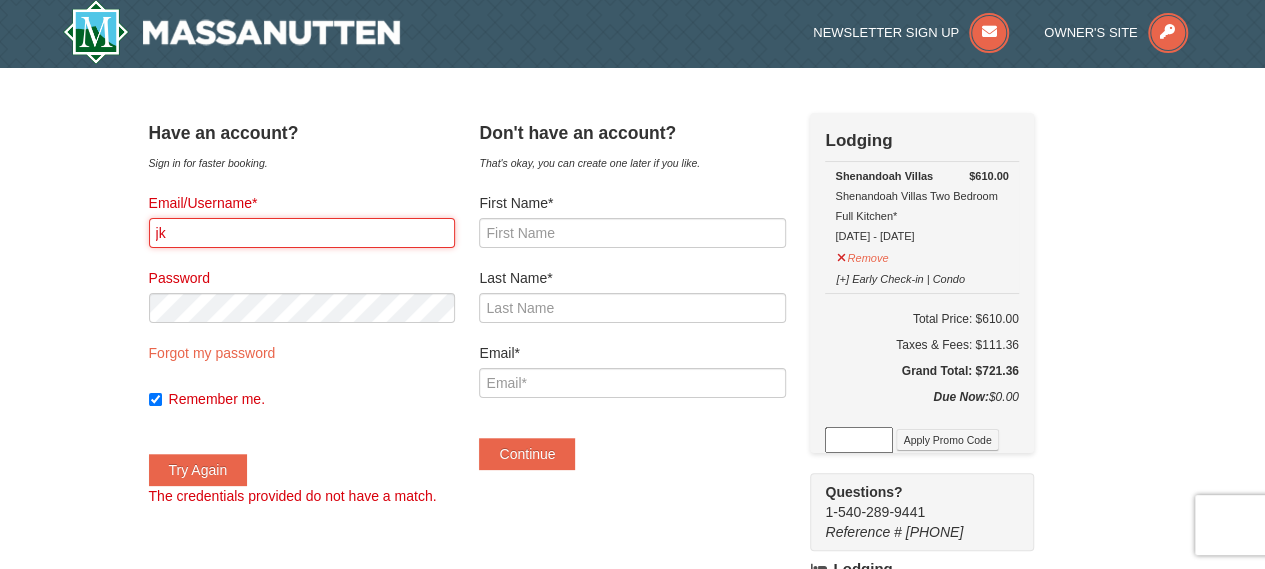 type on "j" 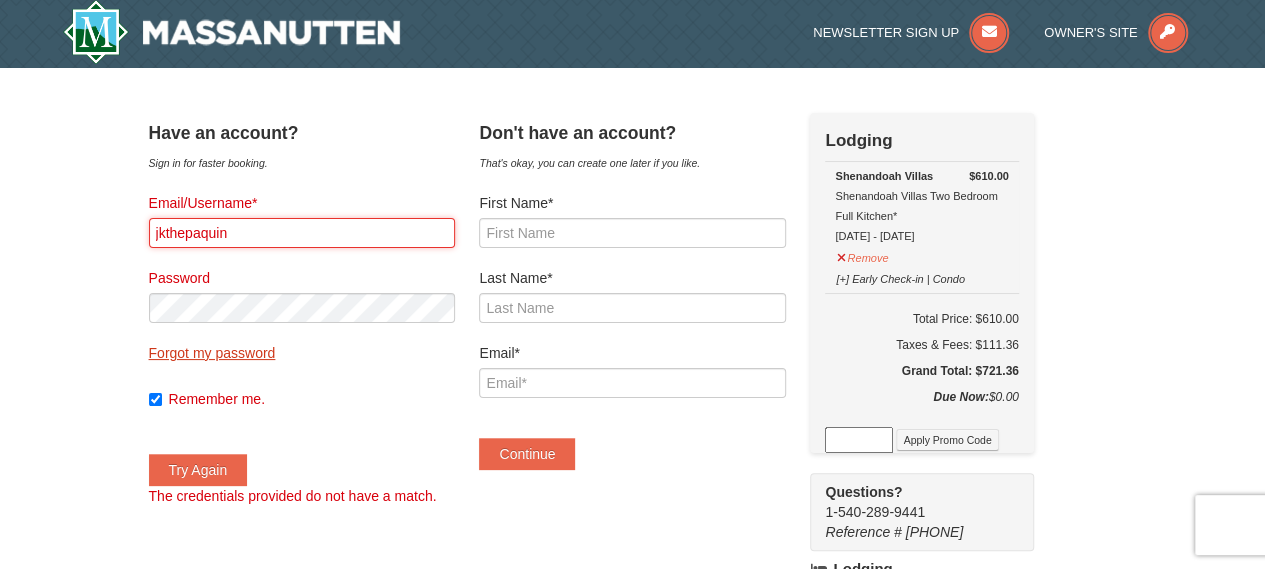 type on "jkthepaquin" 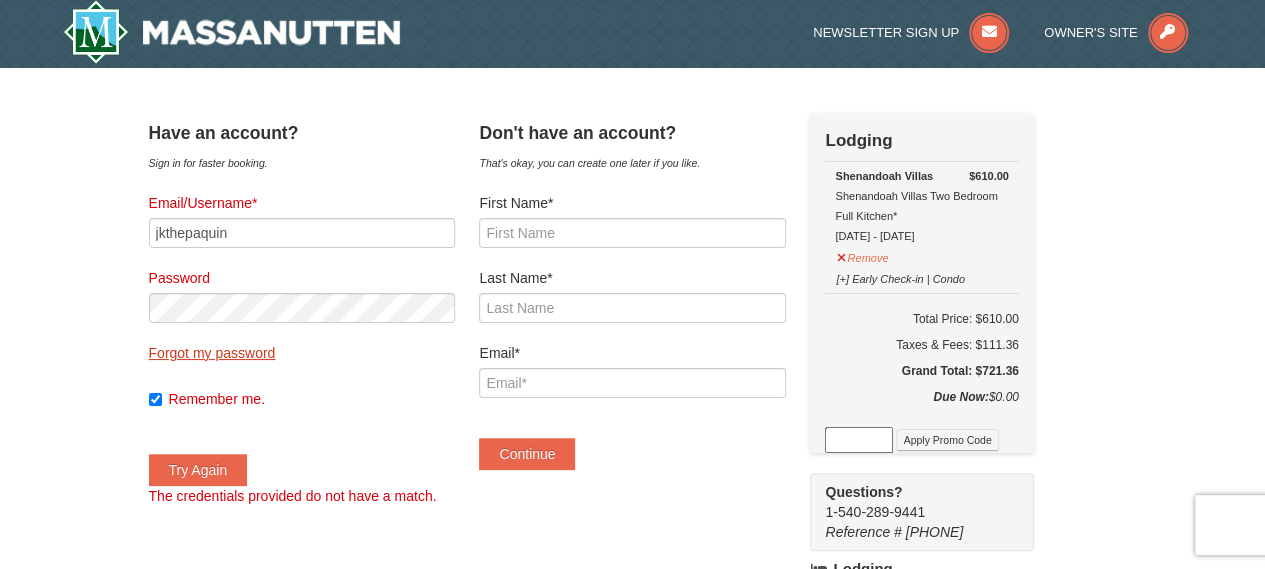 click on "Forgot my password" at bounding box center [212, 353] 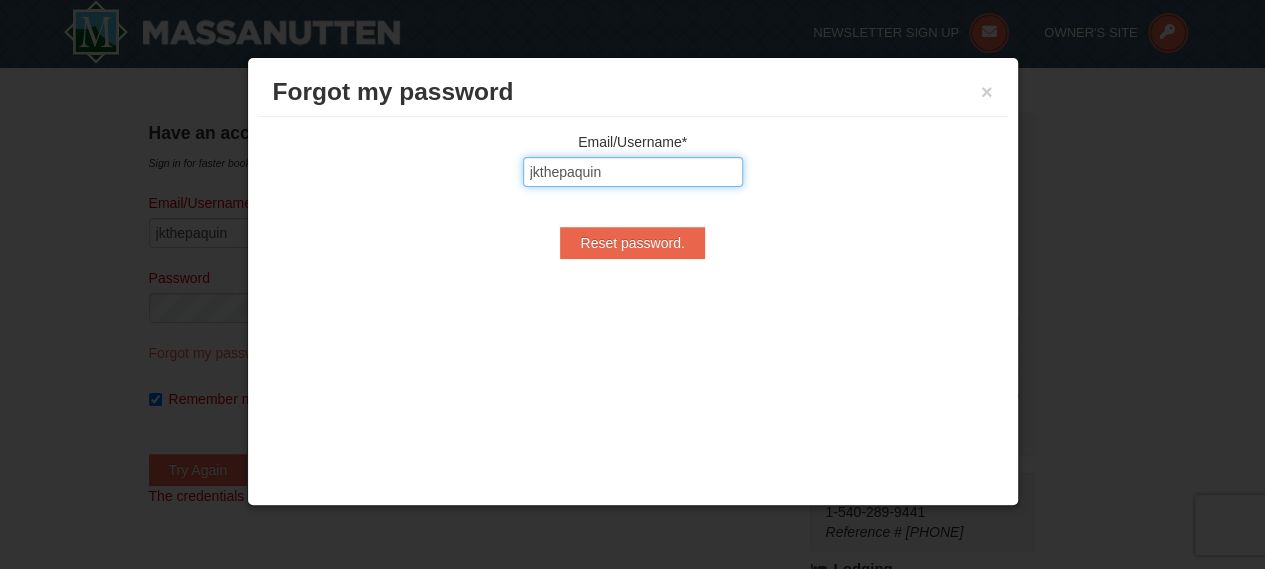 click on "jkthepaquin" at bounding box center (633, 172) 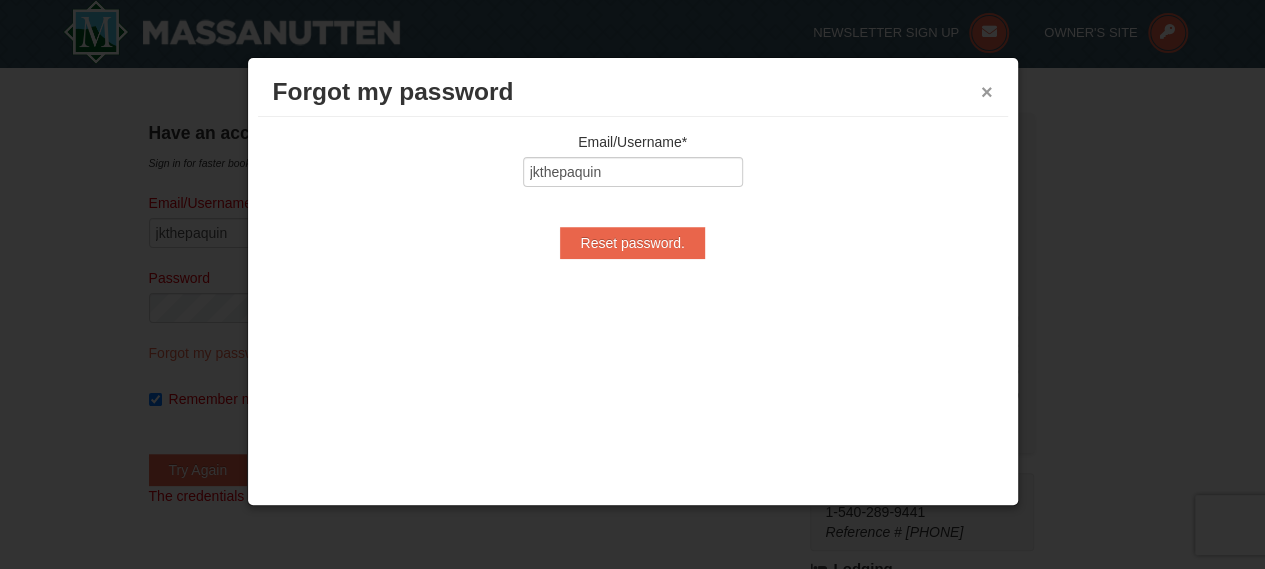 click on "×" at bounding box center (987, 92) 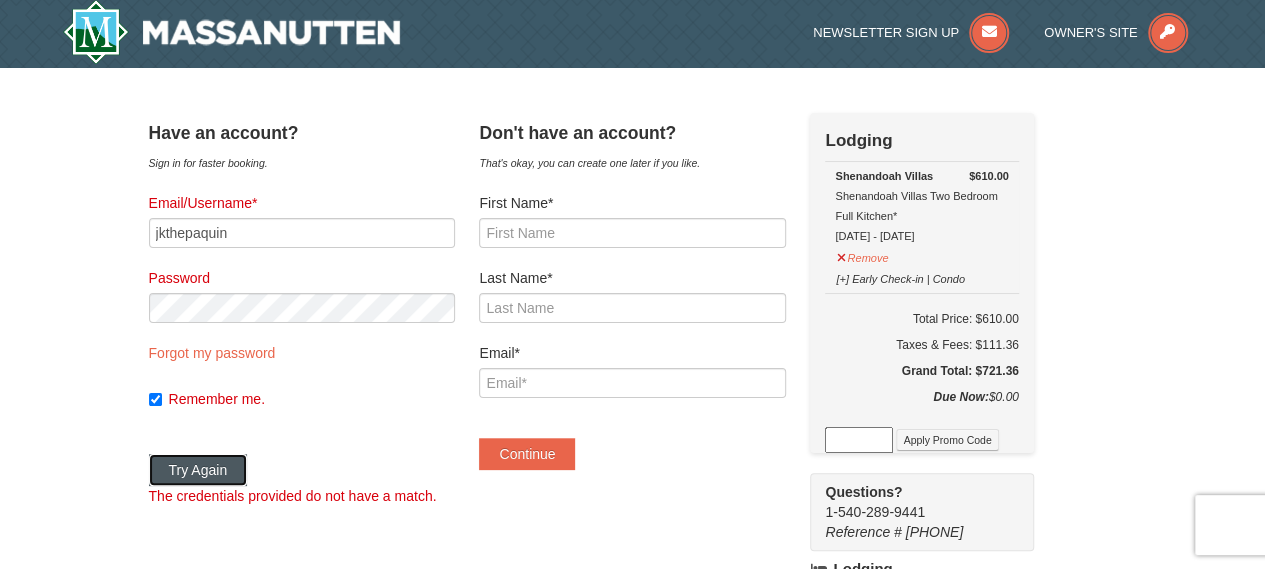click on "Try Again" at bounding box center [198, 470] 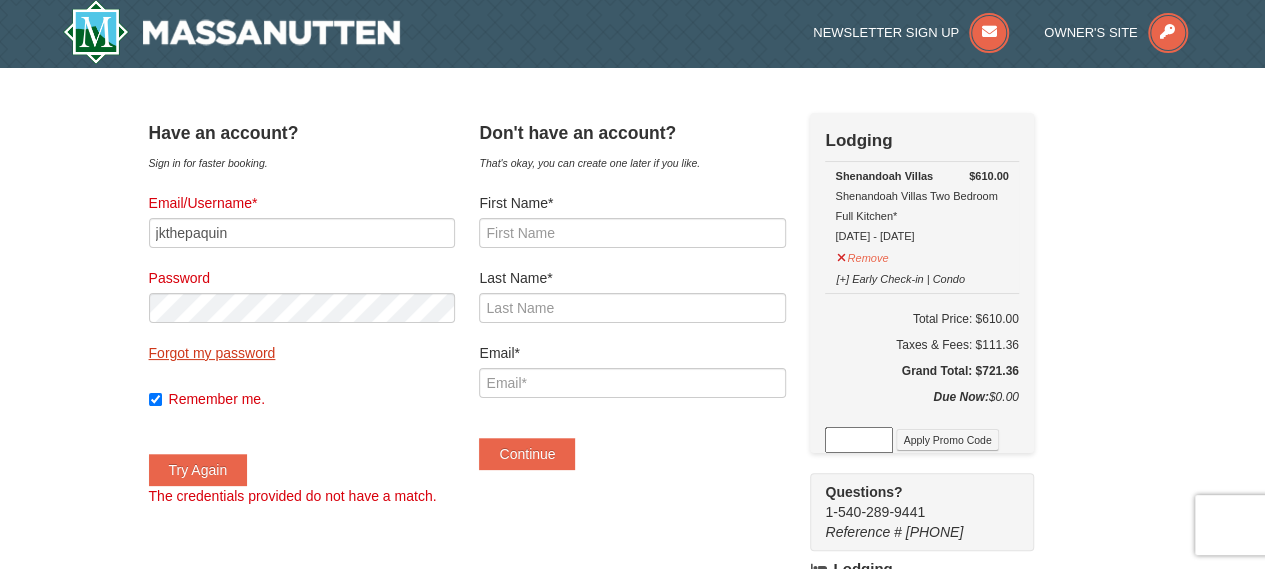 click on "Forgot my password" at bounding box center (212, 353) 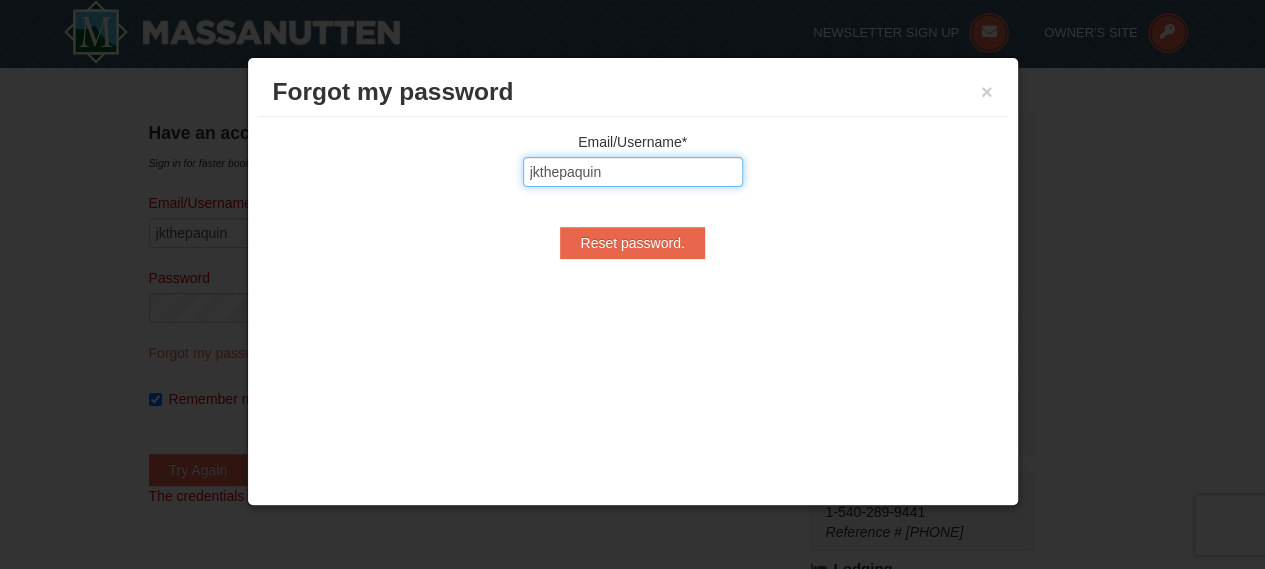 click on "jkthepaquin" at bounding box center [633, 172] 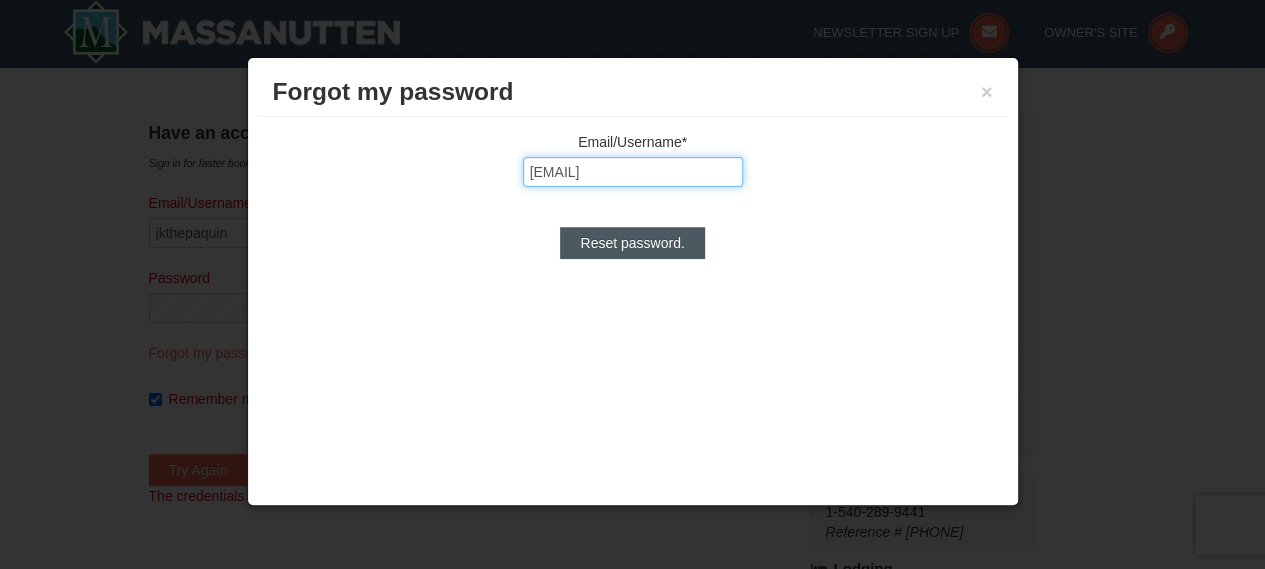 type on "jkthepaquin@gmail.com" 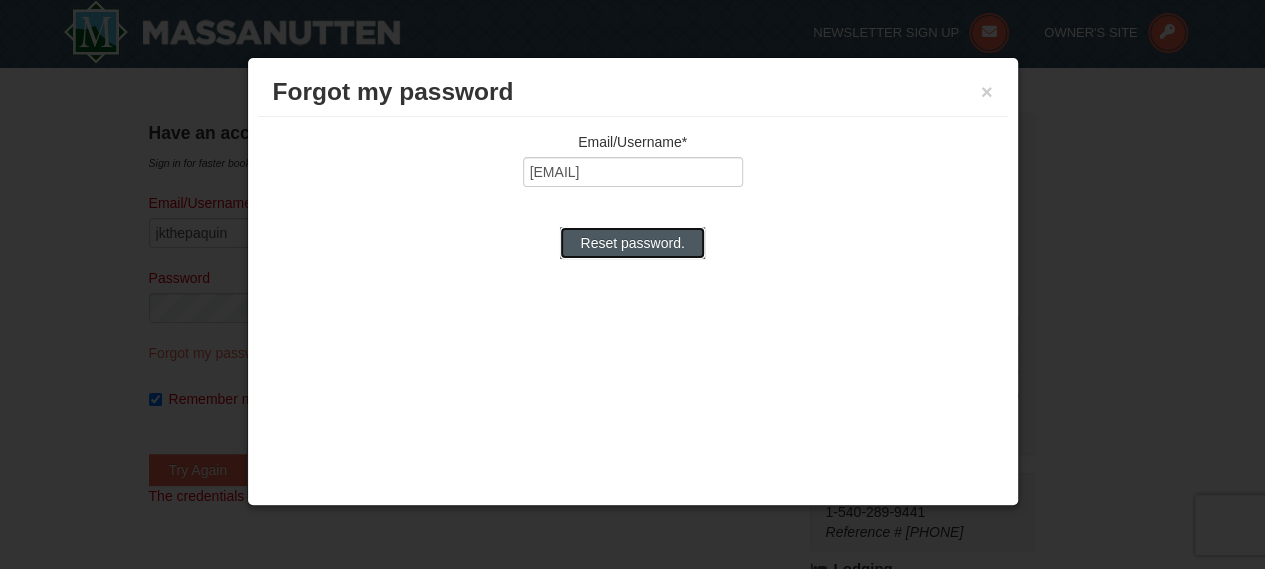 click on "Reset password." at bounding box center (632, 243) 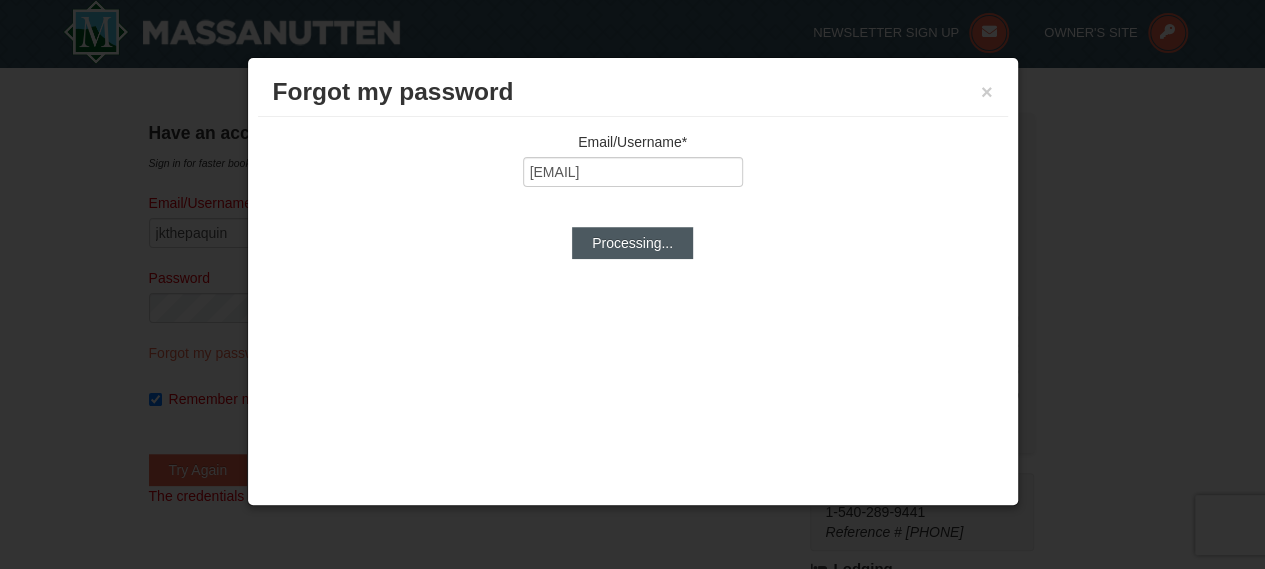 type on "jkthepaquin@gmail.com" 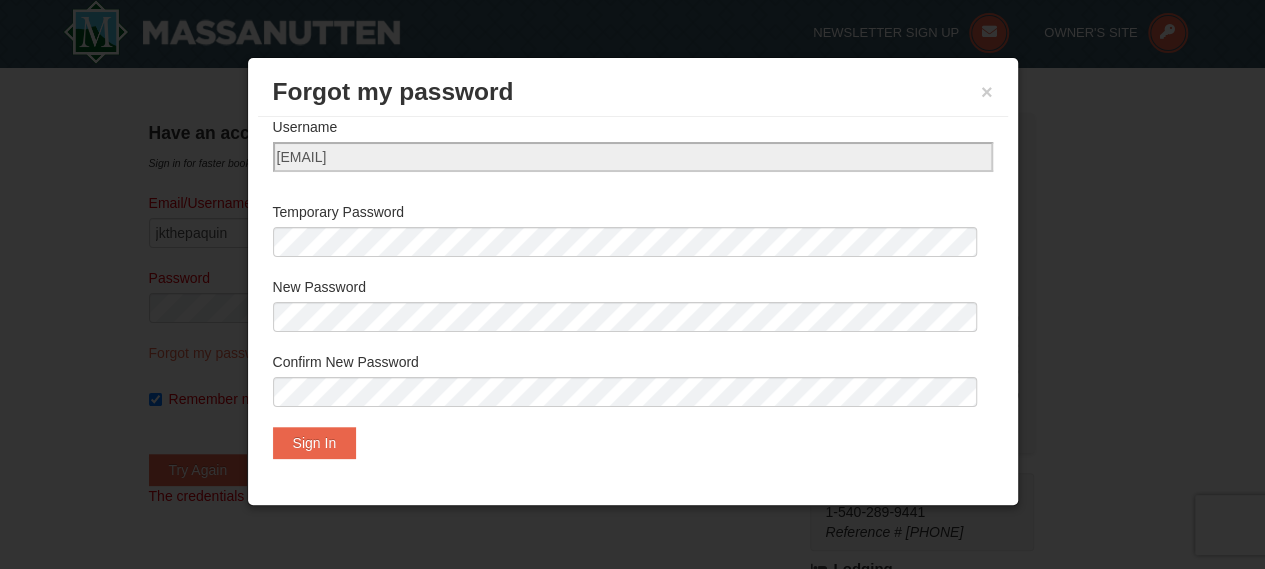 scroll, scrollTop: 99, scrollLeft: 0, axis: vertical 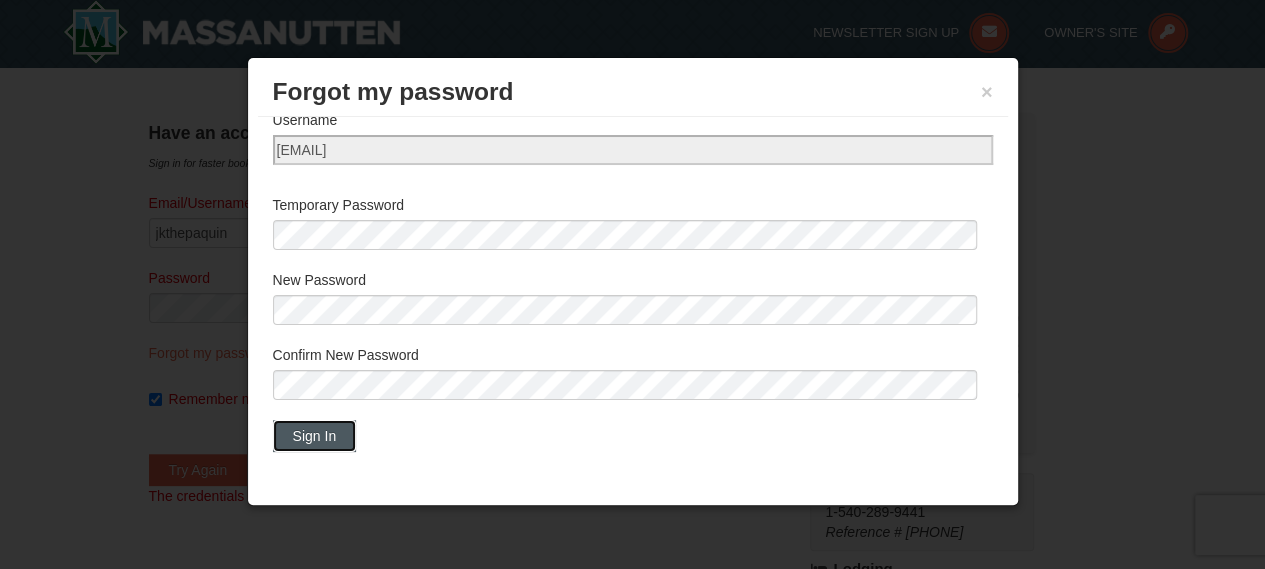 click on "Sign In" at bounding box center [315, 436] 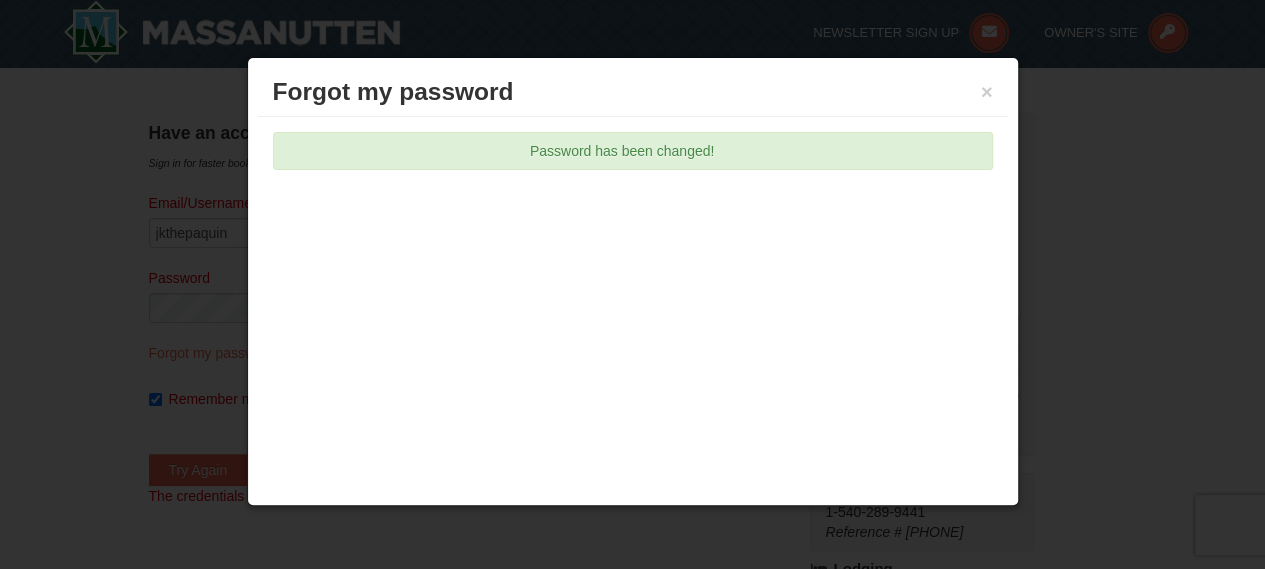 scroll, scrollTop: 0, scrollLeft: 0, axis: both 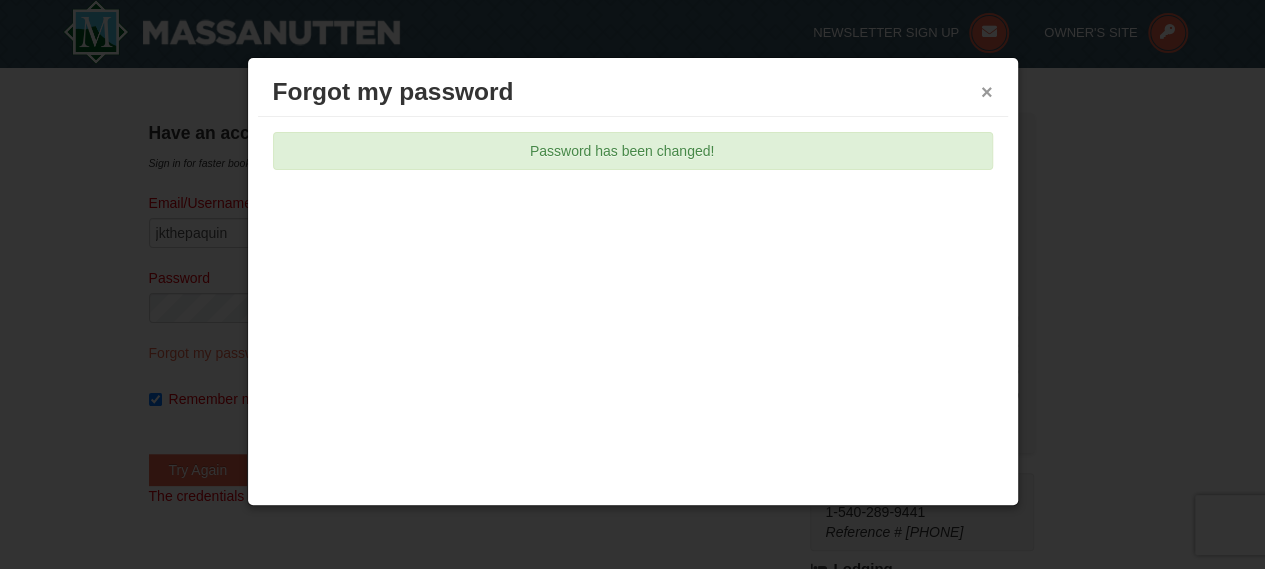 click on "×" at bounding box center [987, 92] 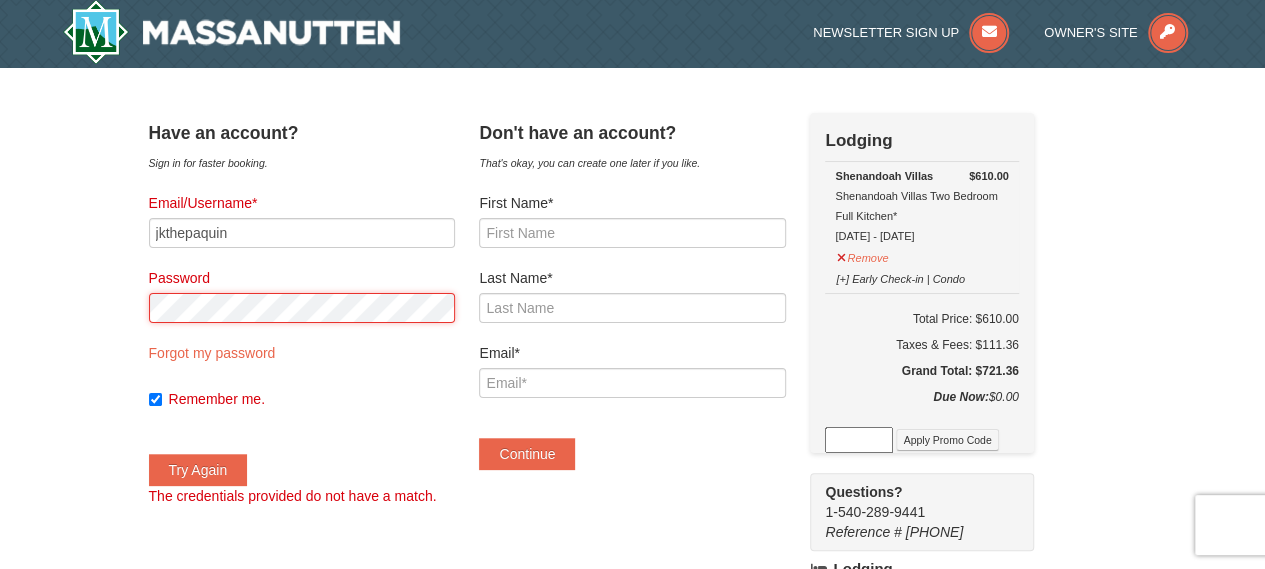 click on "×
Have an account?
Sign in for faster booking.
Email/Username*
jkthepaquin
Password
Forgot my password
Remember me." at bounding box center [632, 574] 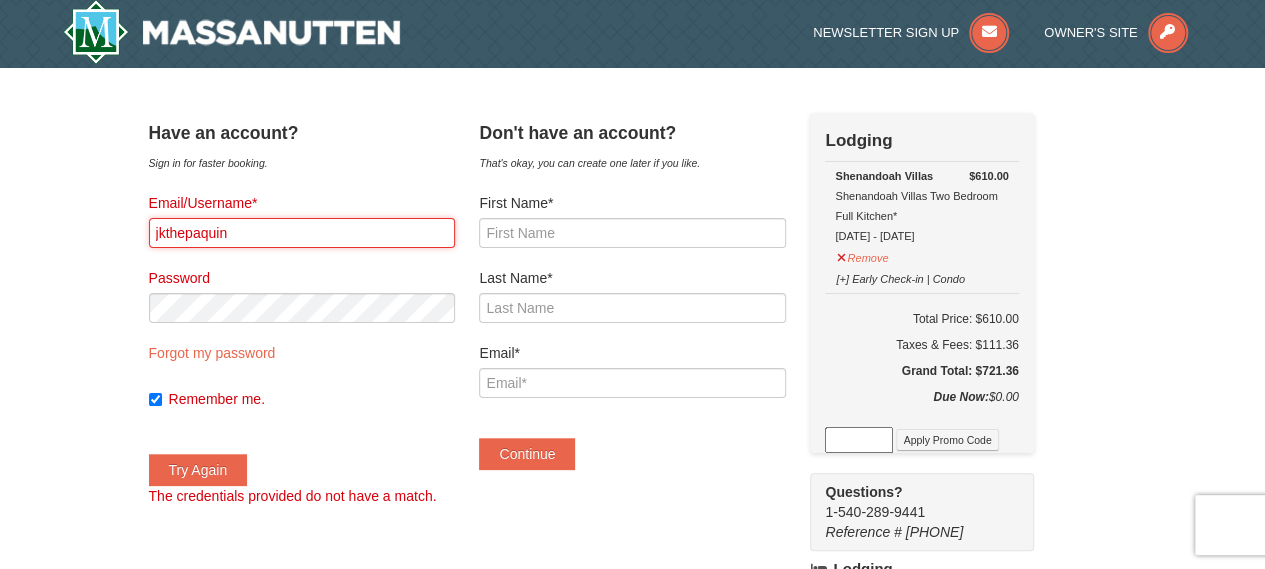 click on "jkthepaquin" at bounding box center [302, 233] 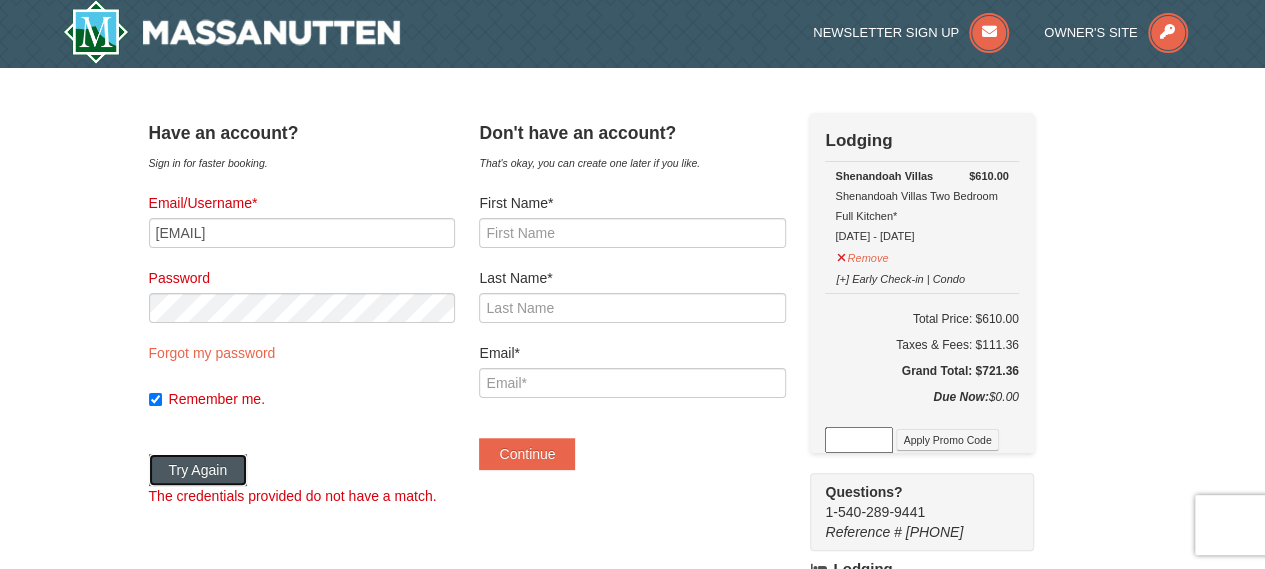 click on "Try Again" at bounding box center (198, 470) 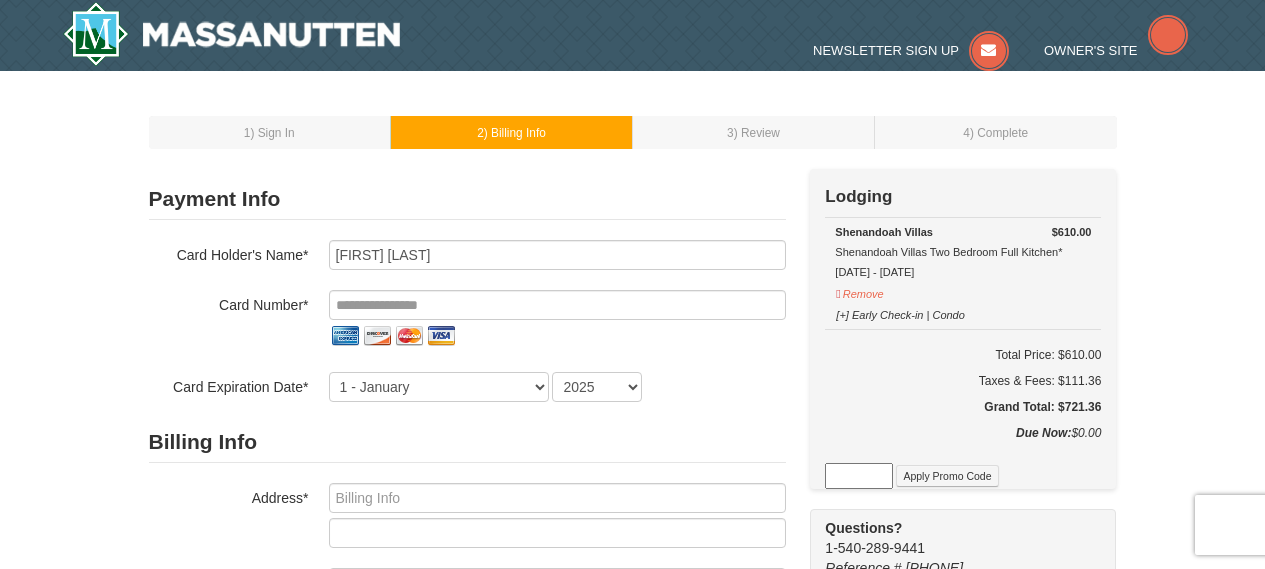 scroll, scrollTop: 0, scrollLeft: 0, axis: both 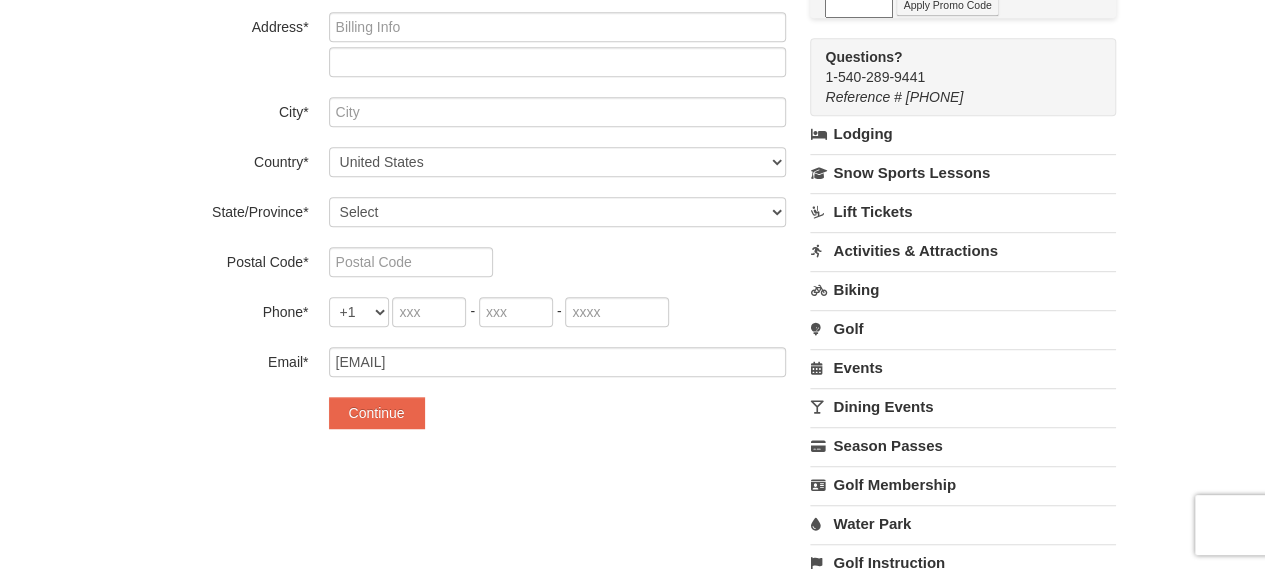 click on "Activities & Attractions" at bounding box center [963, 250] 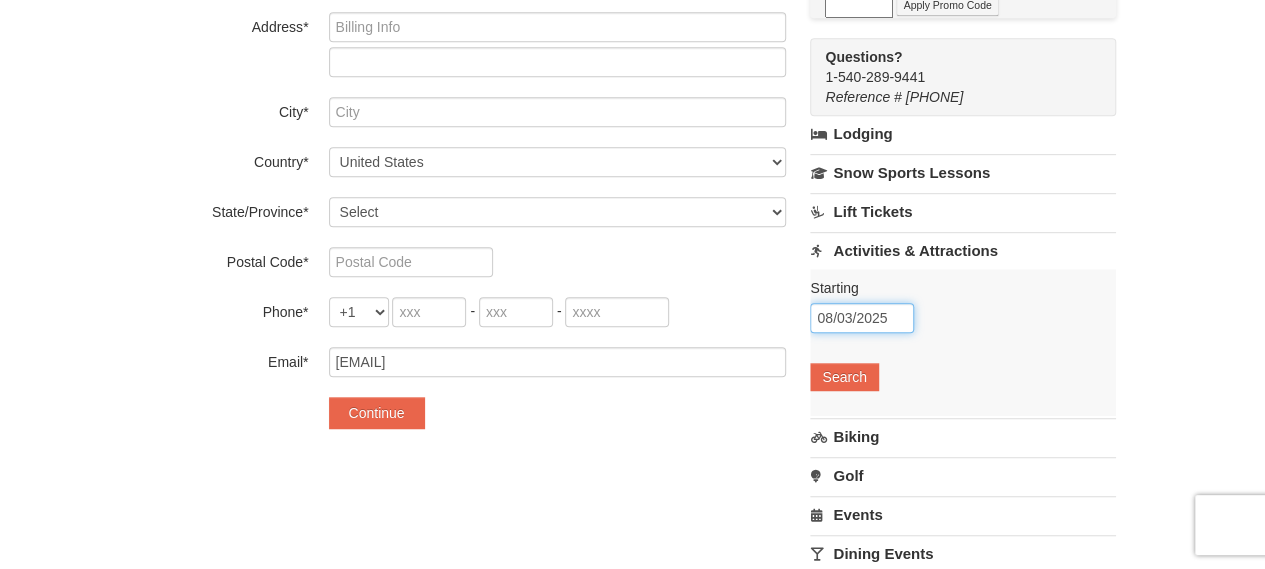 click on "08/03/2025" at bounding box center (862, 318) 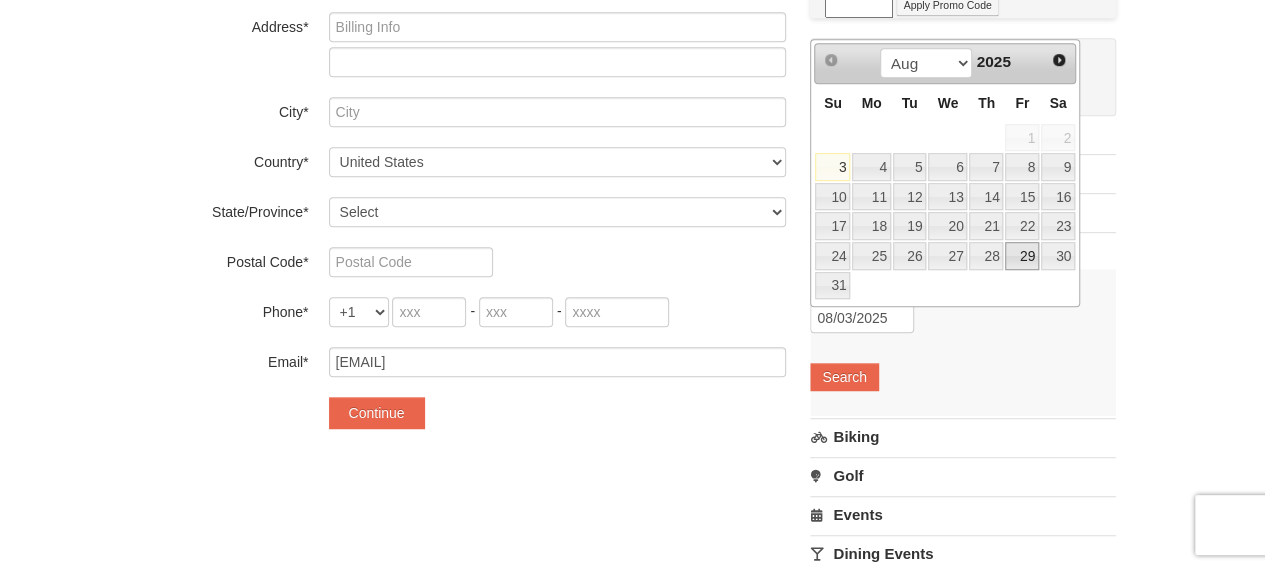 click on "29" at bounding box center [1022, 256] 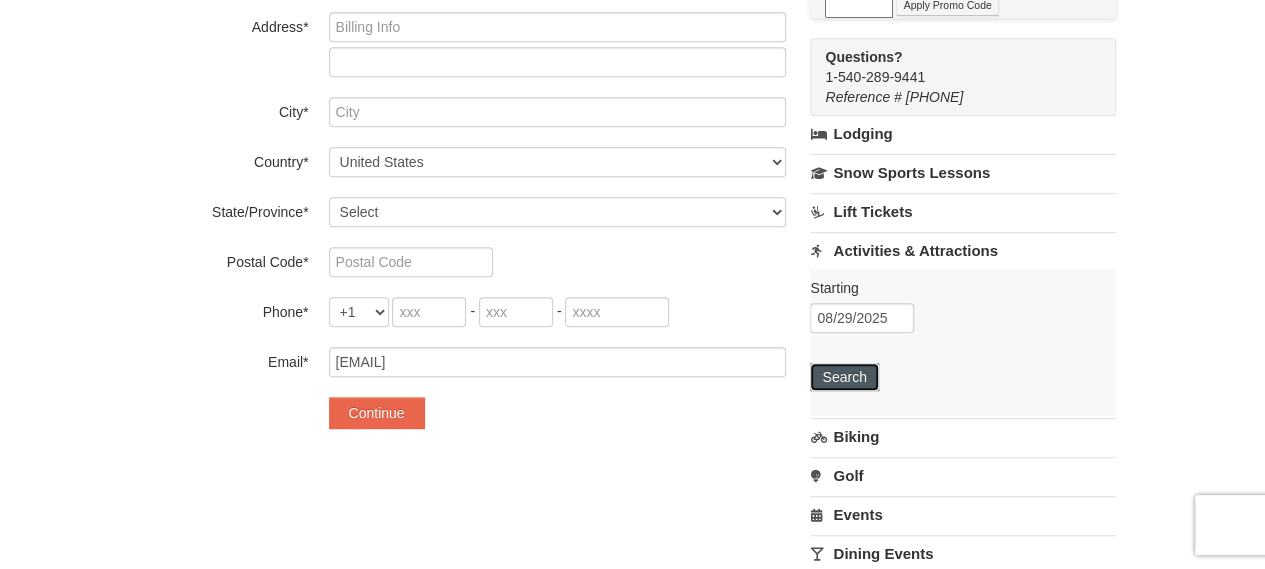 click on "Search" at bounding box center [844, 377] 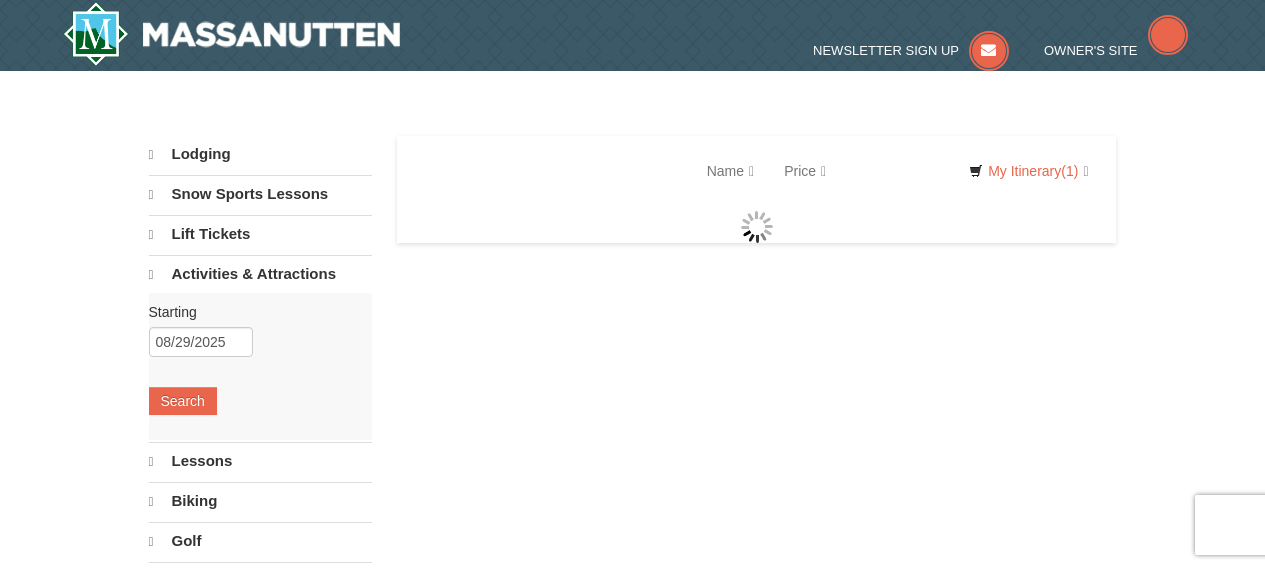 scroll, scrollTop: 0, scrollLeft: 0, axis: both 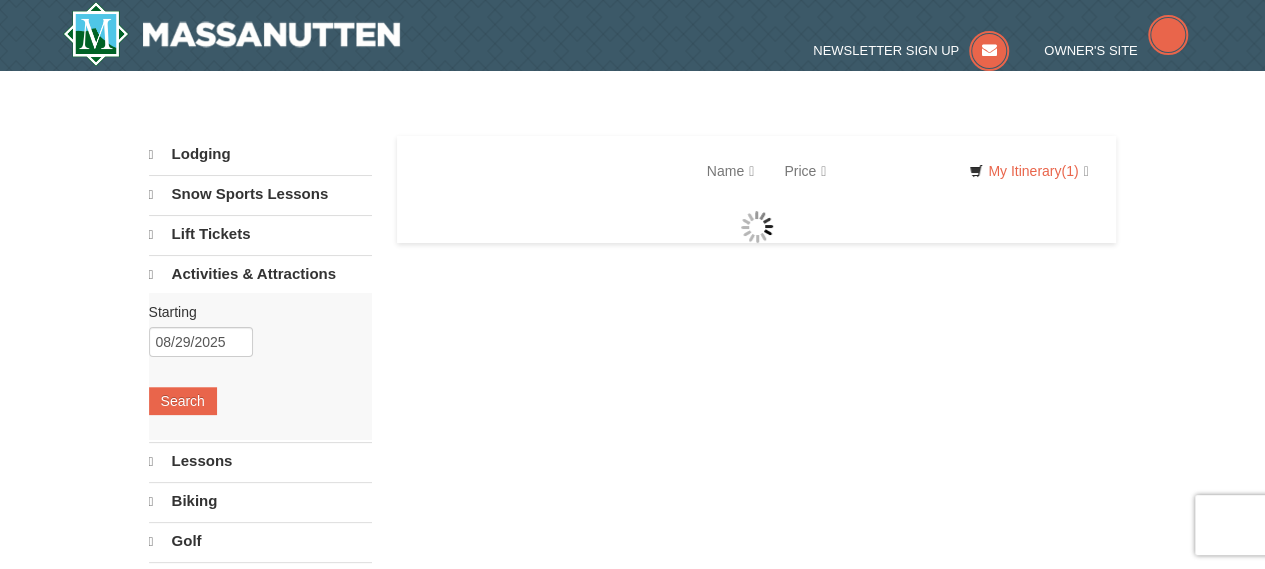 select on "8" 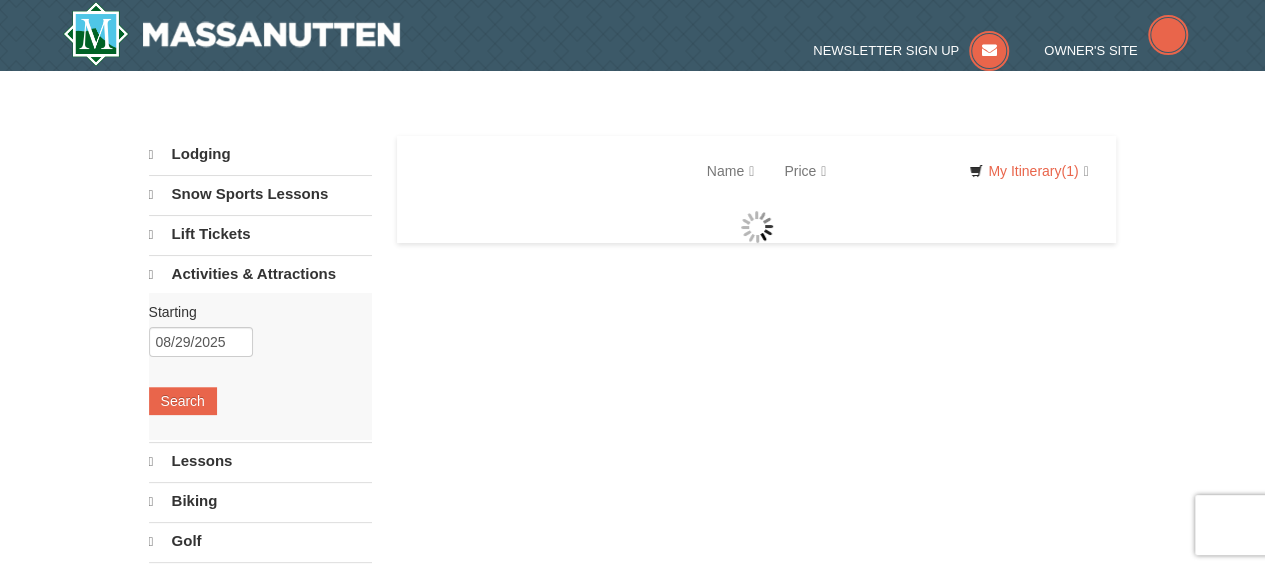 select on "8" 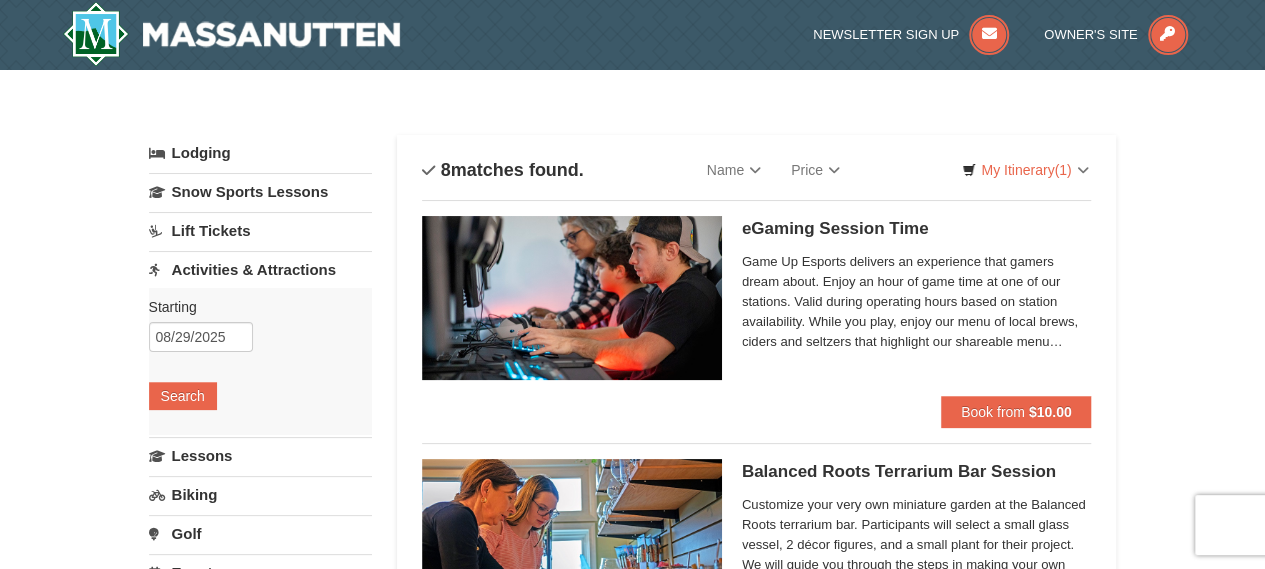 scroll, scrollTop: 0, scrollLeft: 0, axis: both 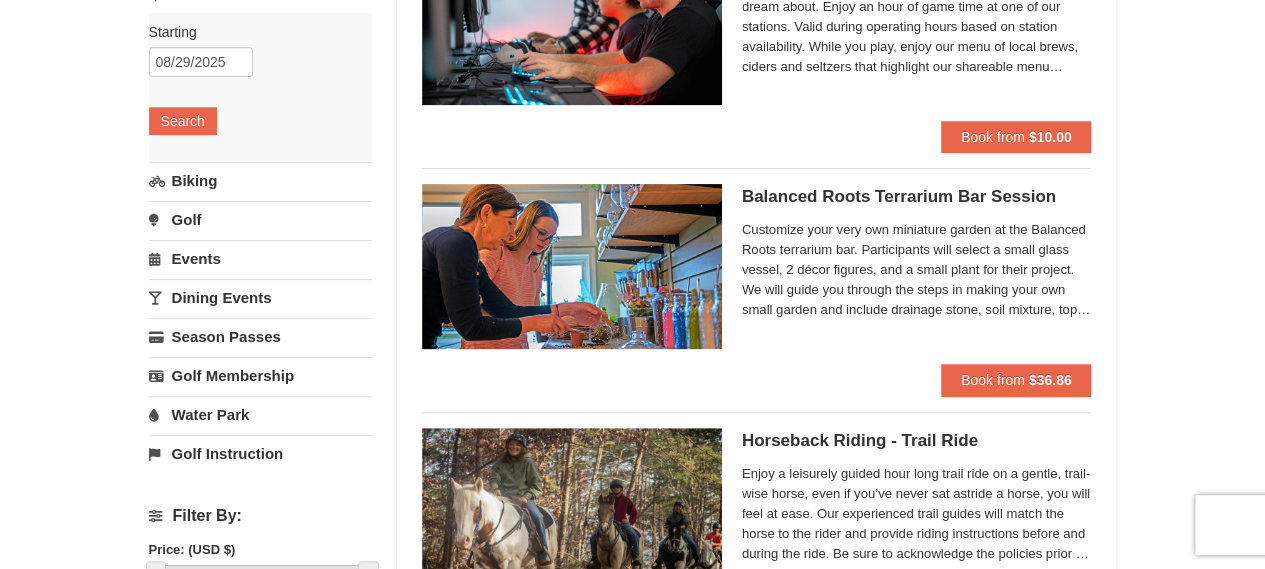 drag, startPoint x: 1272, startPoint y: 67, endPoint x: 1279, endPoint y: 122, distance: 55.443665 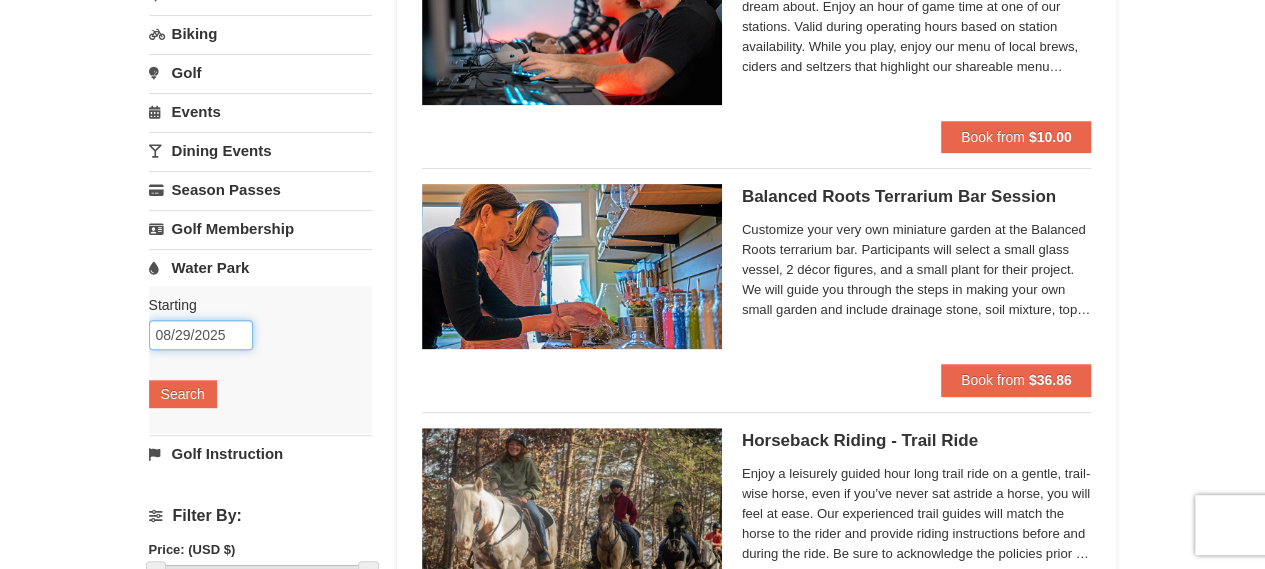 click on "08/29/2025" at bounding box center (201, 335) 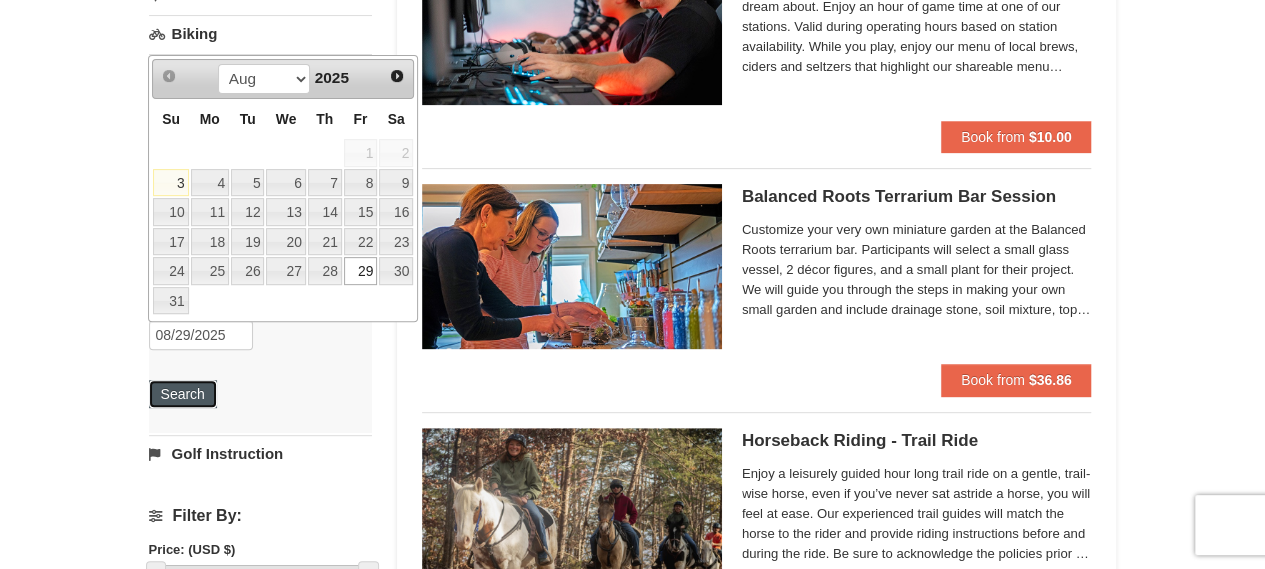 click on "Search" at bounding box center [183, 394] 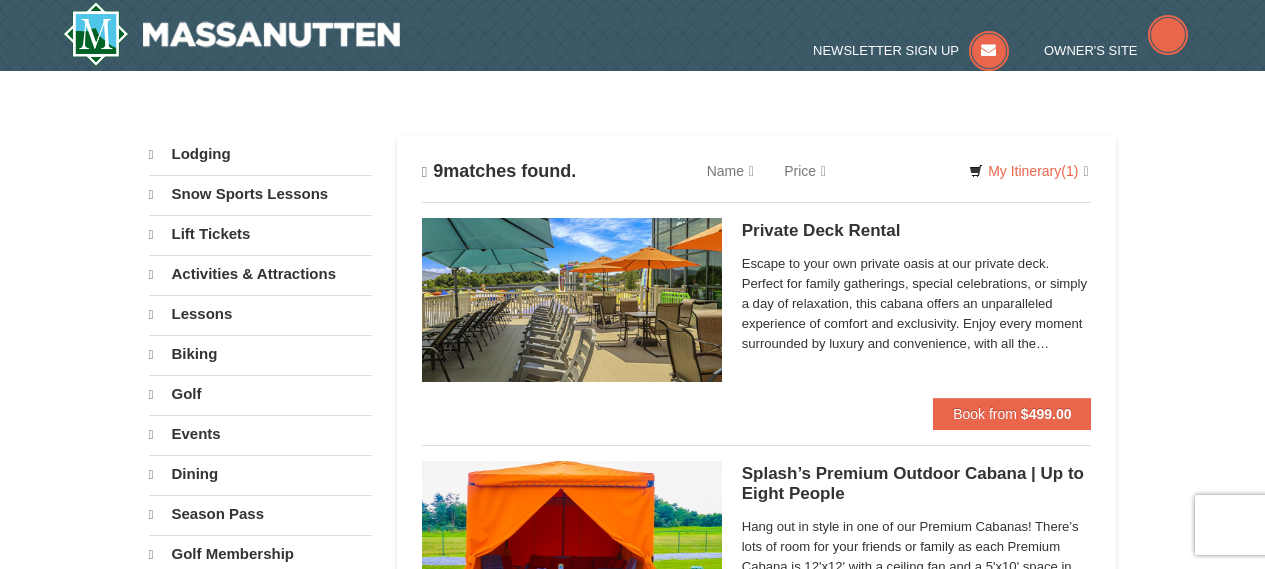 scroll, scrollTop: 0, scrollLeft: 0, axis: both 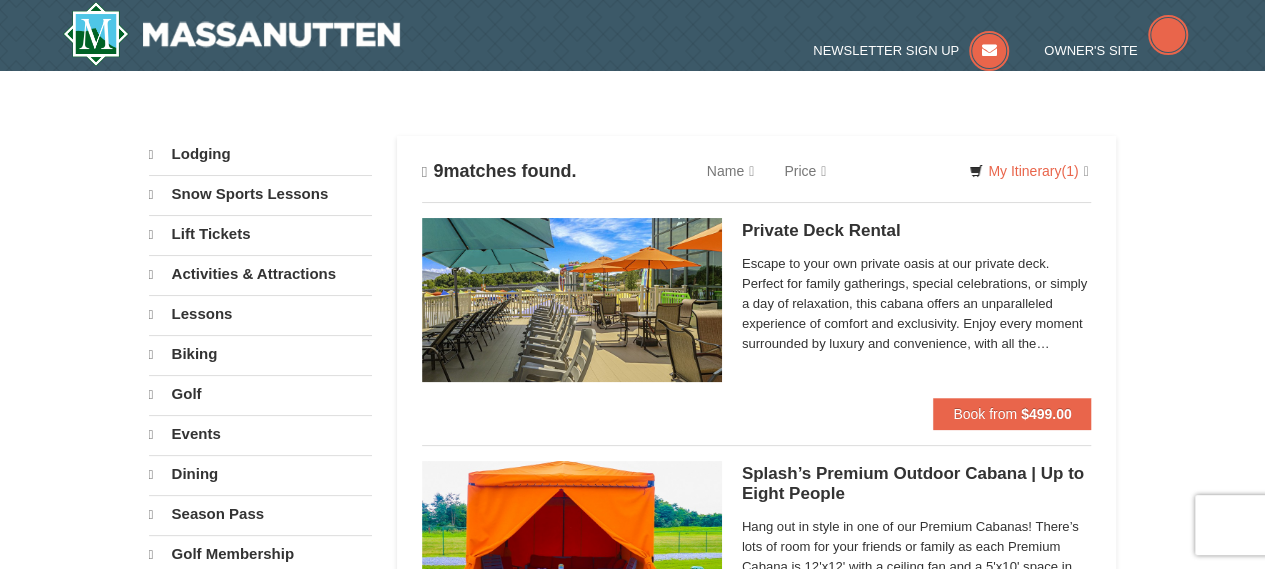 select on "8" 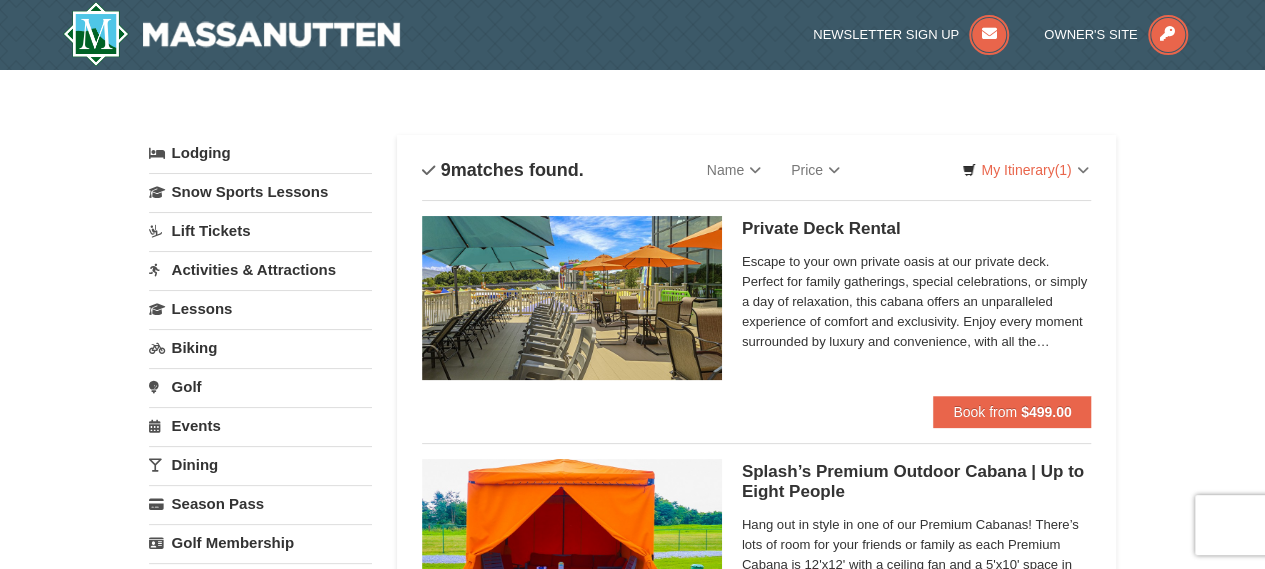 scroll, scrollTop: 0, scrollLeft: 0, axis: both 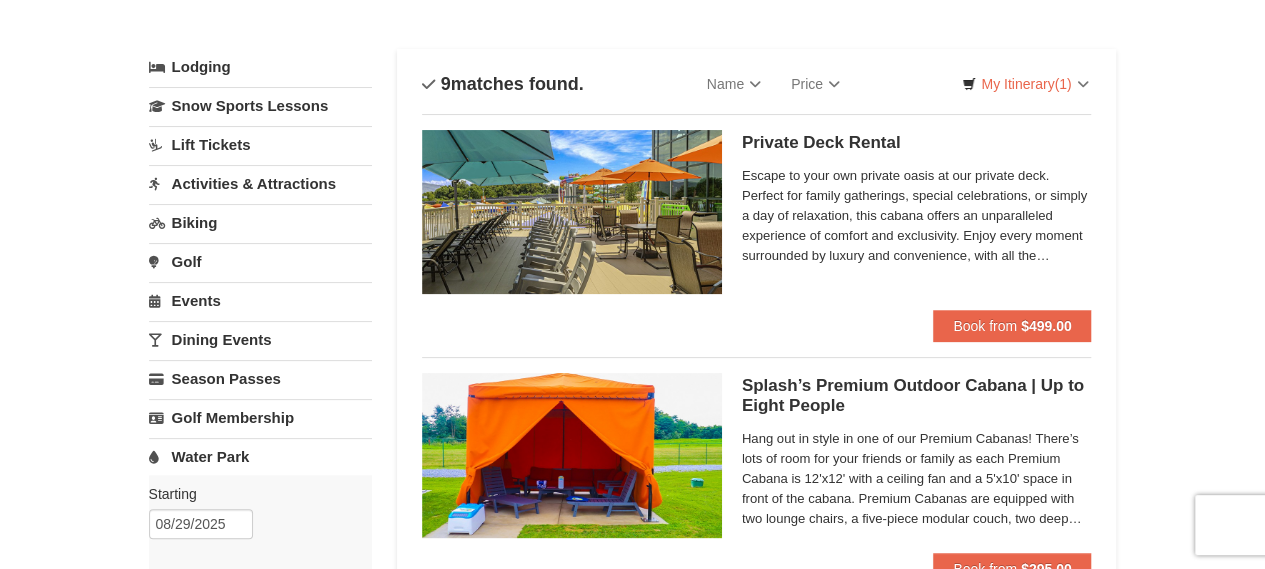 drag, startPoint x: 1269, startPoint y: 67, endPoint x: 1268, endPoint y: 83, distance: 16.03122 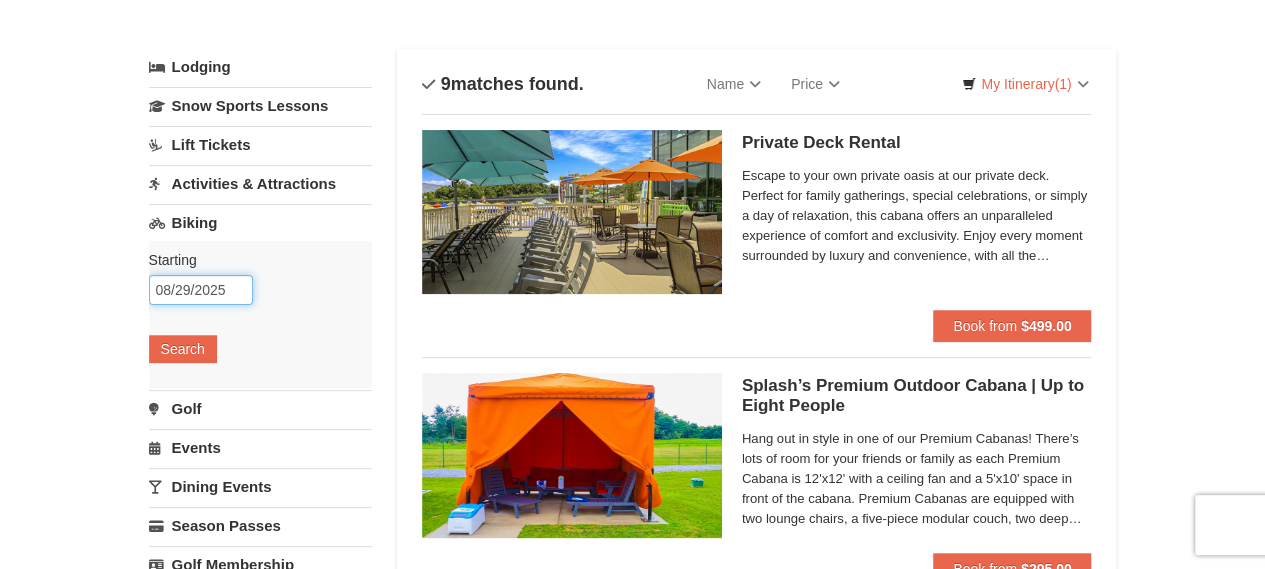 click on "08/29/2025" at bounding box center (201, 290) 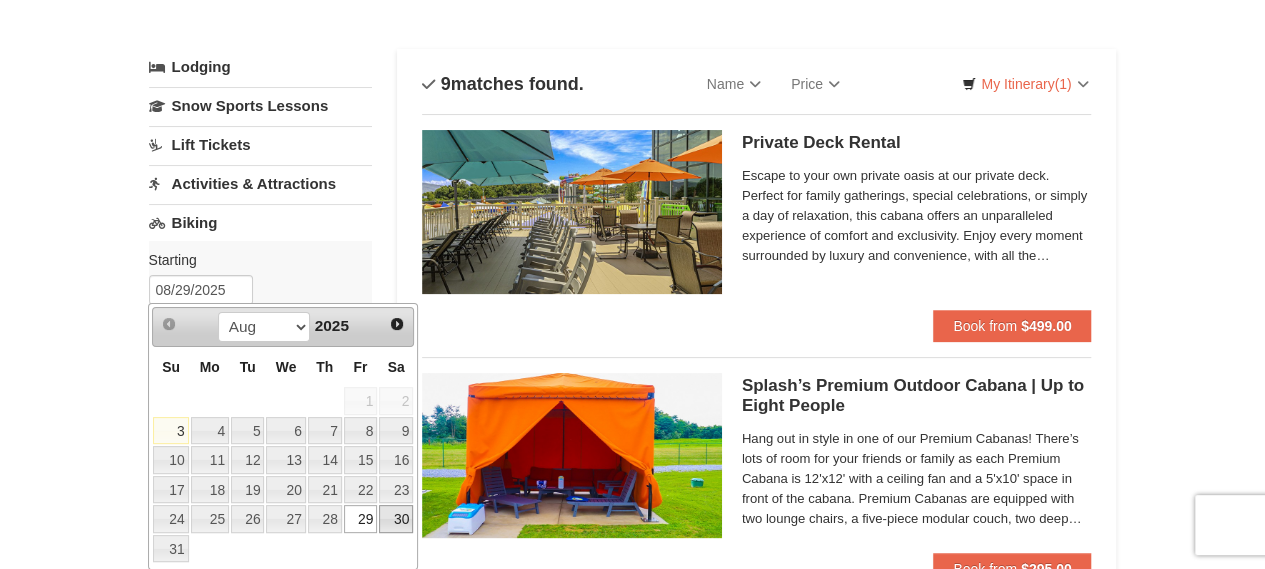 click on "30" at bounding box center (396, 519) 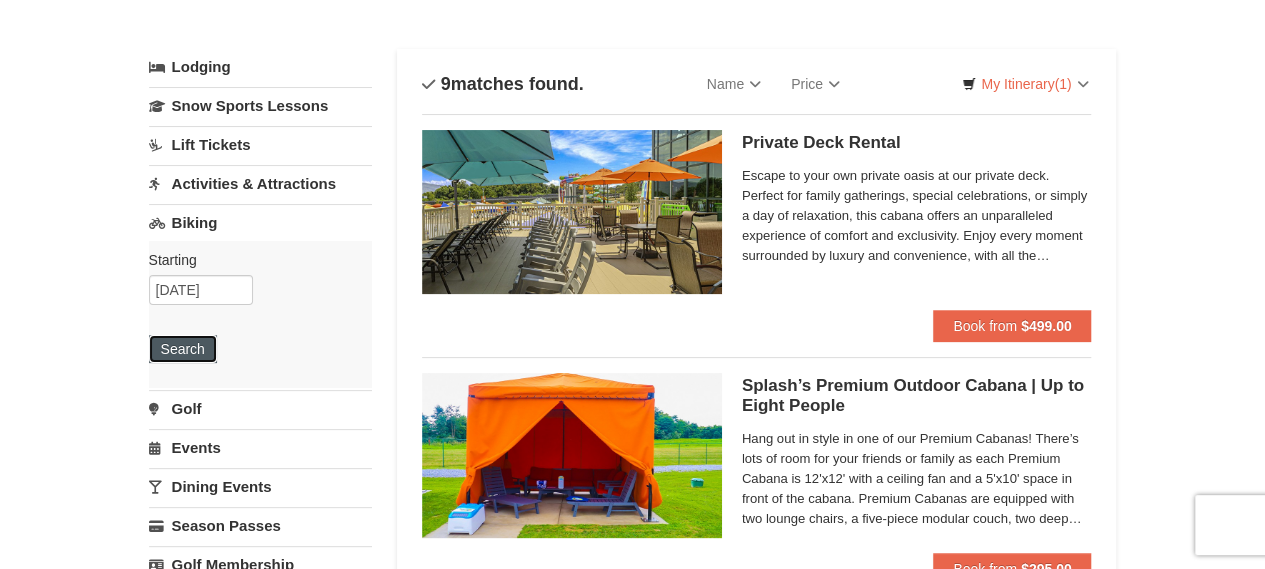 click on "Search" at bounding box center (183, 349) 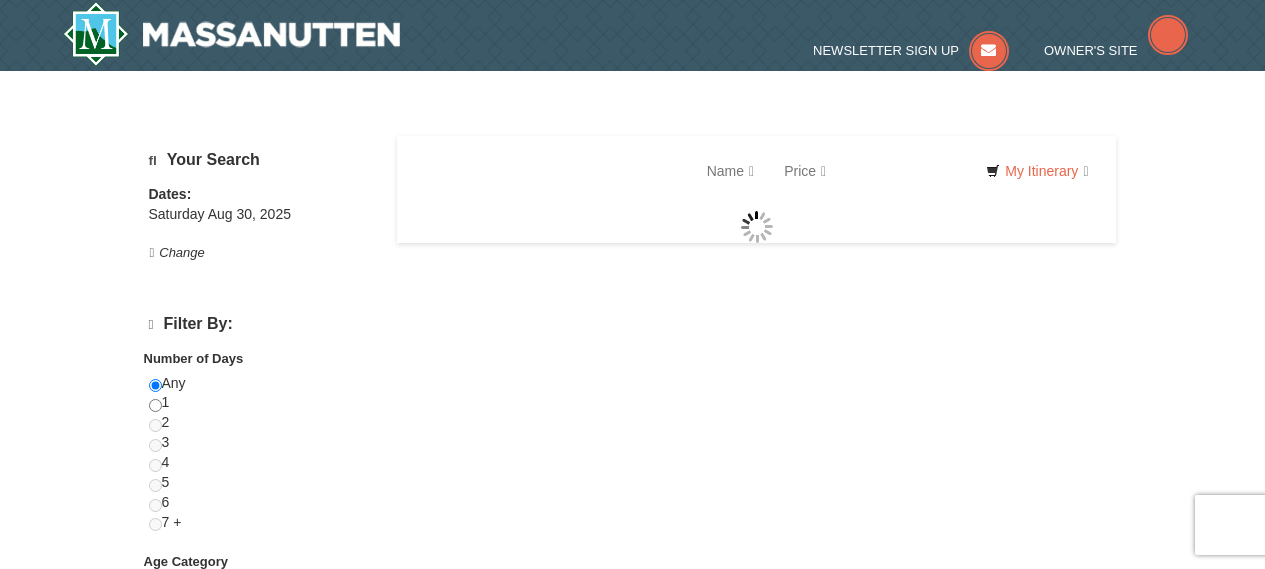 scroll, scrollTop: 0, scrollLeft: 0, axis: both 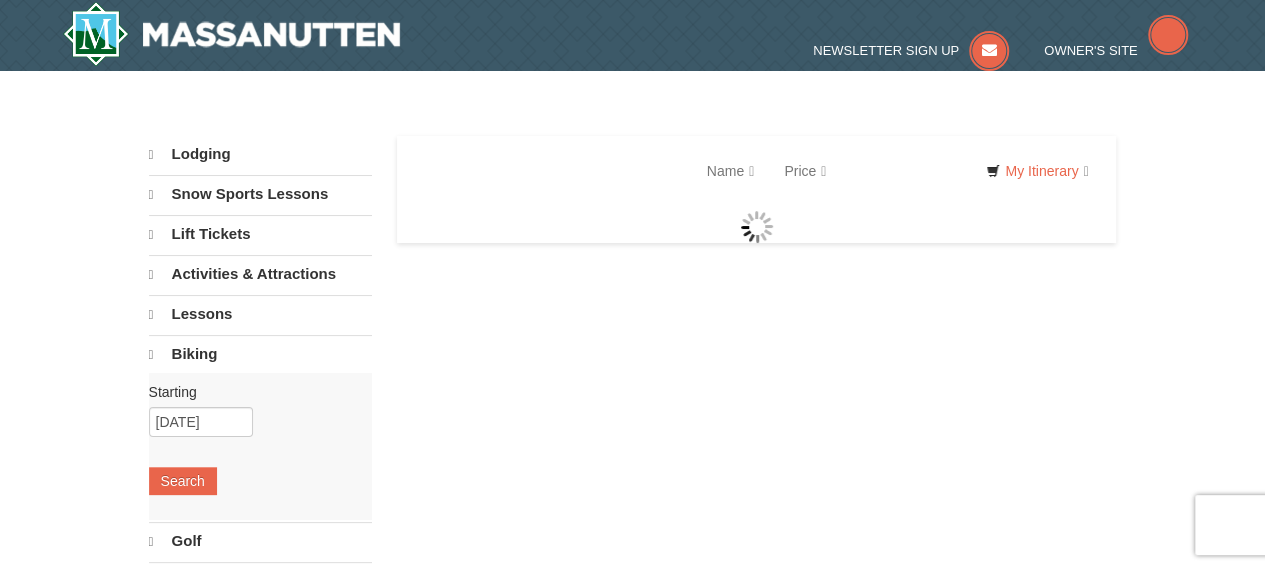 select on "8" 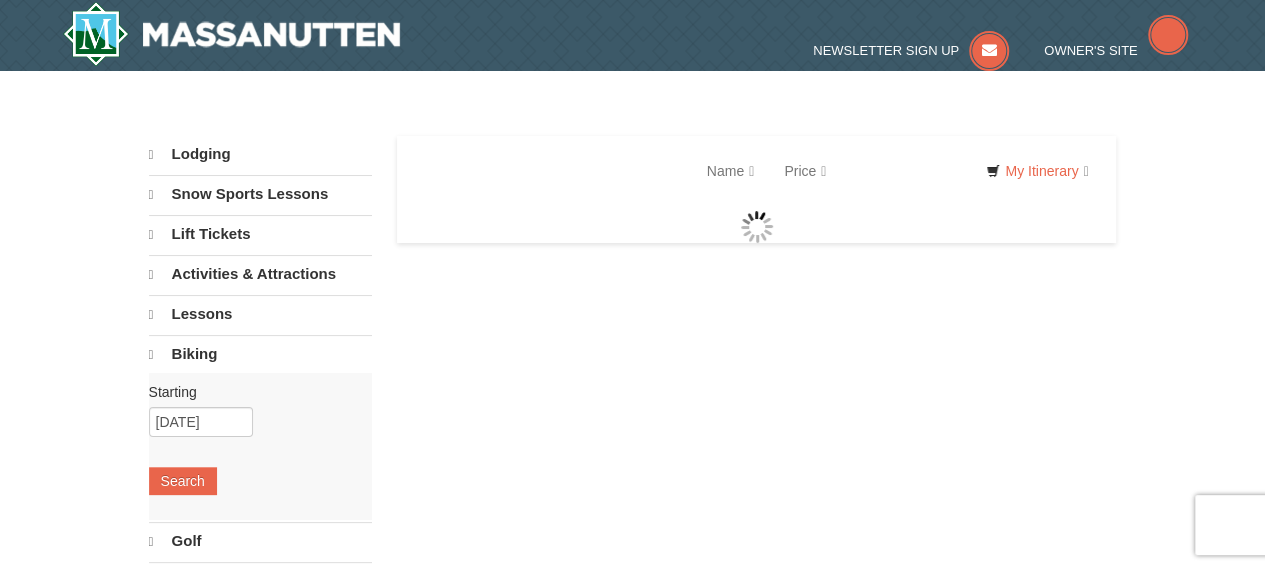 select on "8" 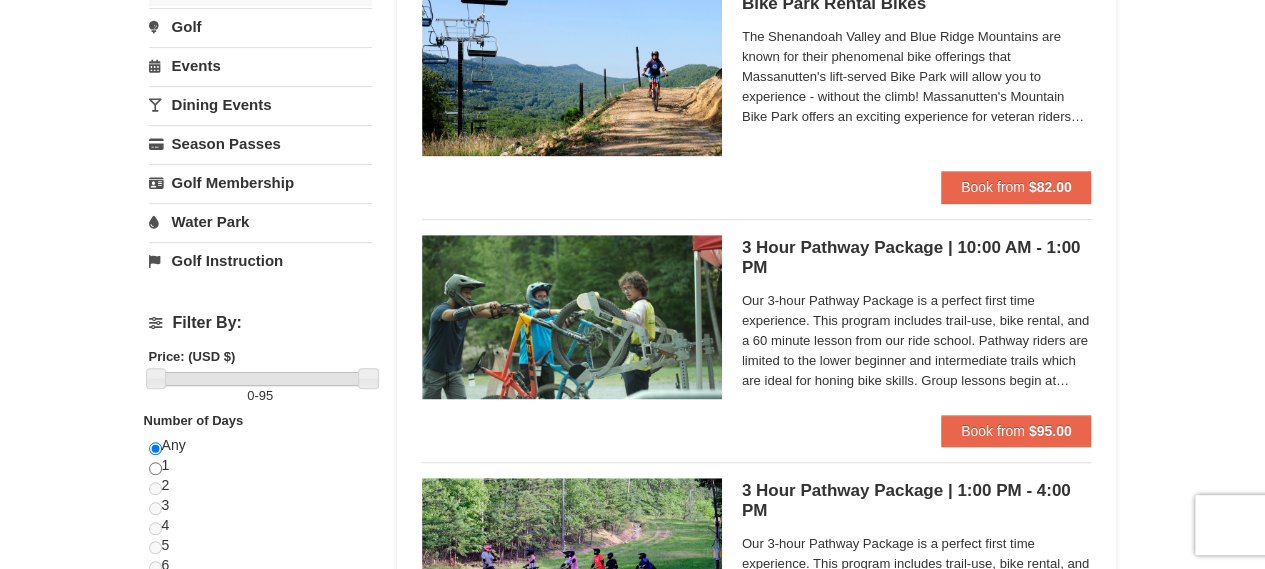 scroll, scrollTop: 473, scrollLeft: 0, axis: vertical 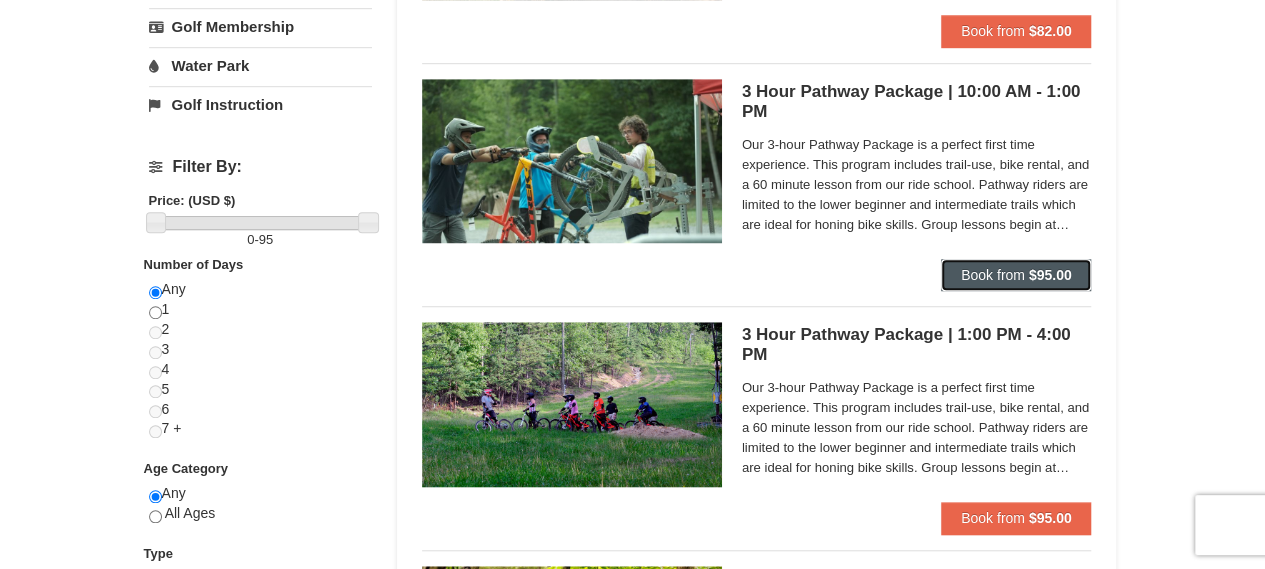 click on "Book from" at bounding box center (993, 275) 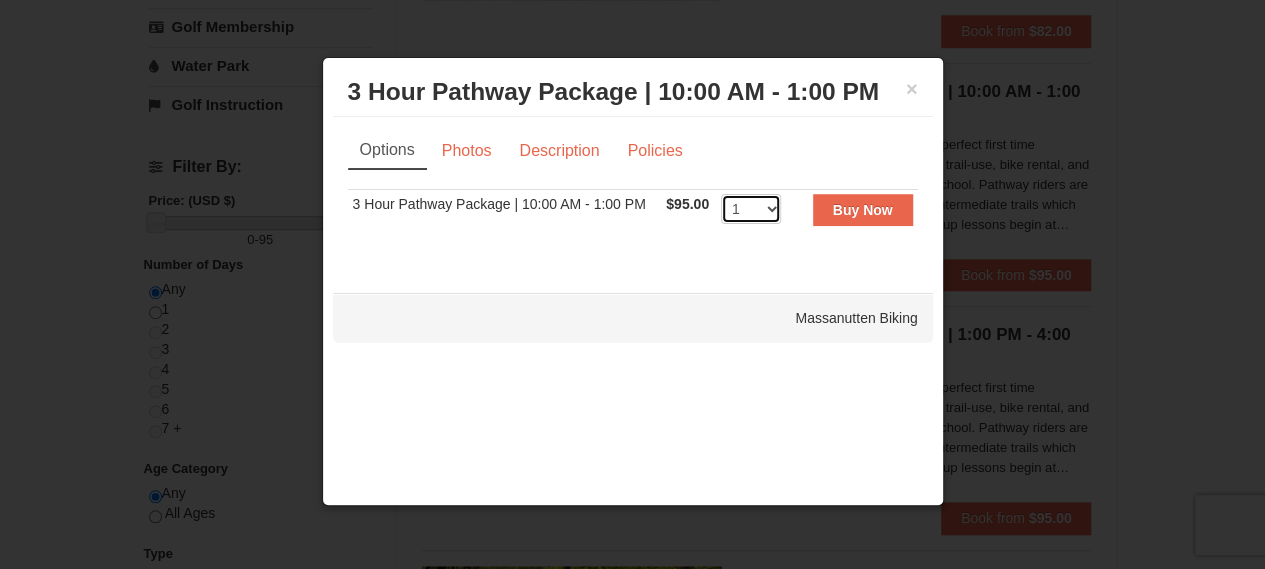 click on "1 2 3 4 5 6" at bounding box center [751, 209] 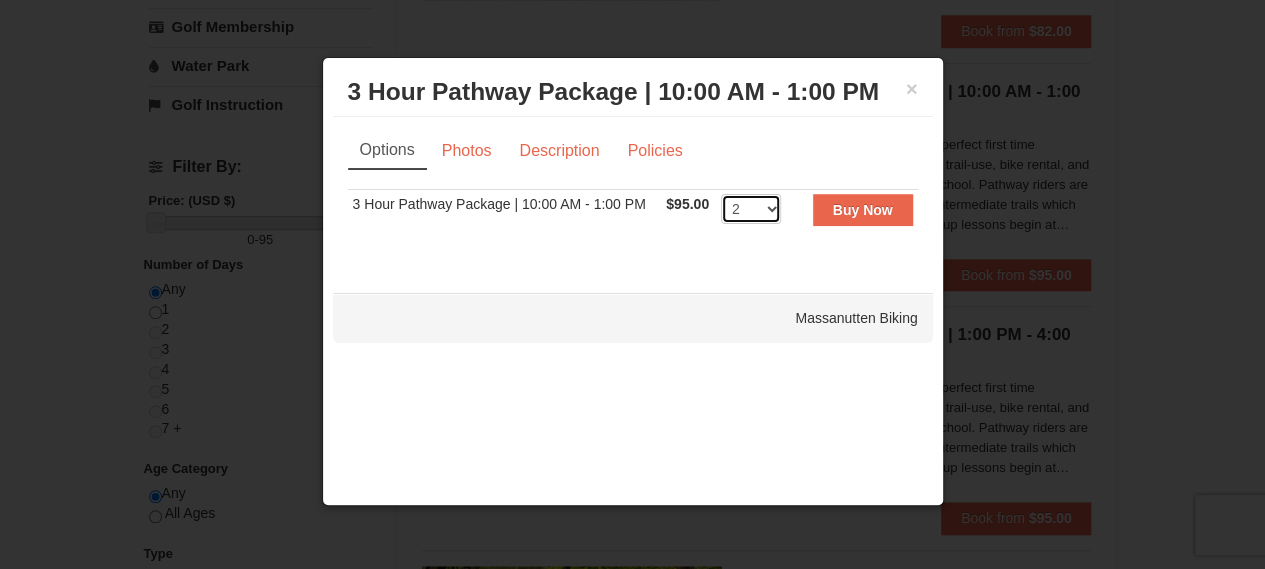 click on "1 2 3 4 5 6" at bounding box center (751, 209) 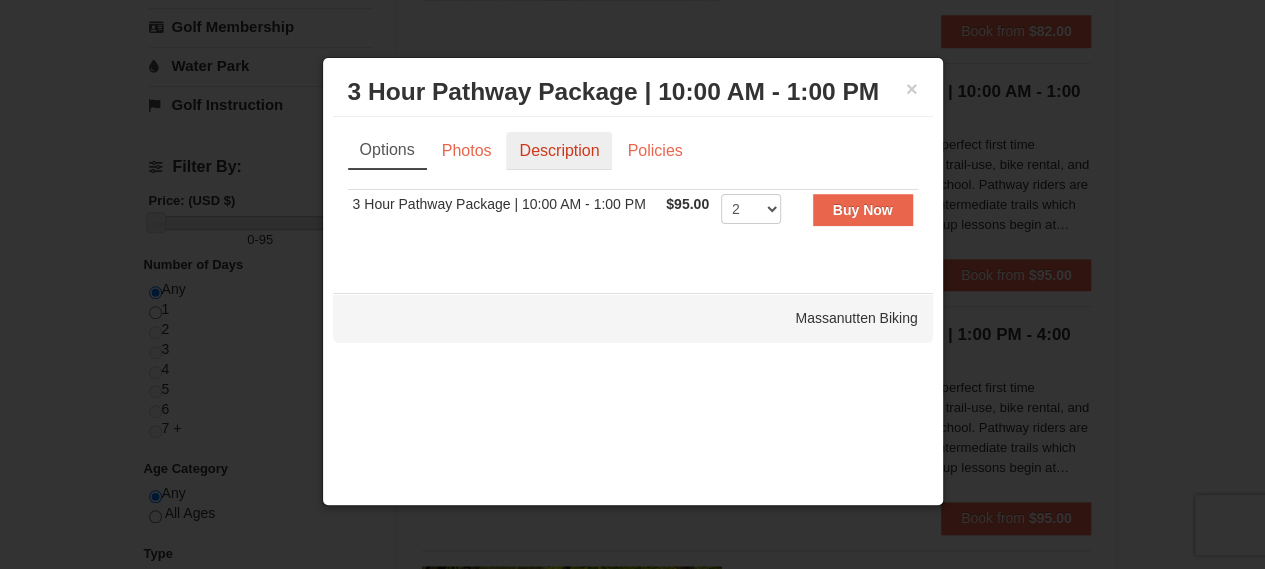 click on "Description" at bounding box center [559, 151] 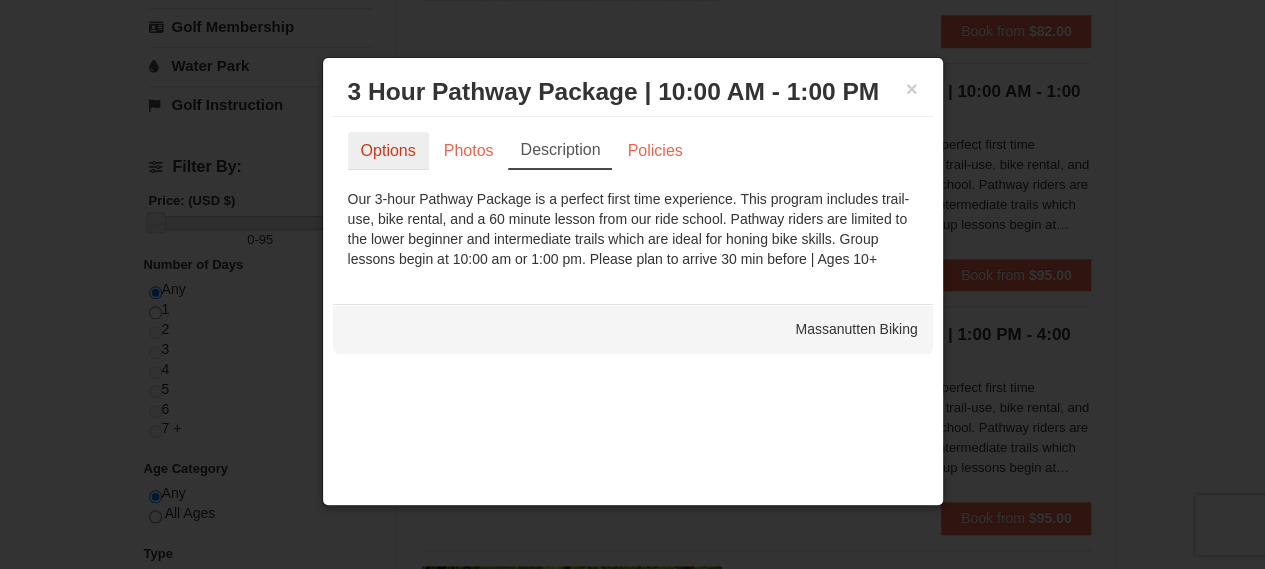click on "Options" at bounding box center (388, 151) 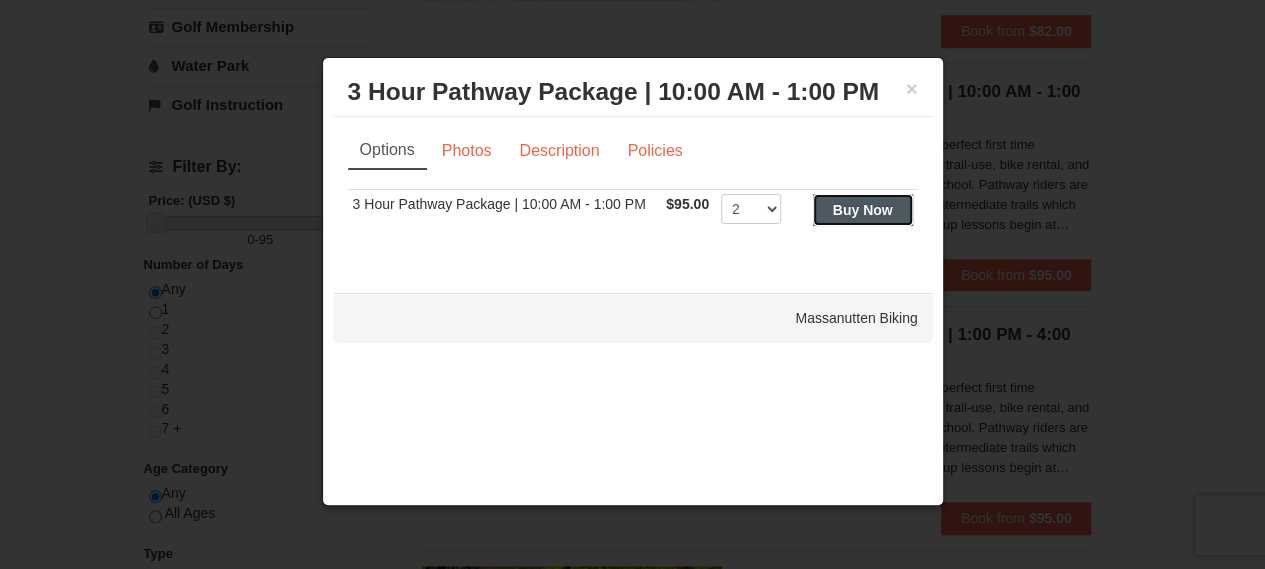 click on "Buy Now" at bounding box center (863, 210) 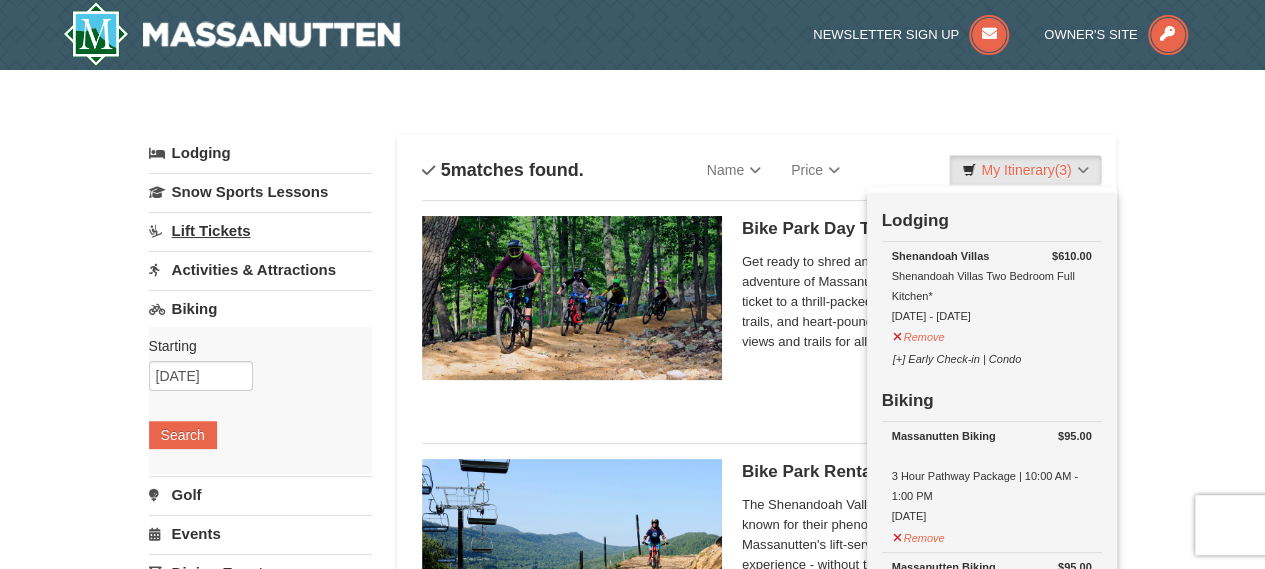 scroll, scrollTop: 6, scrollLeft: 0, axis: vertical 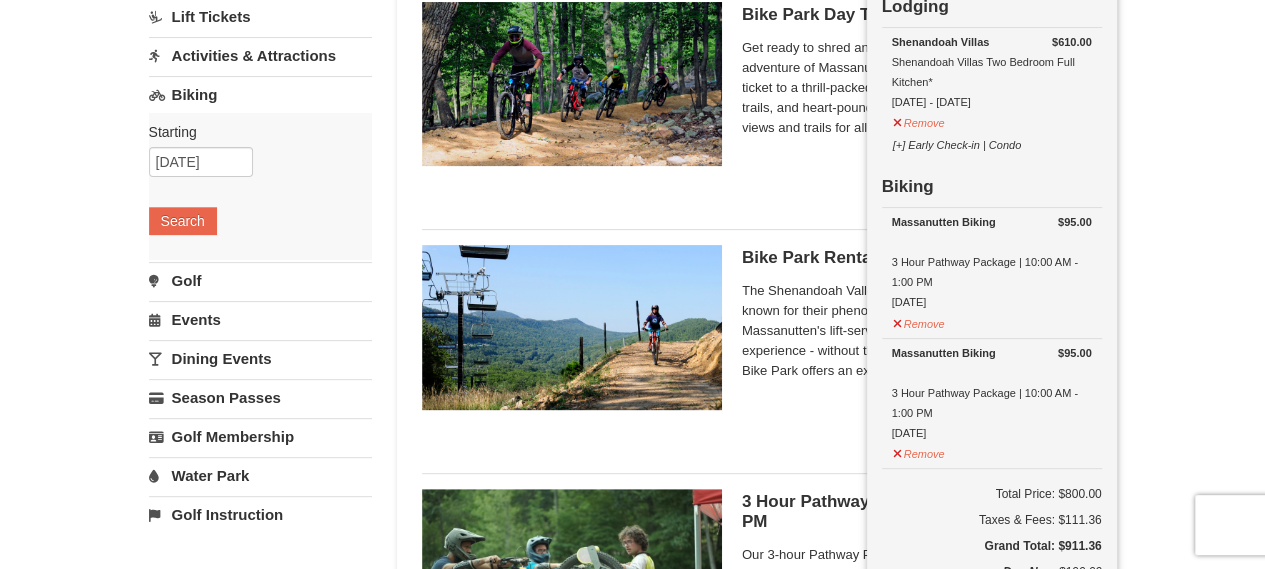 click on "Water Park" at bounding box center [260, 475] 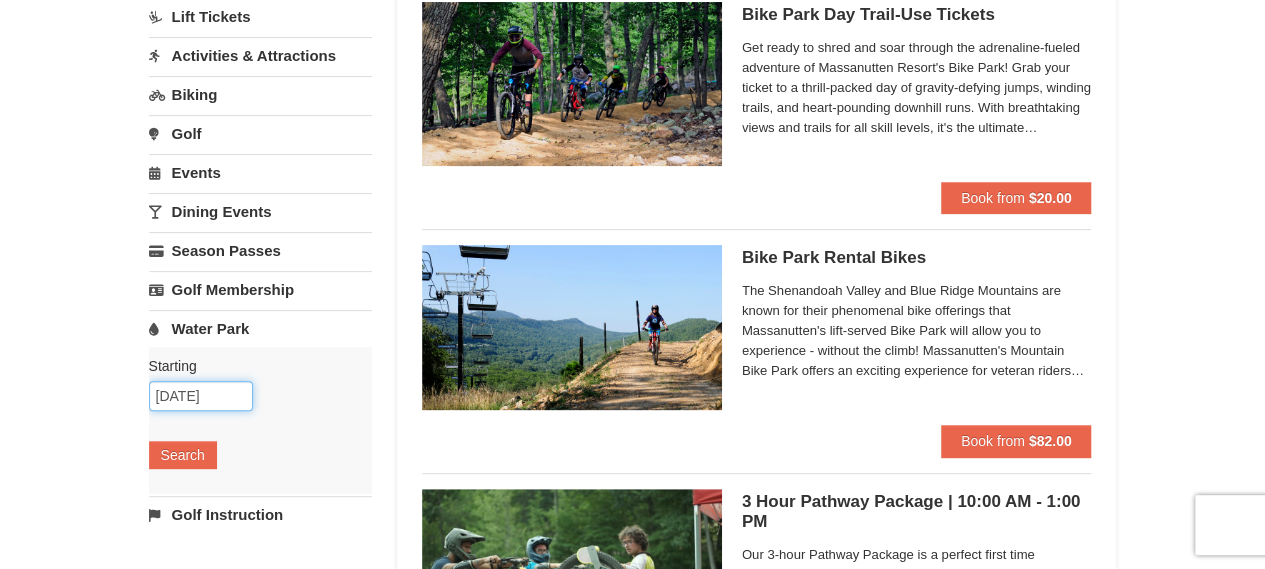 click on "[DATE]" at bounding box center (201, 396) 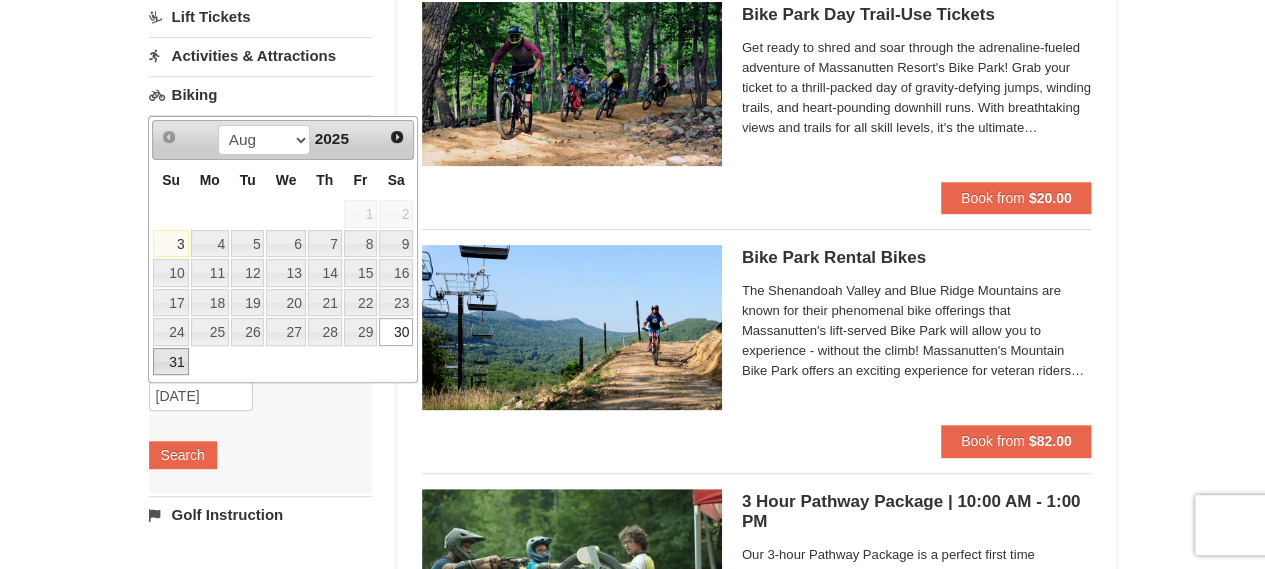 click on "31" at bounding box center (170, 362) 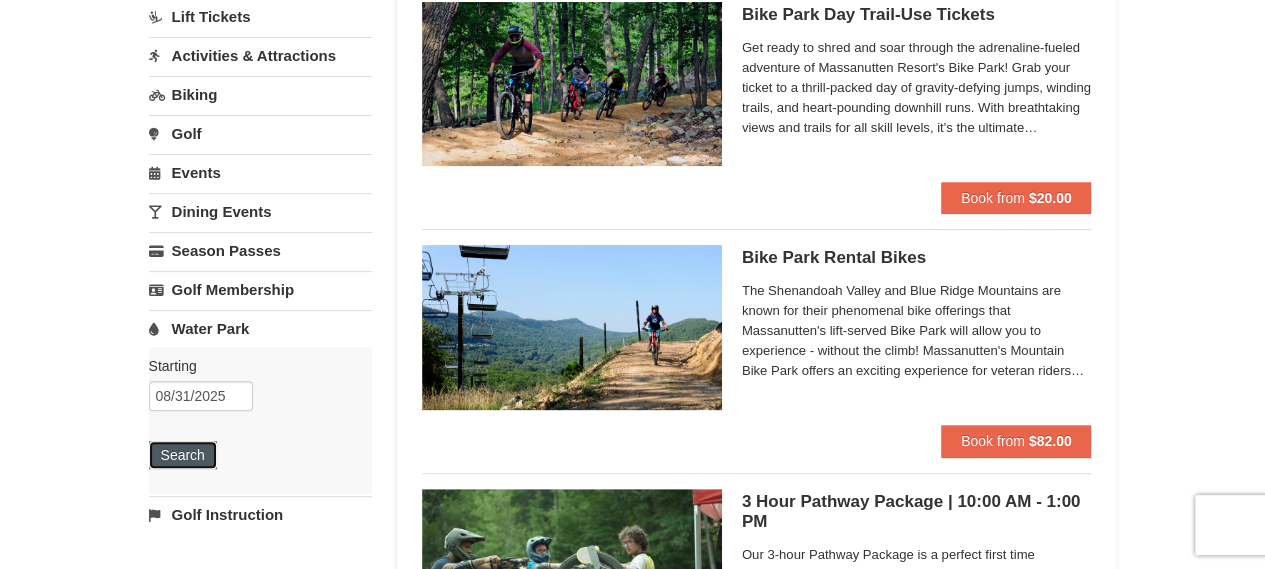 click on "Search" at bounding box center [183, 455] 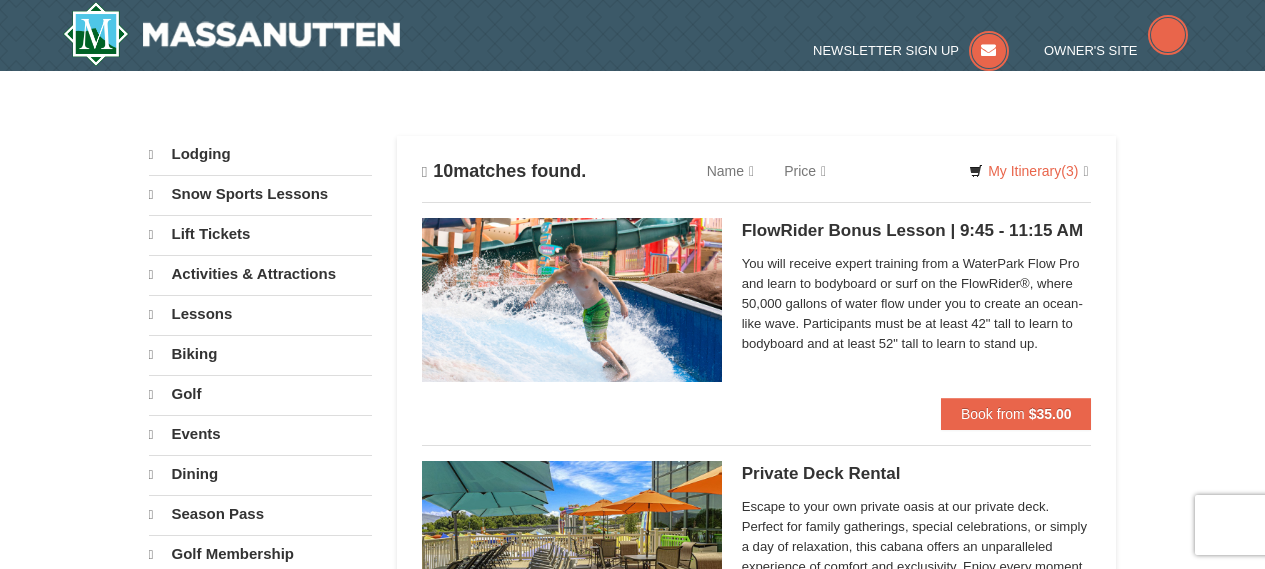 scroll, scrollTop: 0, scrollLeft: 0, axis: both 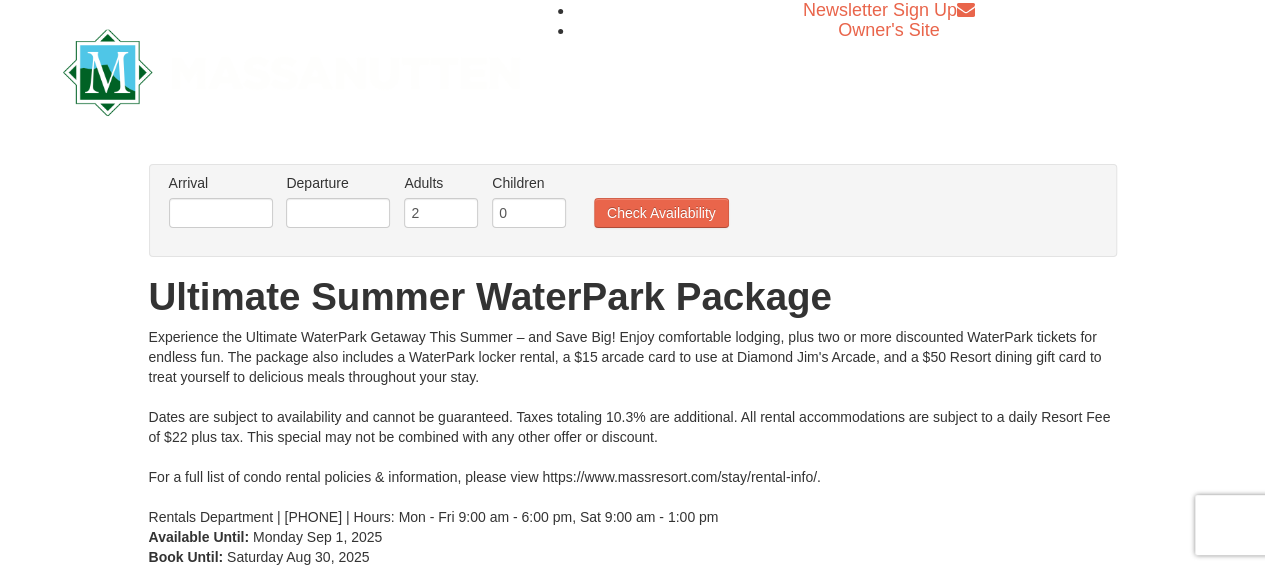 click on "Arrival Please format dates MM/DD/YYYY Please format dates MM/DD/YYYY" at bounding box center (221, 205) 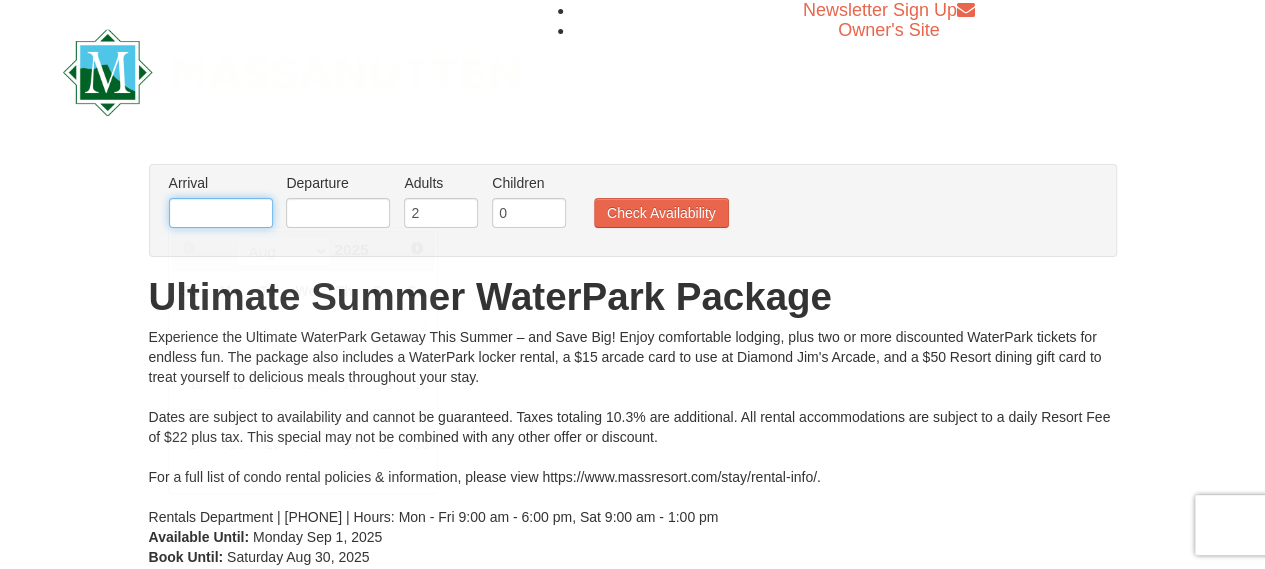 click at bounding box center (221, 213) 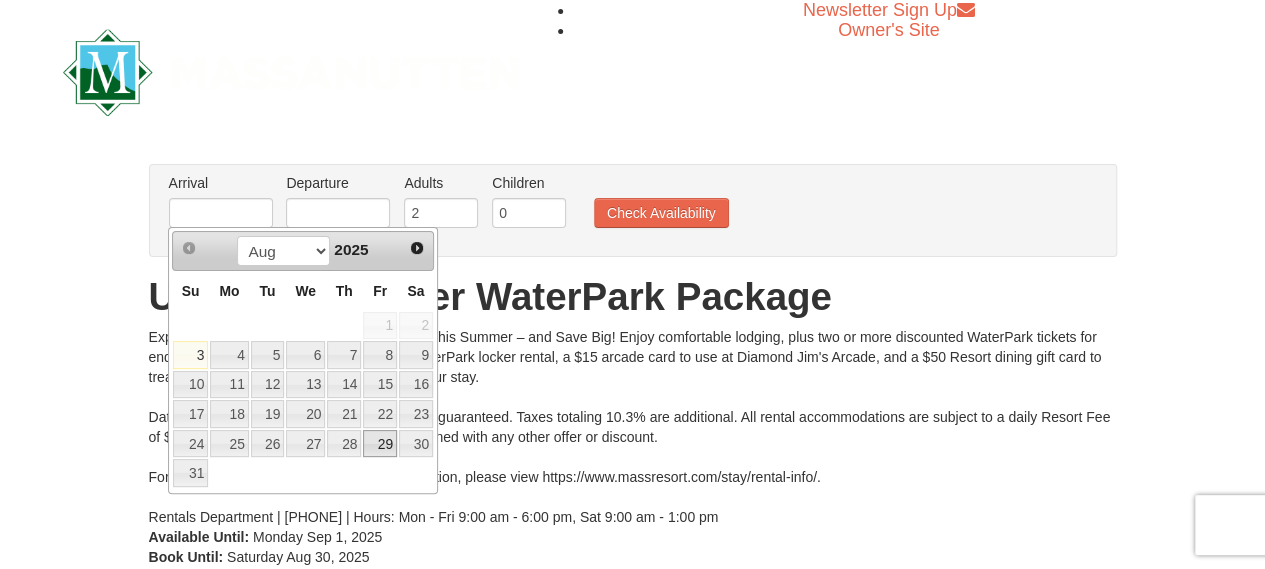 click on "29" at bounding box center [380, 444] 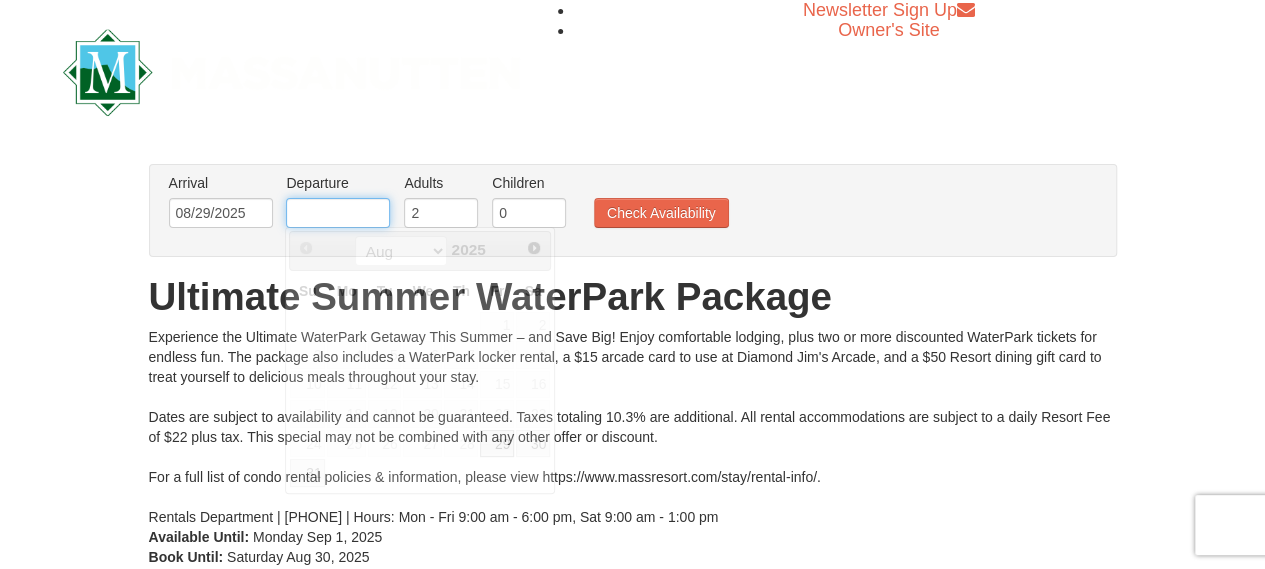 click at bounding box center [338, 213] 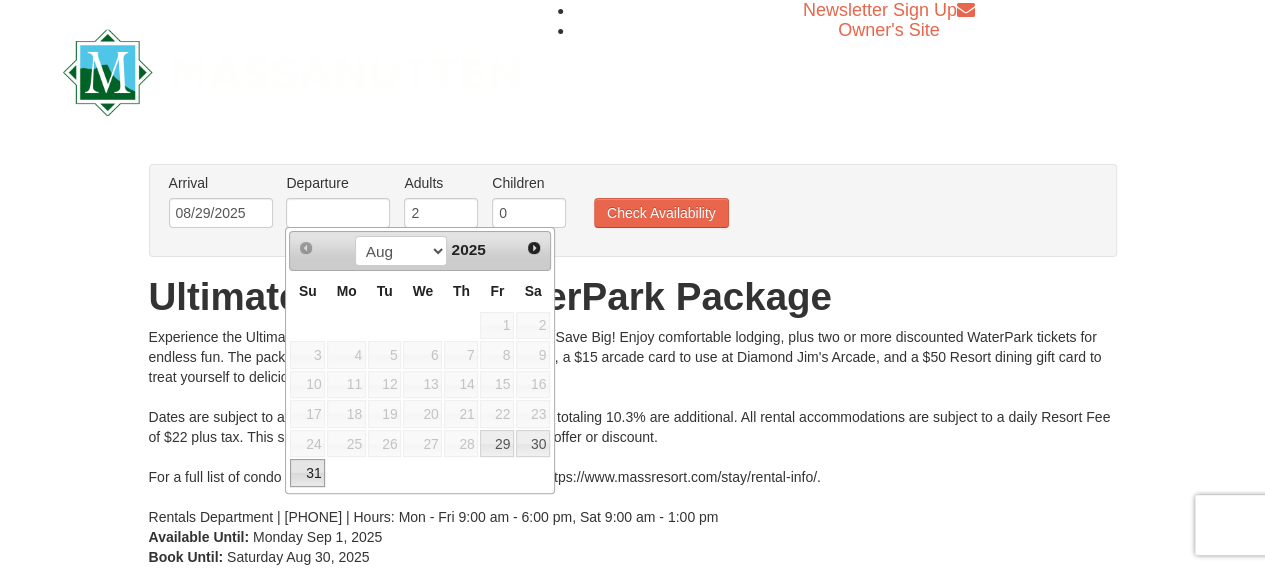 click on "31" at bounding box center [307, 473] 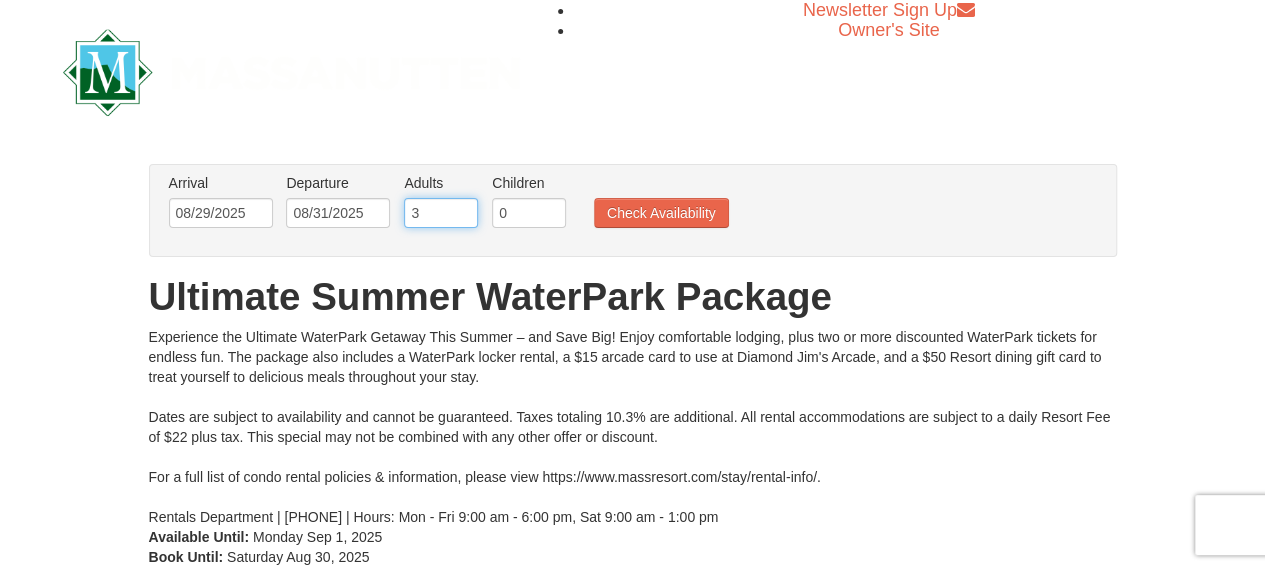 type on "3" 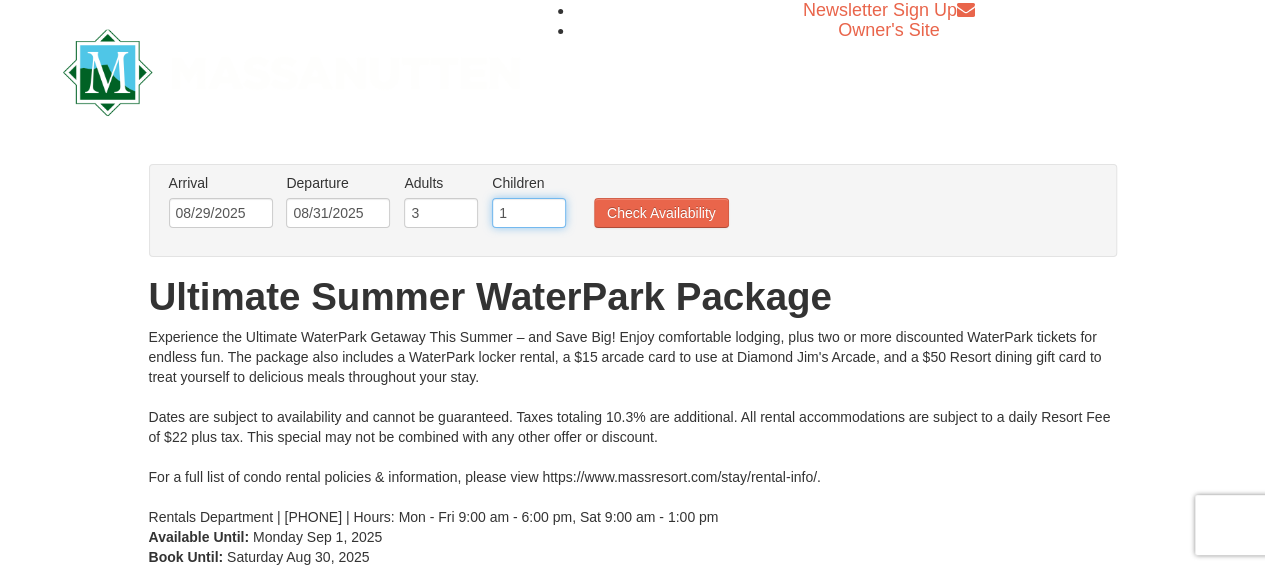 click on "1" at bounding box center (529, 213) 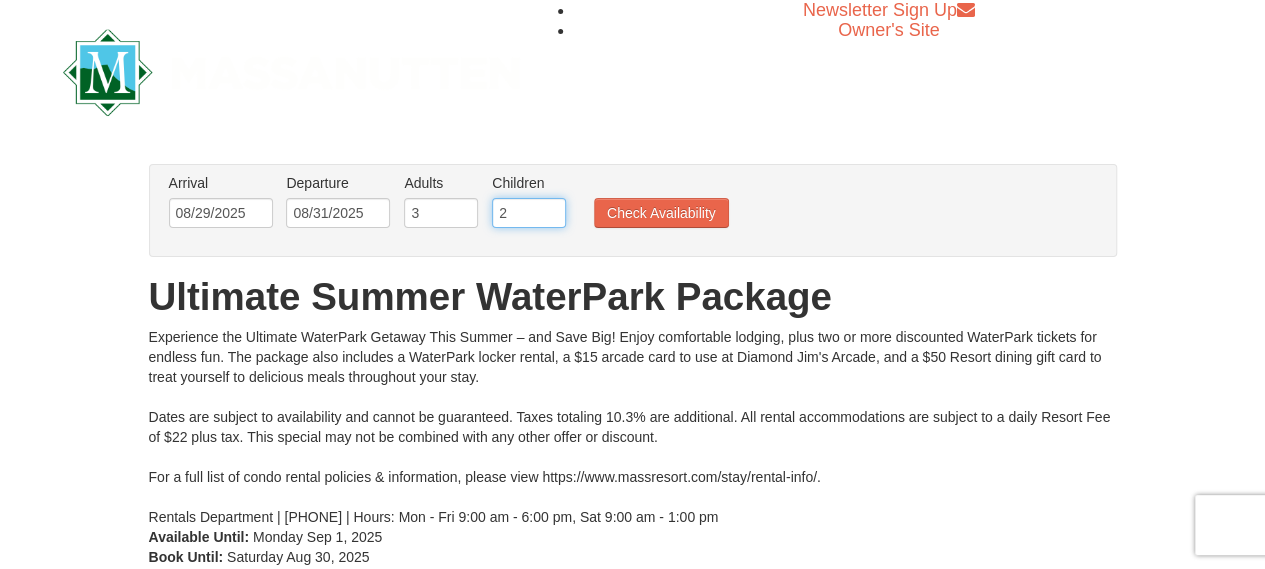 type on "2" 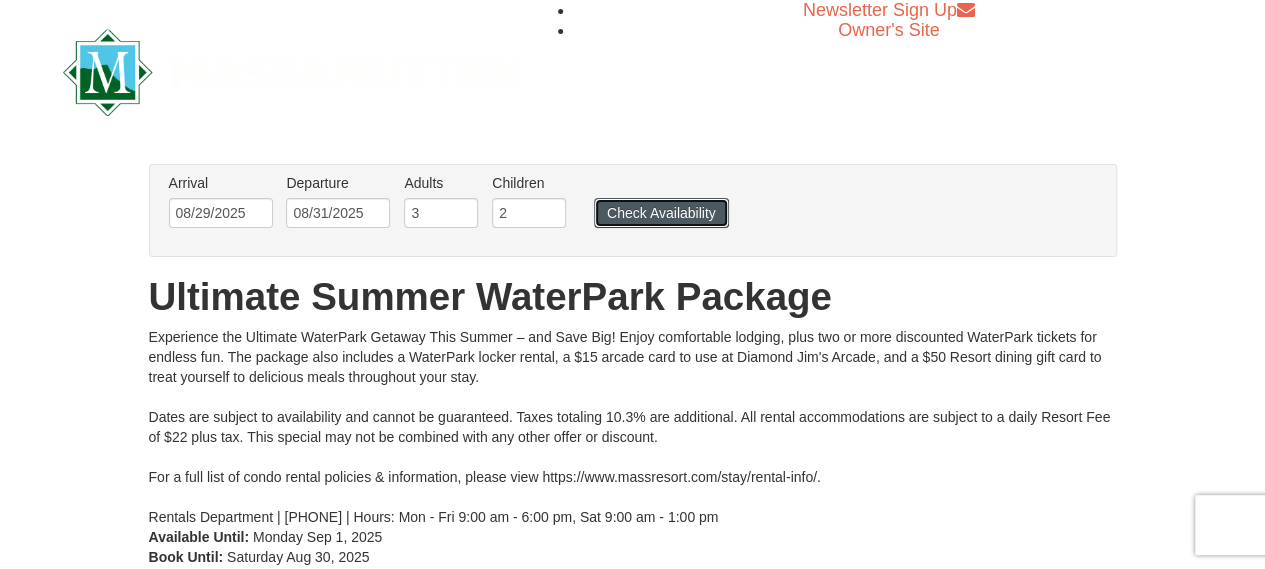 click on "Check Availability" at bounding box center (661, 213) 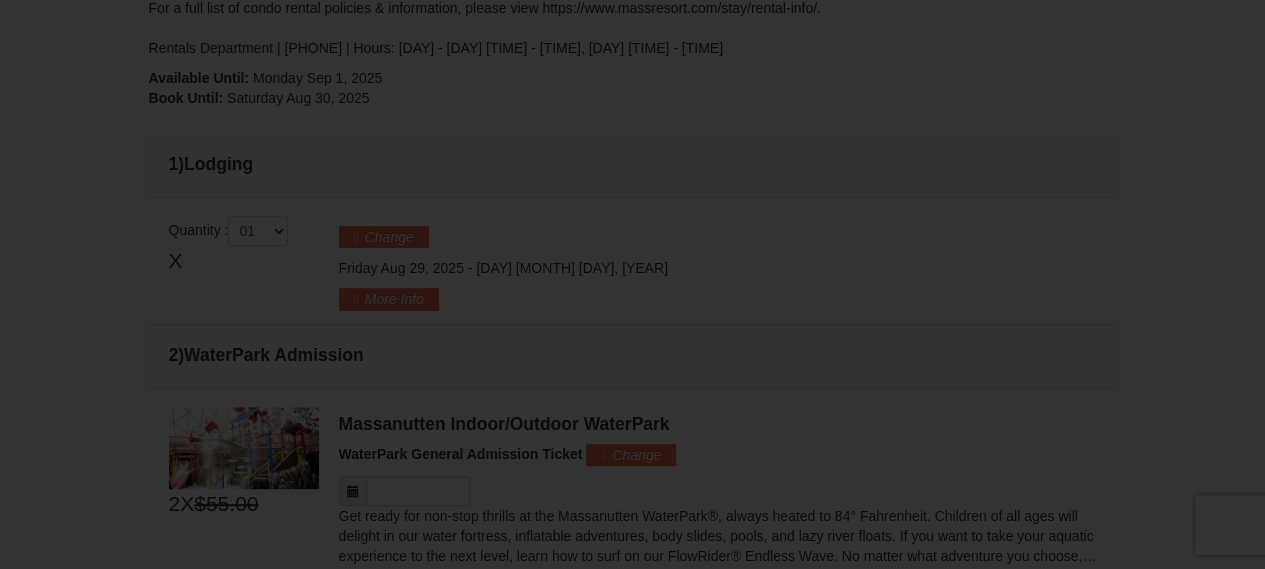 type on "08/29/2025" 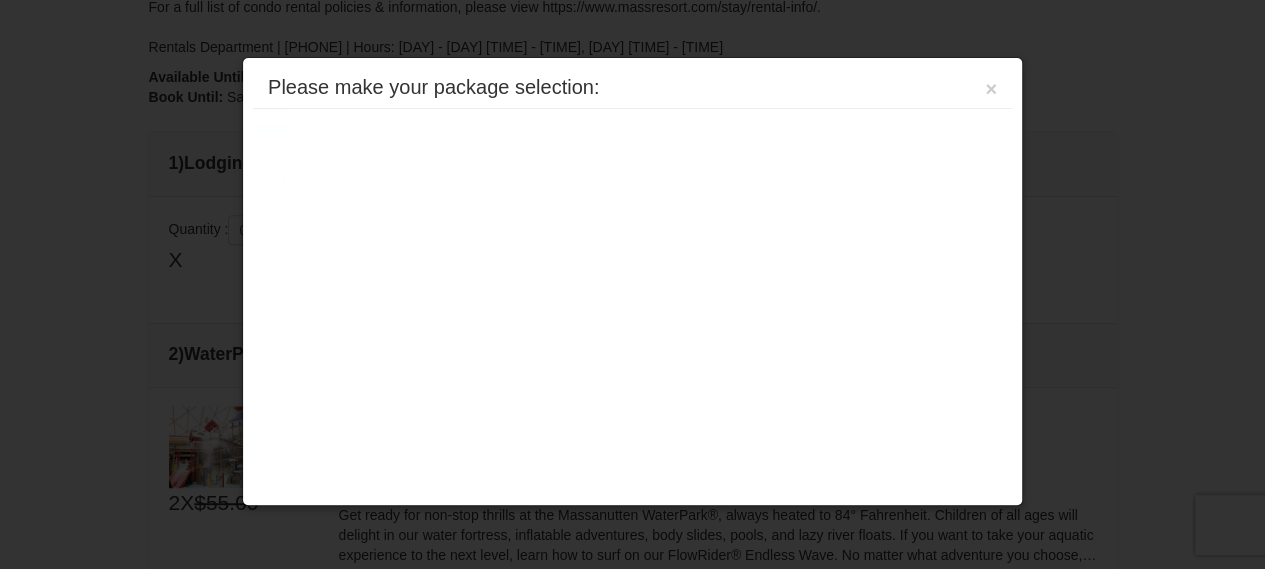 scroll, scrollTop: 630, scrollLeft: 0, axis: vertical 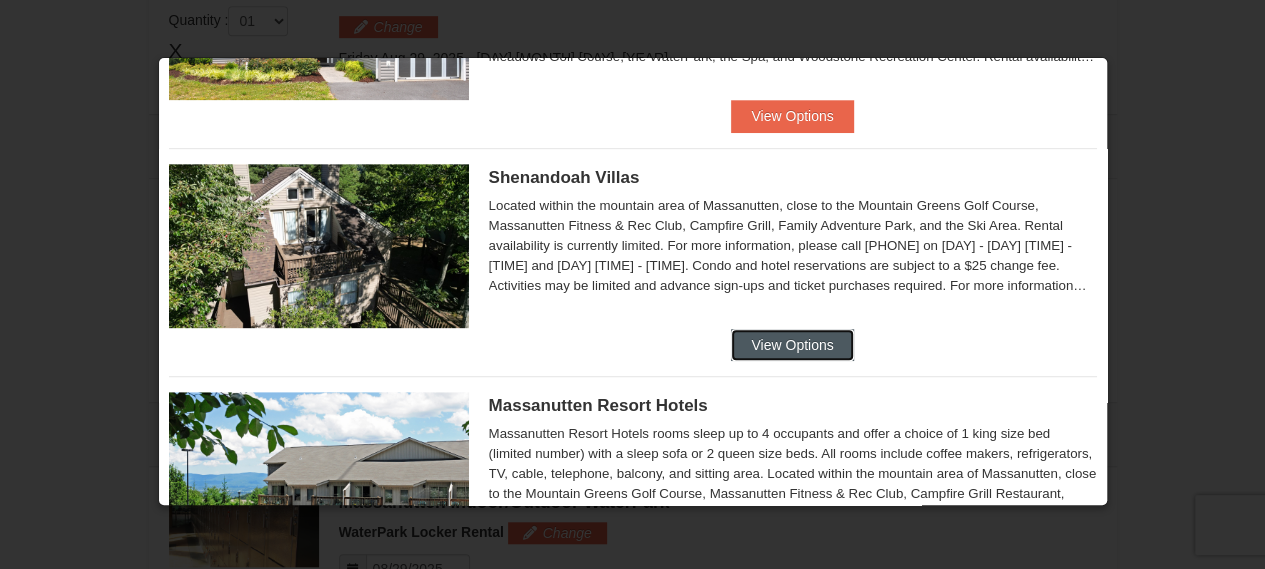 click on "View Options" at bounding box center [792, 345] 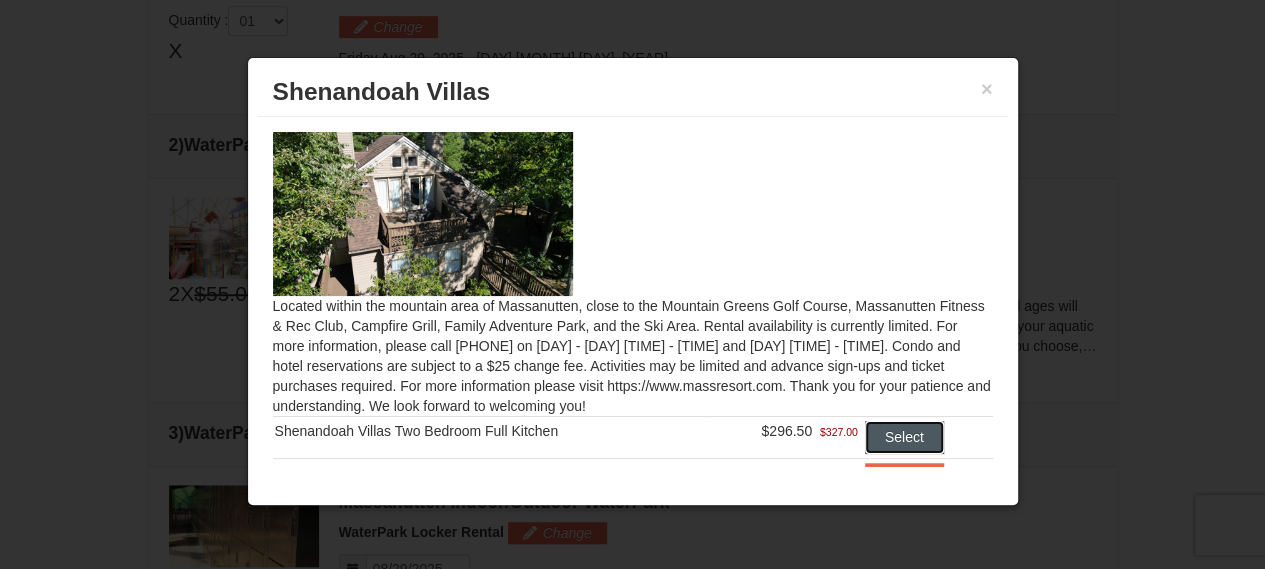 click on "Select" at bounding box center [904, 437] 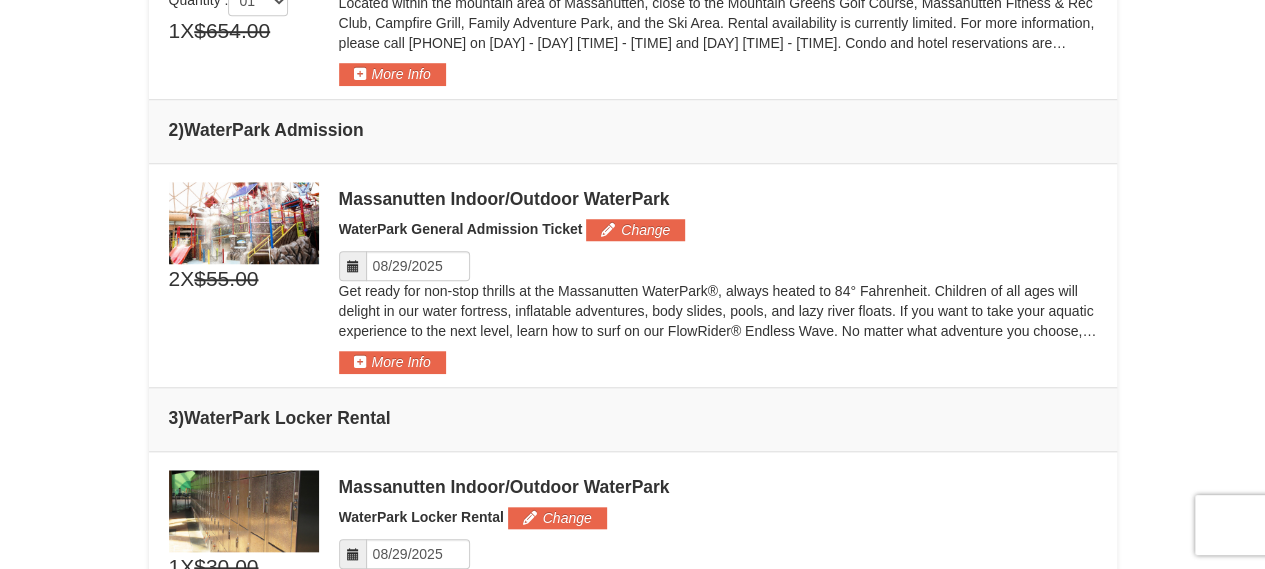 scroll, scrollTop: 742, scrollLeft: 0, axis: vertical 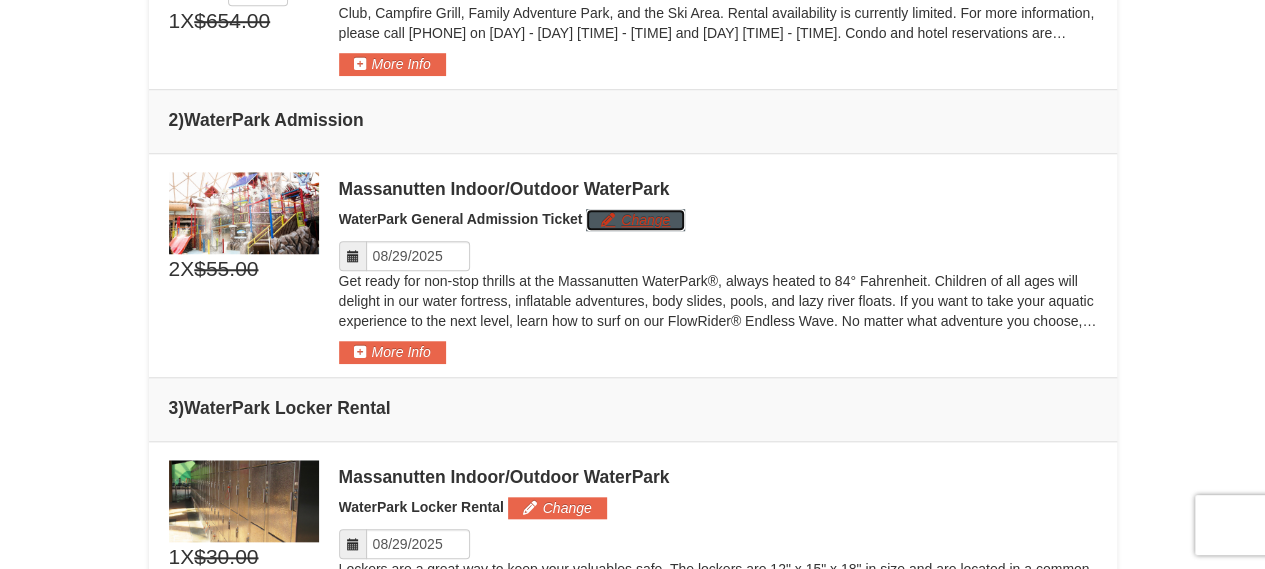 click on "Change" at bounding box center [635, 220] 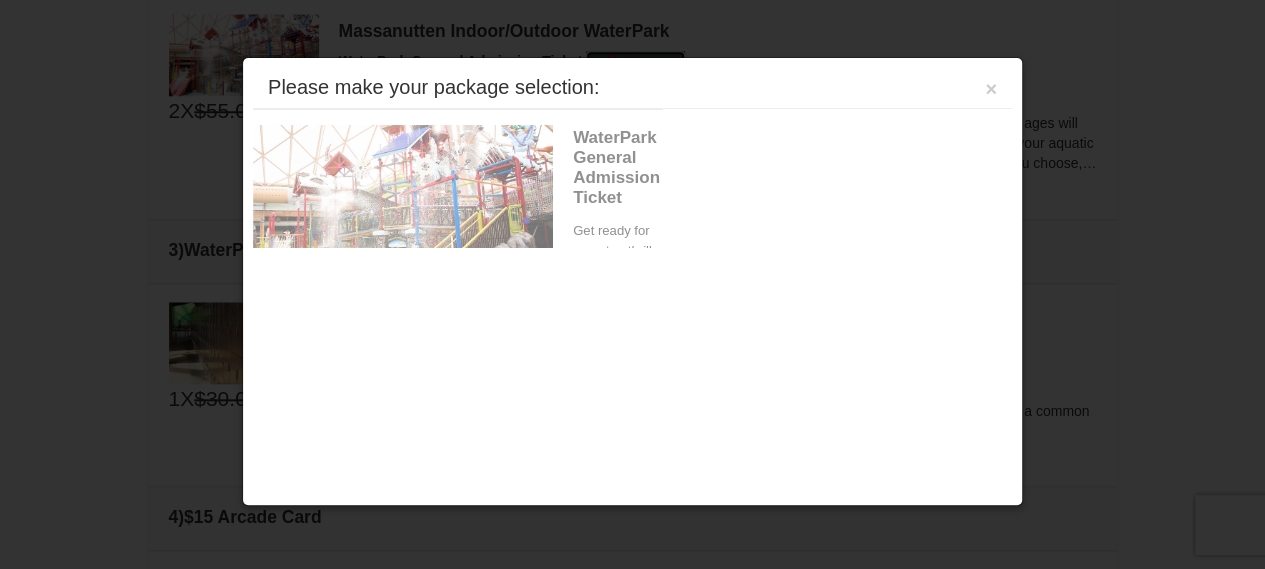 scroll, scrollTop: 911, scrollLeft: 0, axis: vertical 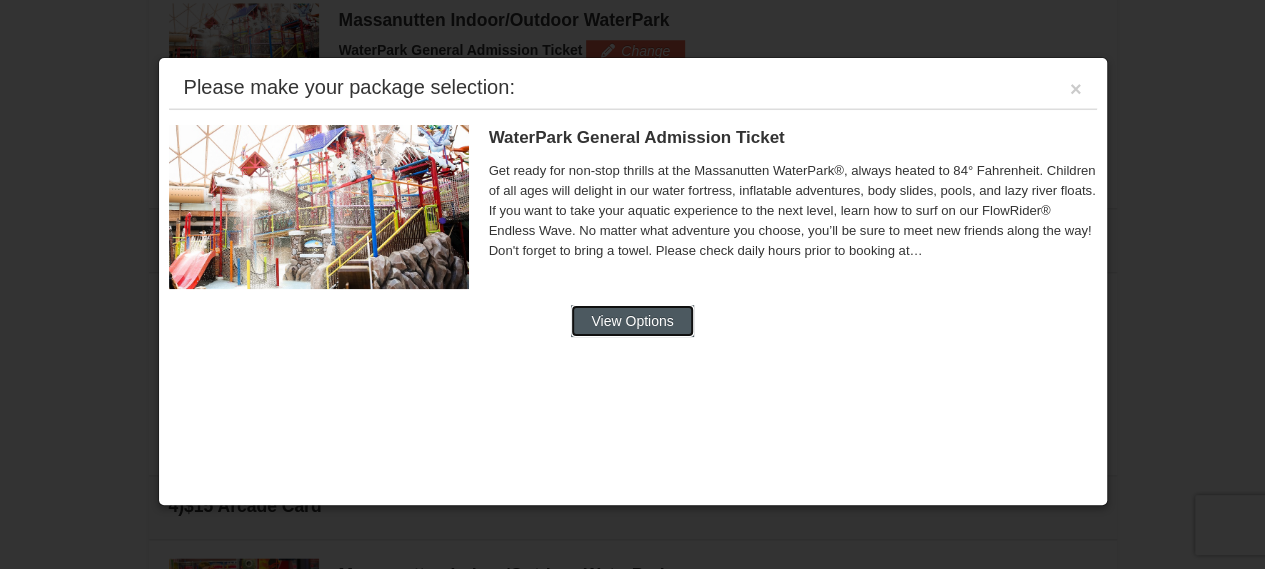 click on "View Options" at bounding box center (632, 321) 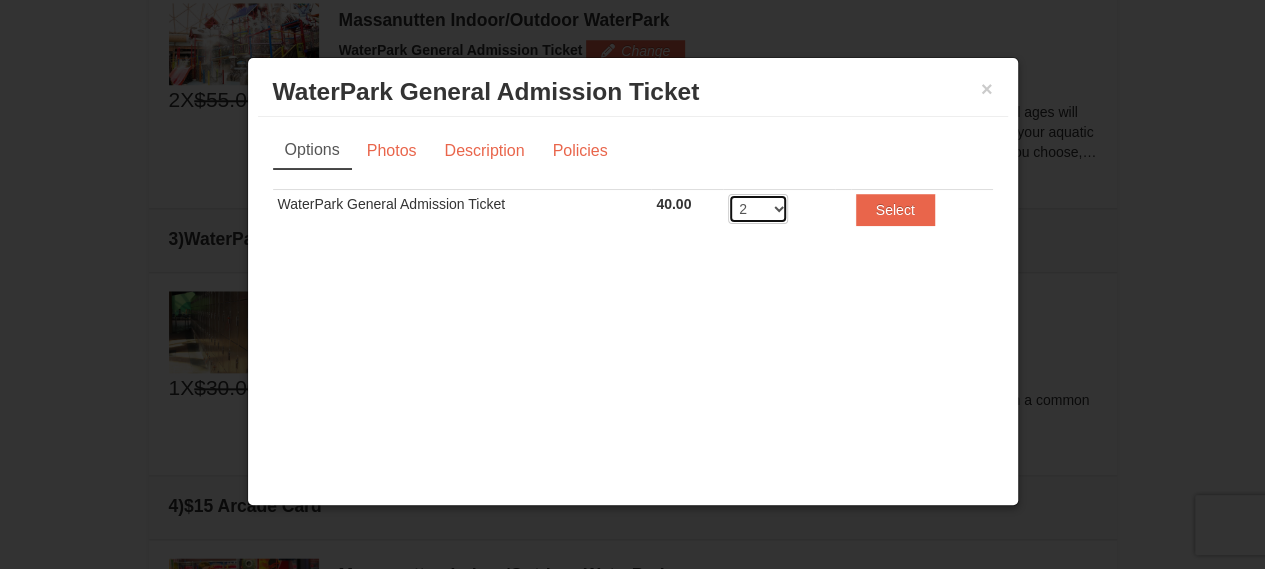 click on "2 3 4 5 6 7 8" at bounding box center (758, 209) 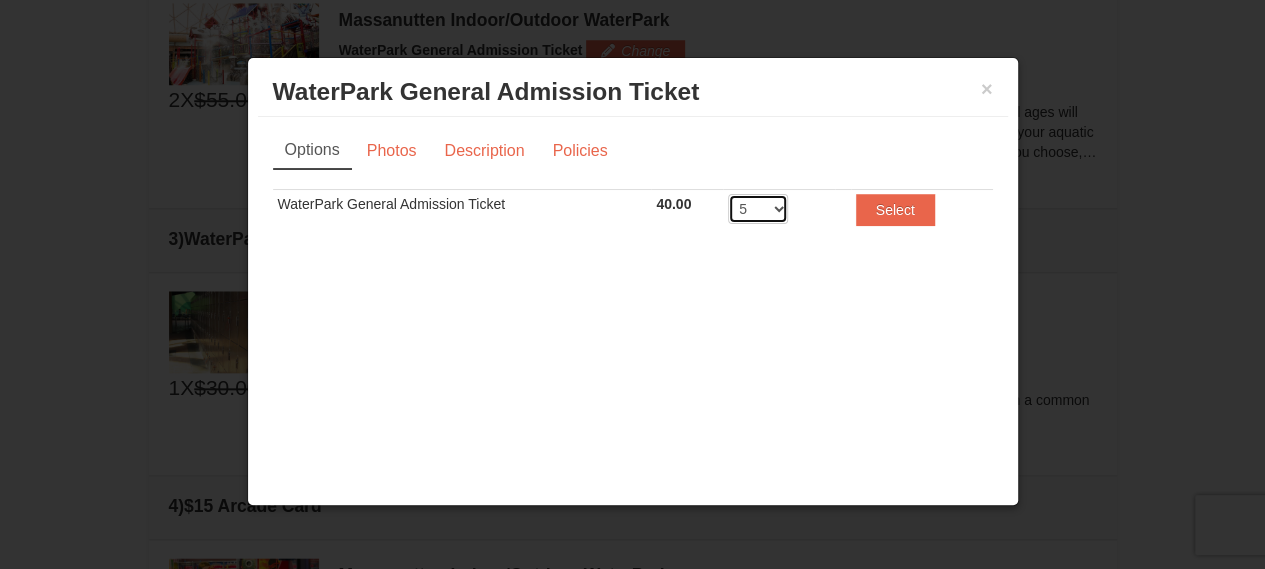 click on "2 3 4 5 6 7 8" at bounding box center [758, 209] 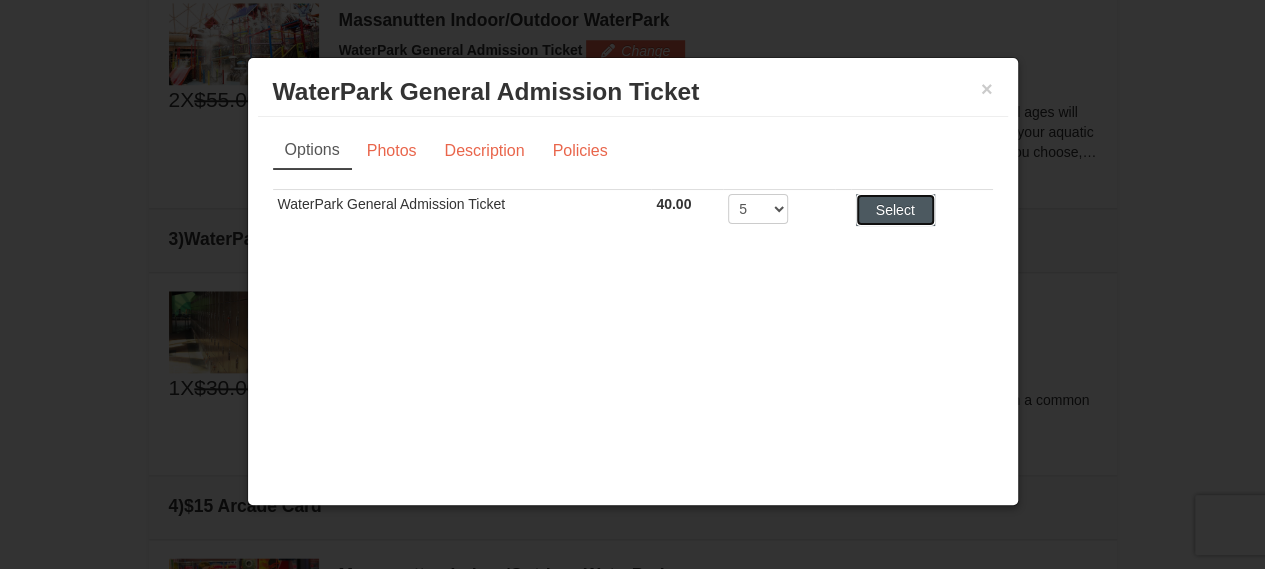 click on "Select" at bounding box center [895, 210] 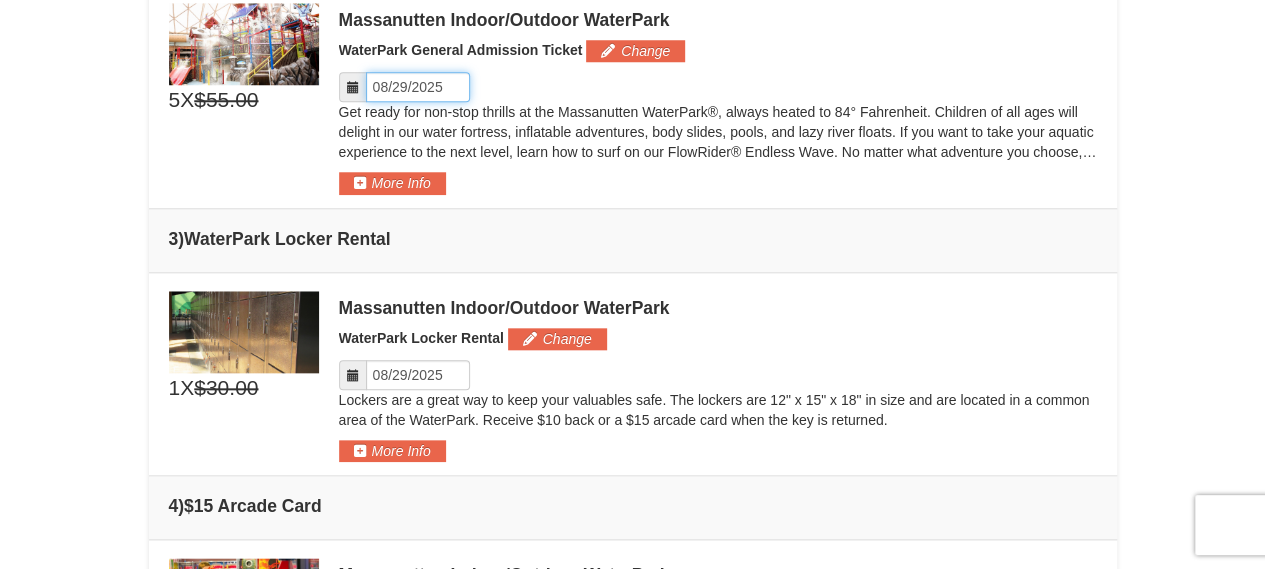 click on "Please format dates MM/DD/YYYY" at bounding box center [418, 87] 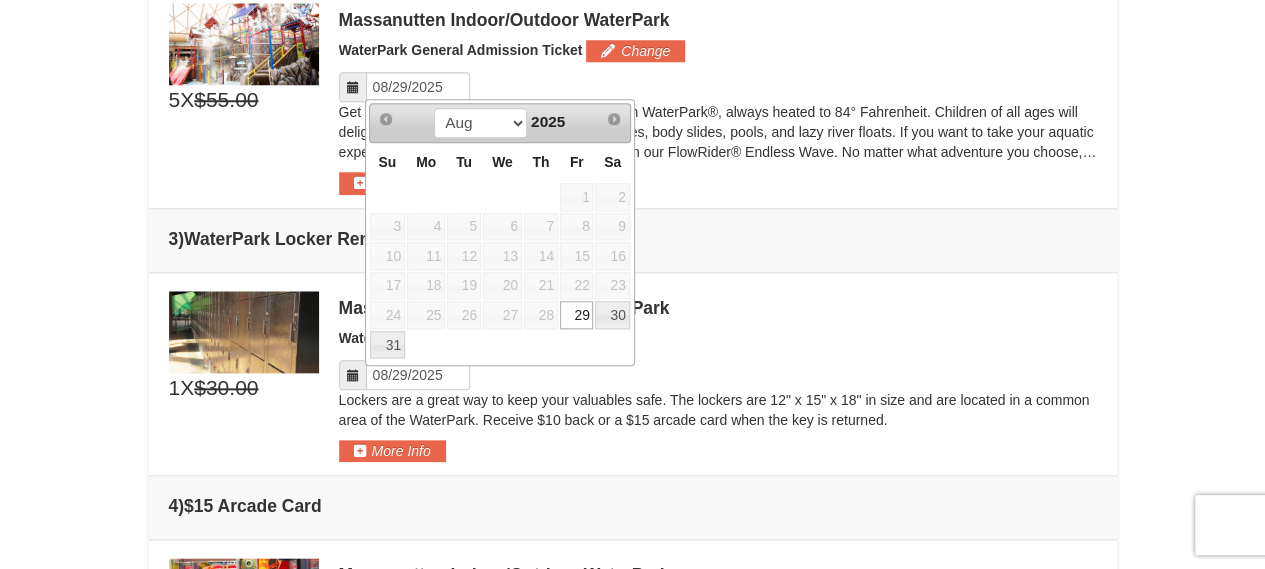 click on "29" at bounding box center [577, 315] 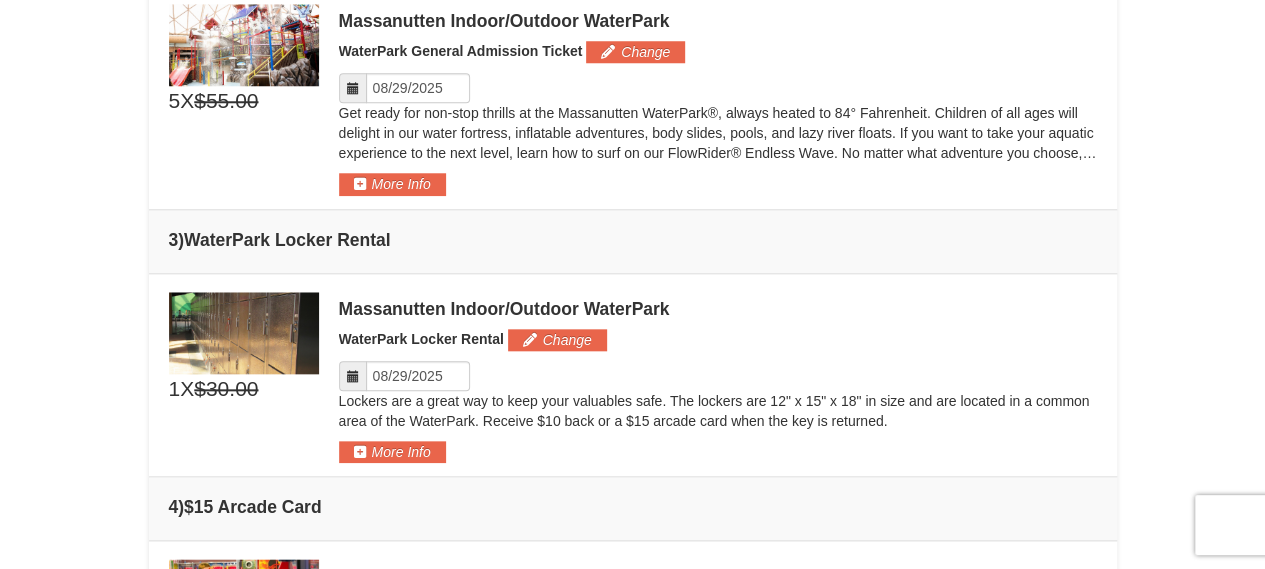 scroll, scrollTop: 911, scrollLeft: 0, axis: vertical 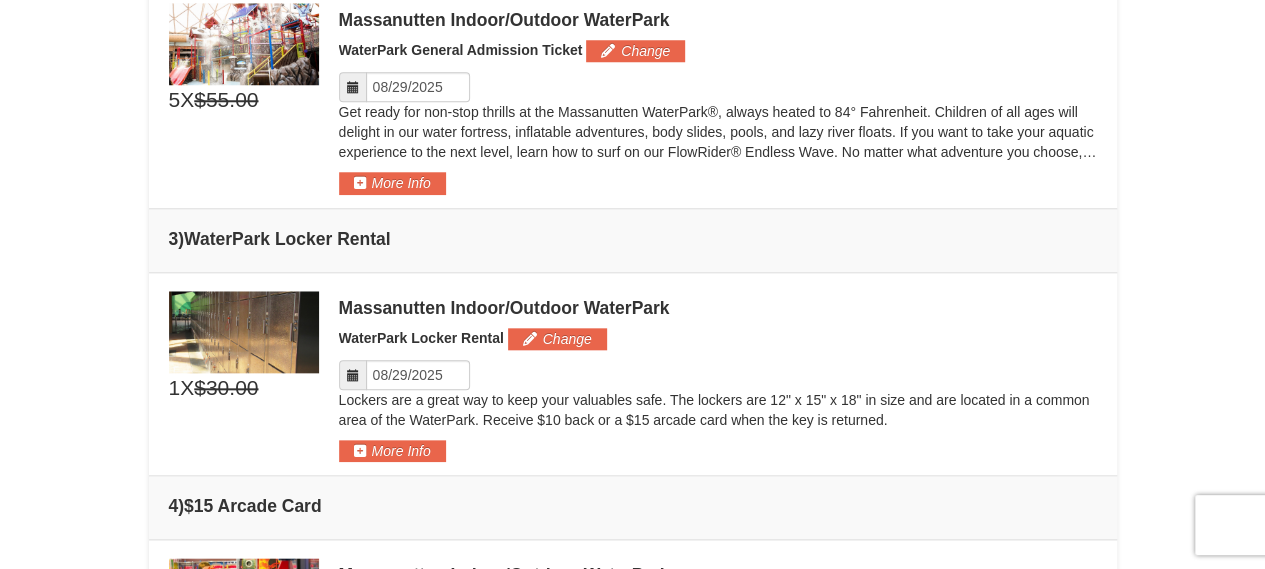 click on "Massanutten Indoor/Outdoor WaterPark
WaterPark General Admission Ticket
Change
Please format dates MM/DD/YYYY
More Info" at bounding box center (718, 99) 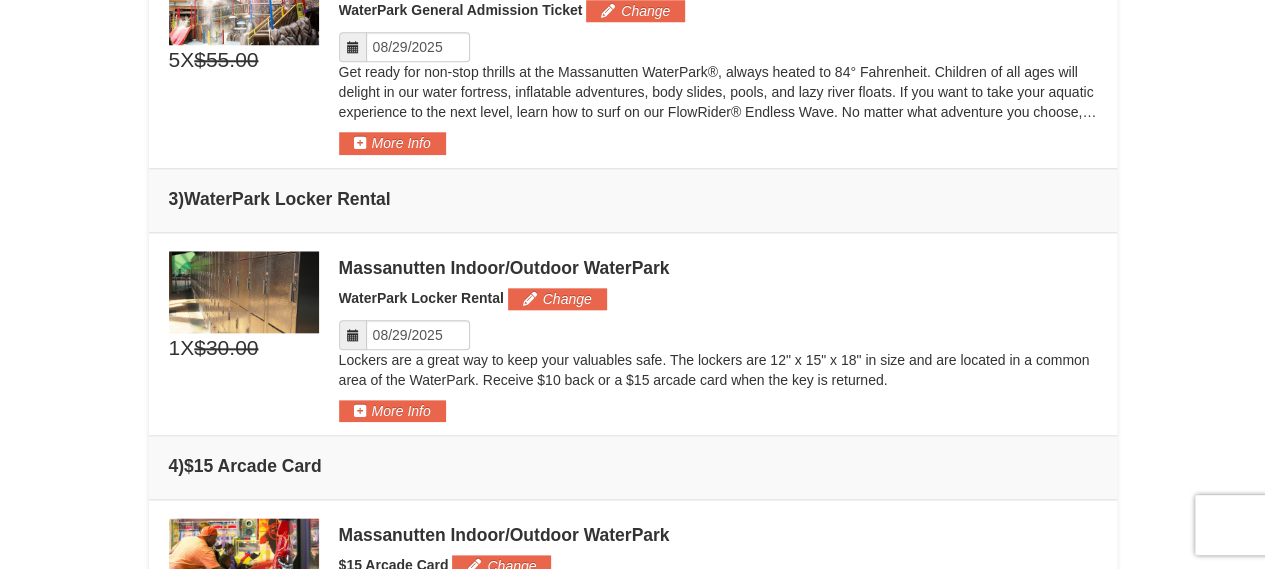 scroll, scrollTop: 991, scrollLeft: 0, axis: vertical 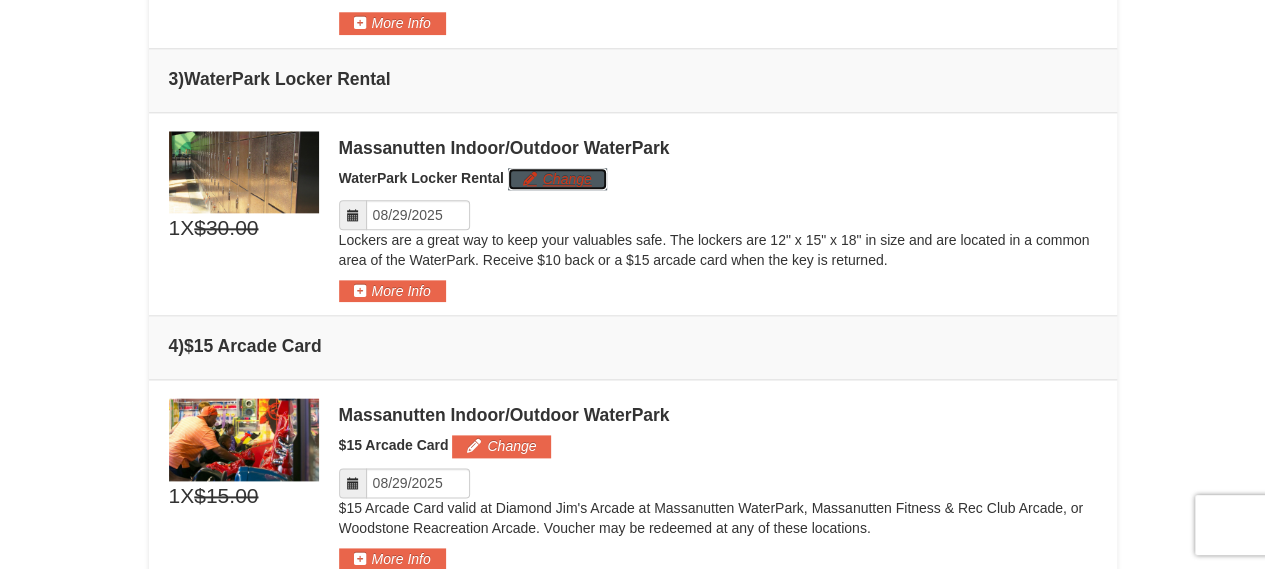 click on "Change" at bounding box center [557, 179] 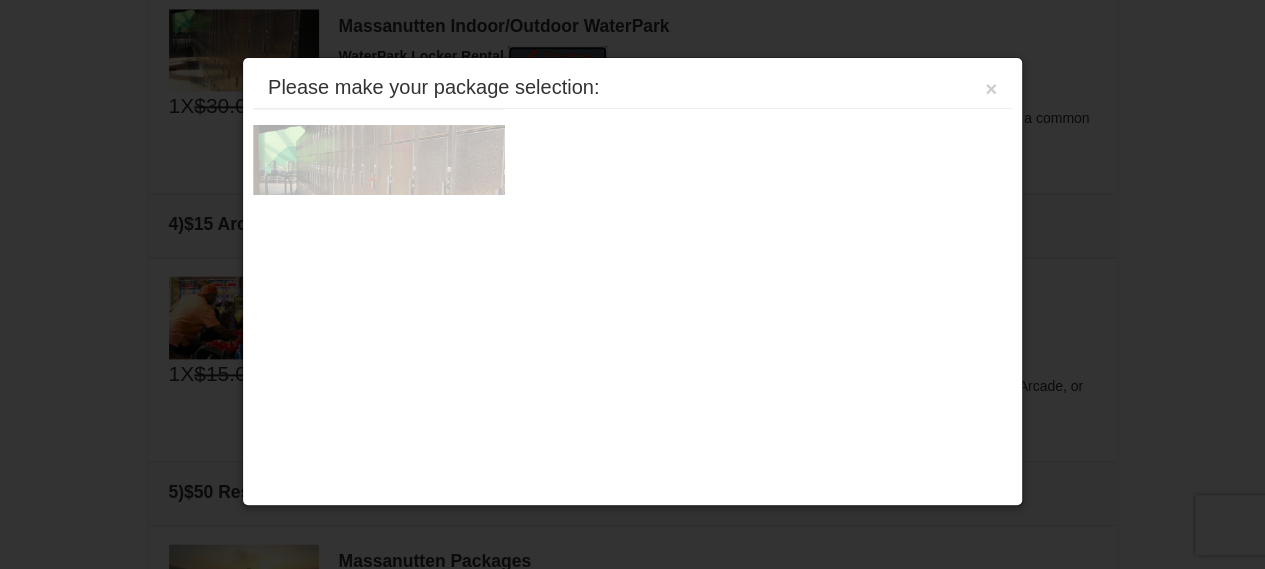 scroll, scrollTop: 1197, scrollLeft: 0, axis: vertical 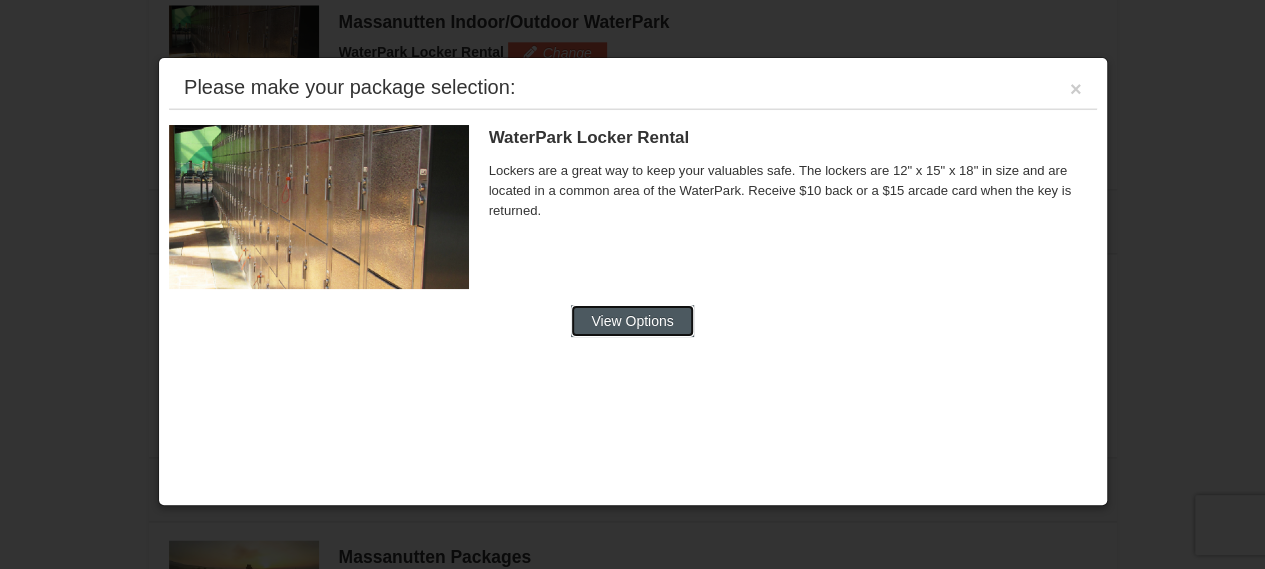 click on "View Options" at bounding box center (632, 321) 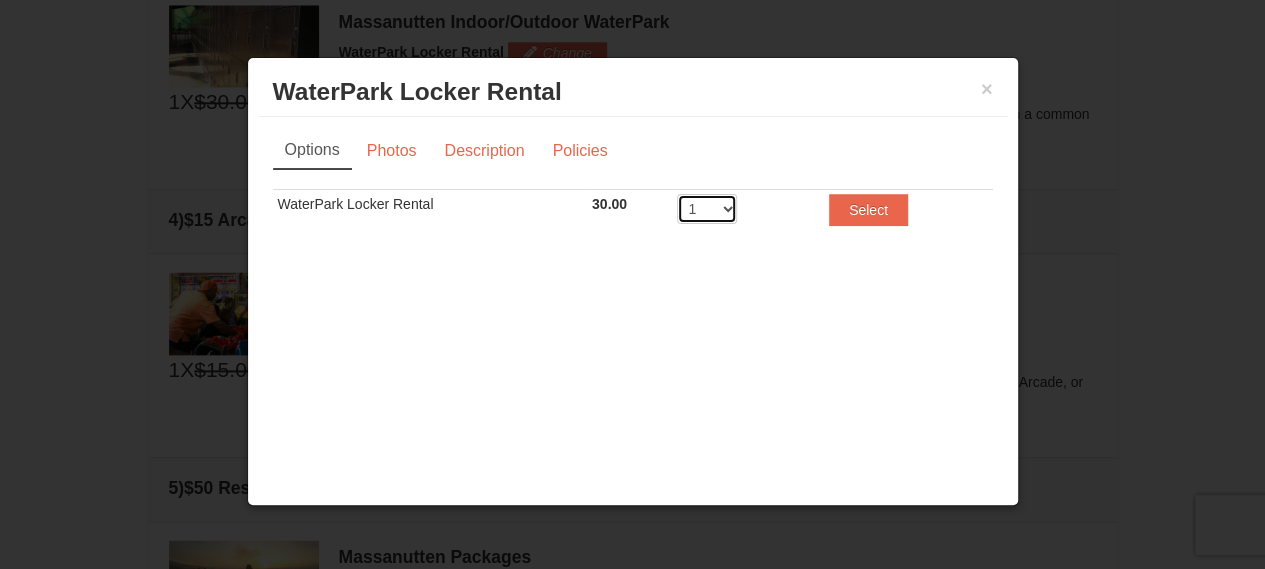click on "1 2 3 4 5 6 7 8 9 10 11 12 13 14 15 16 17 18 19 20" at bounding box center (707, 209) 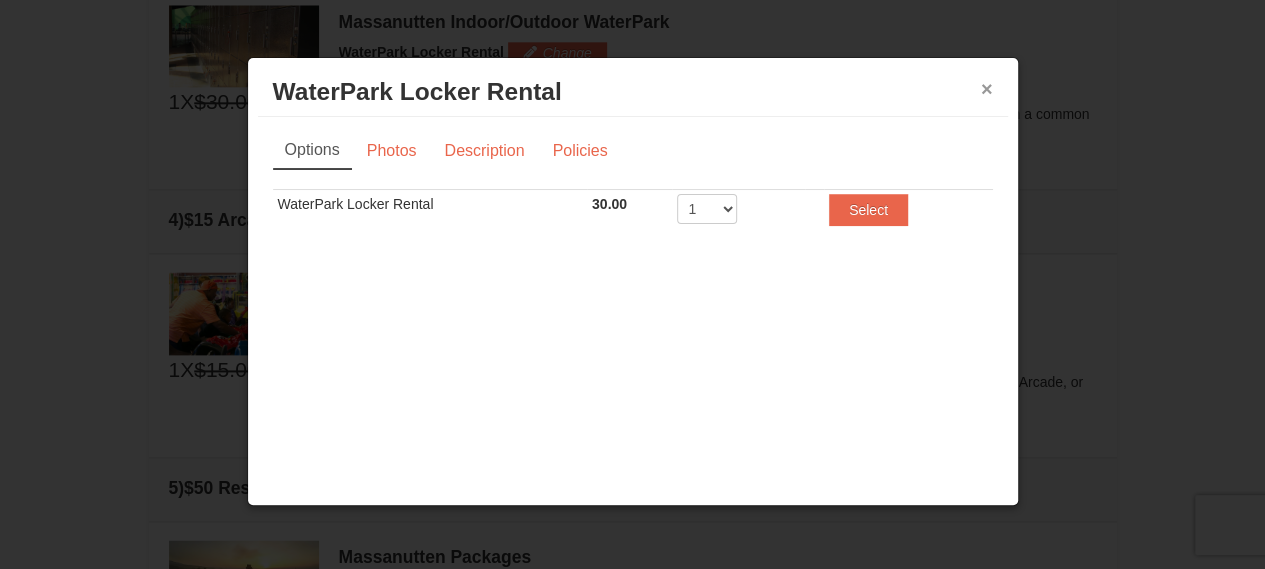 click on "×" at bounding box center [987, 89] 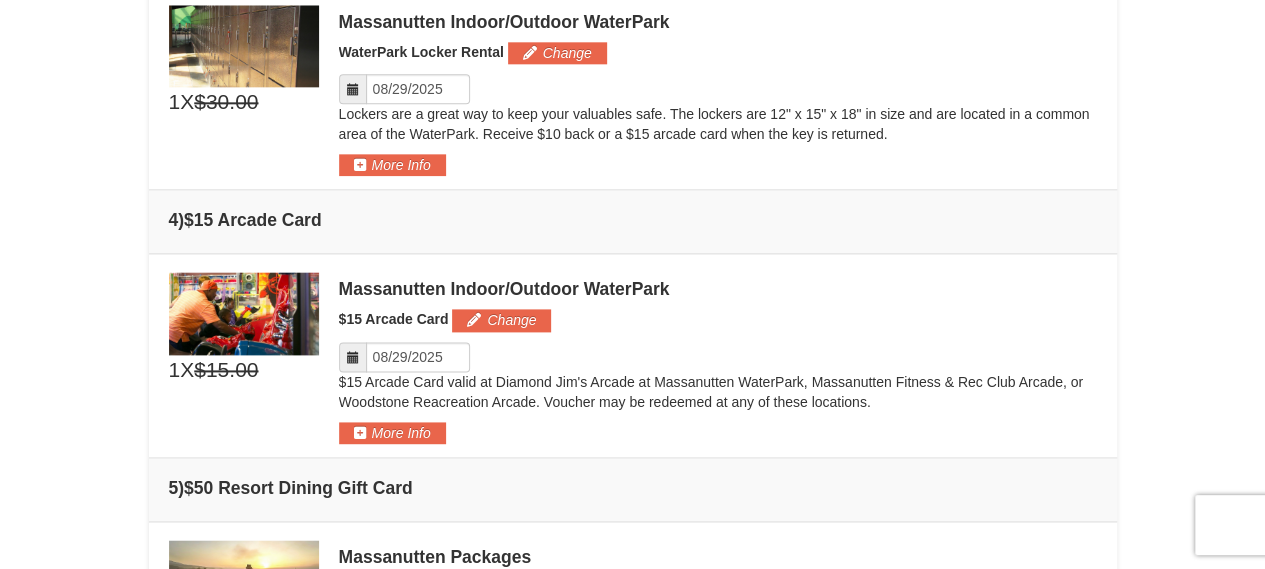 click on "Massanutten Indoor/Outdoor WaterPark" at bounding box center (718, 289) 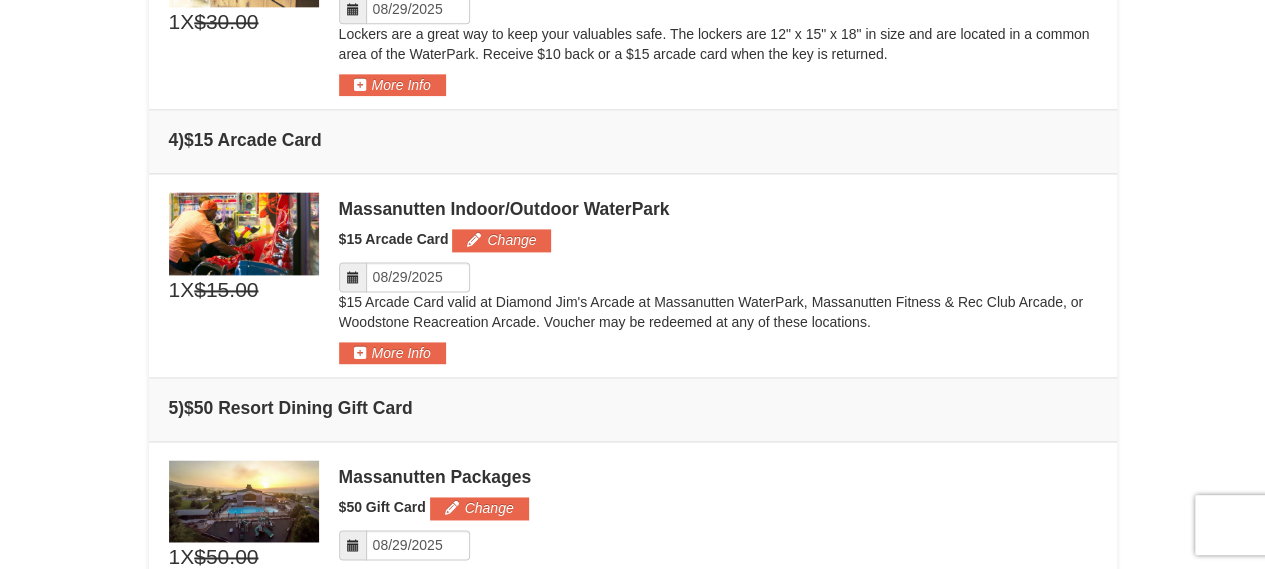 scroll, scrollTop: 1317, scrollLeft: 0, axis: vertical 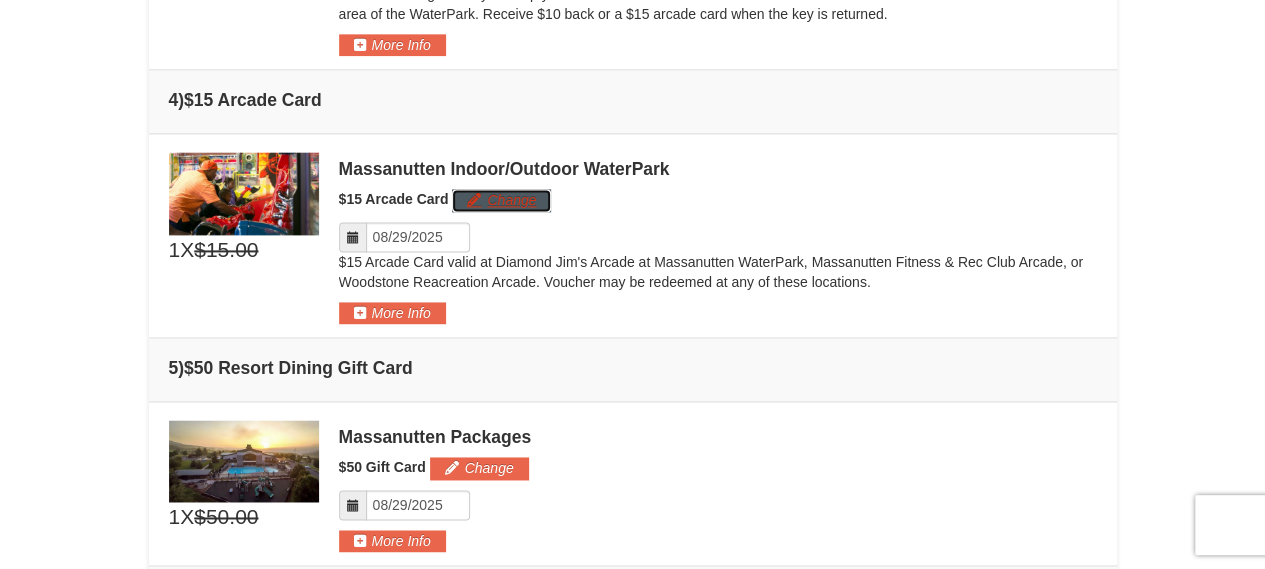 click on "Change" at bounding box center [501, 200] 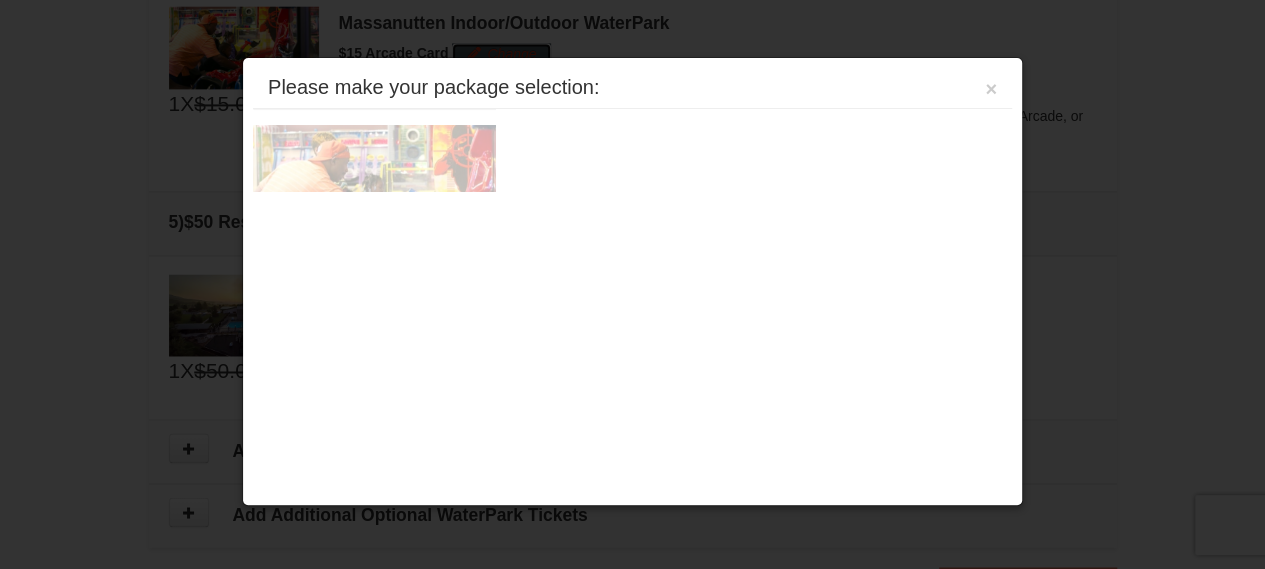 scroll, scrollTop: 1464, scrollLeft: 0, axis: vertical 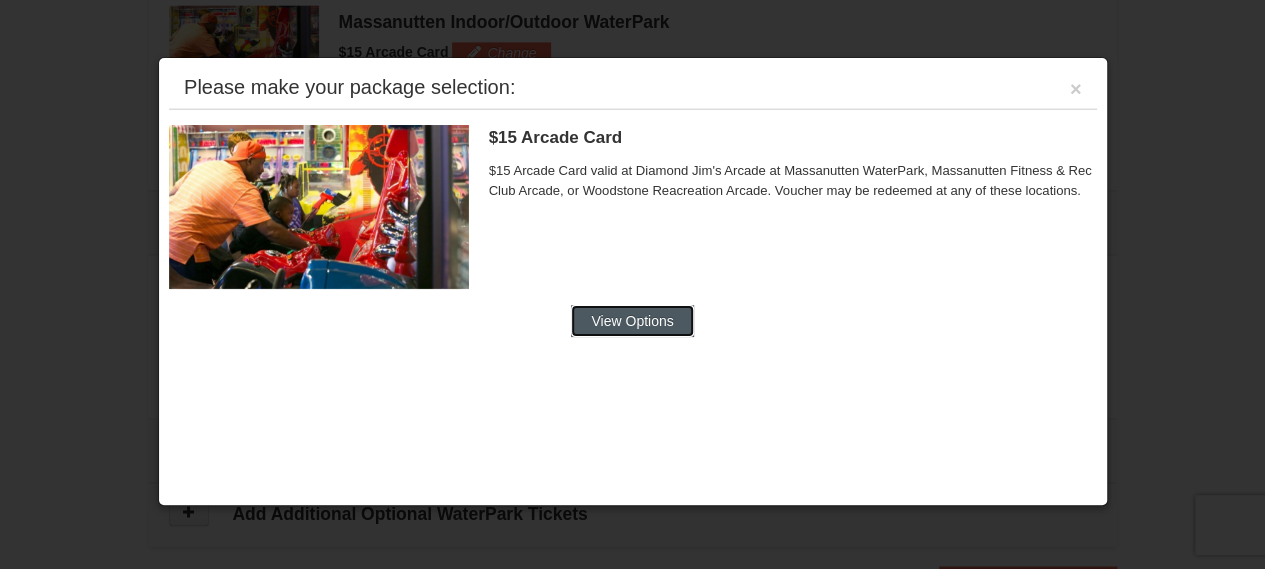 click on "View Options" at bounding box center [632, 321] 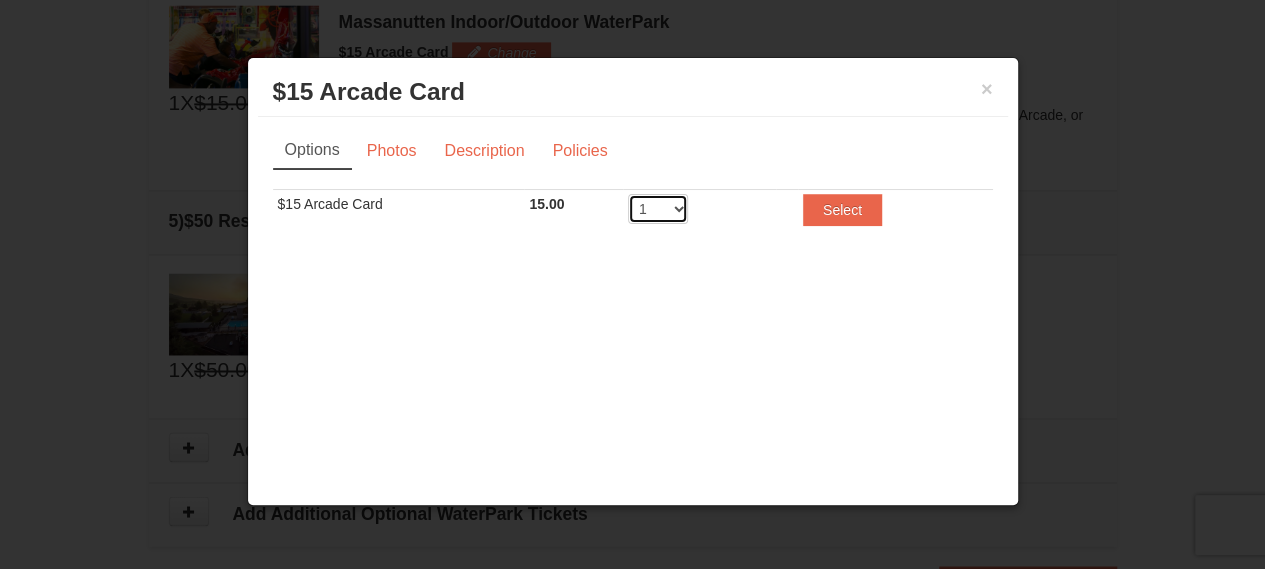 click on "1 2 3 4 5 6 7 8 9 10 11 12 13 14 15 16 17 18 19 20" at bounding box center [658, 209] 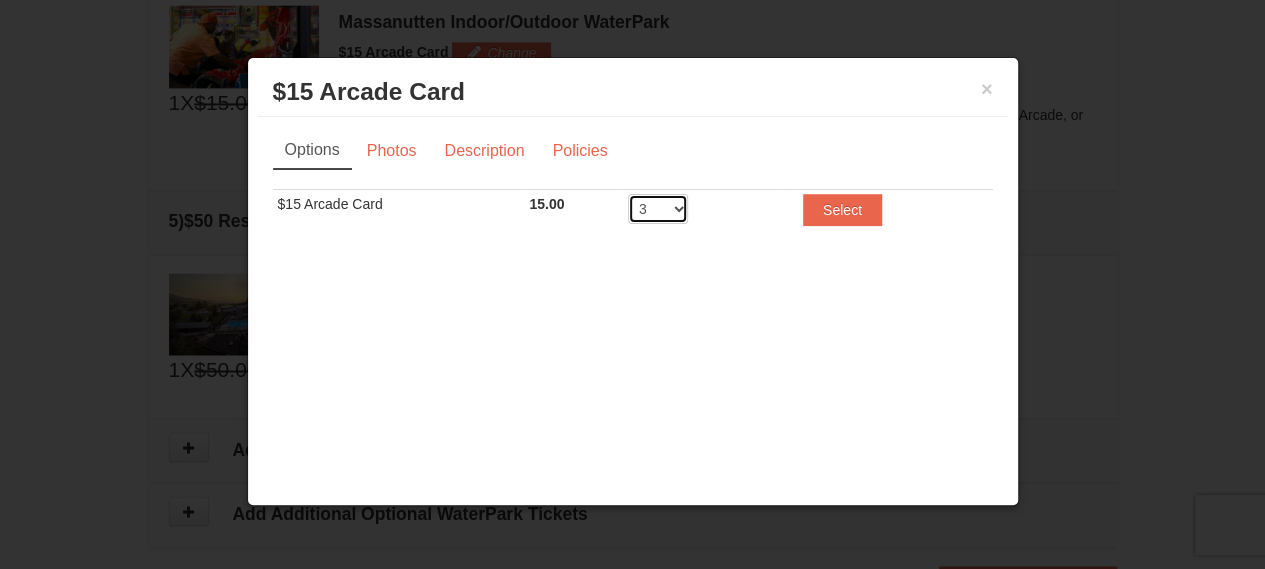 click on "1 2 3 4 5 6 7 8 9 10 11 12 13 14 15 16 17 18 19 20" at bounding box center (658, 209) 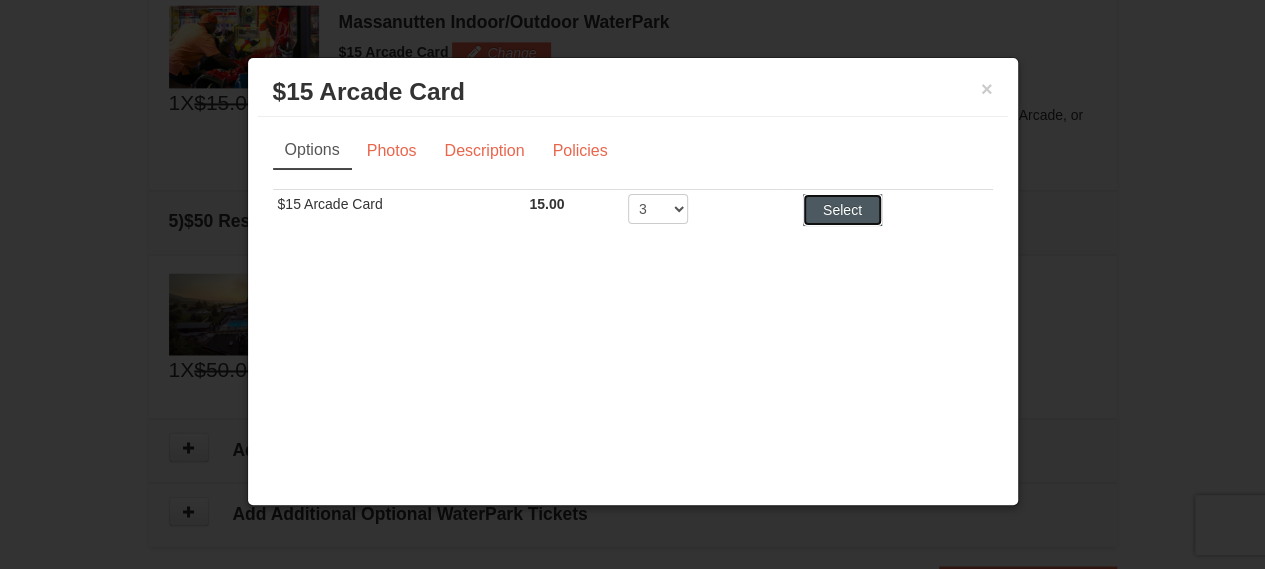 click on "Select" at bounding box center [842, 210] 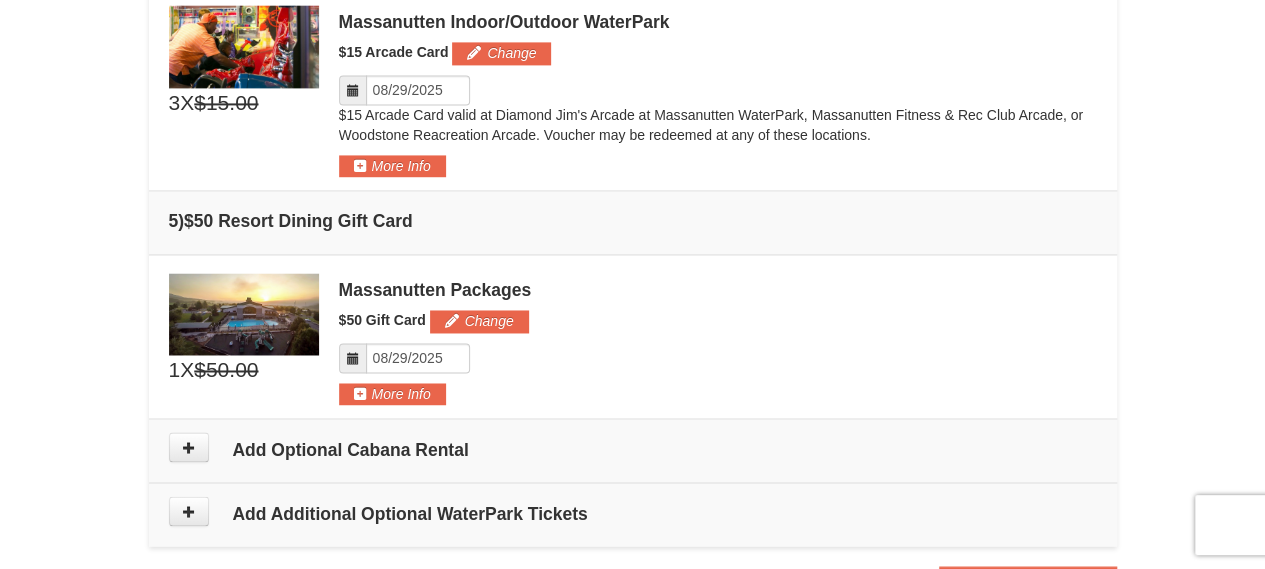 click on "$50 Gift Card
Change" at bounding box center [718, 321] 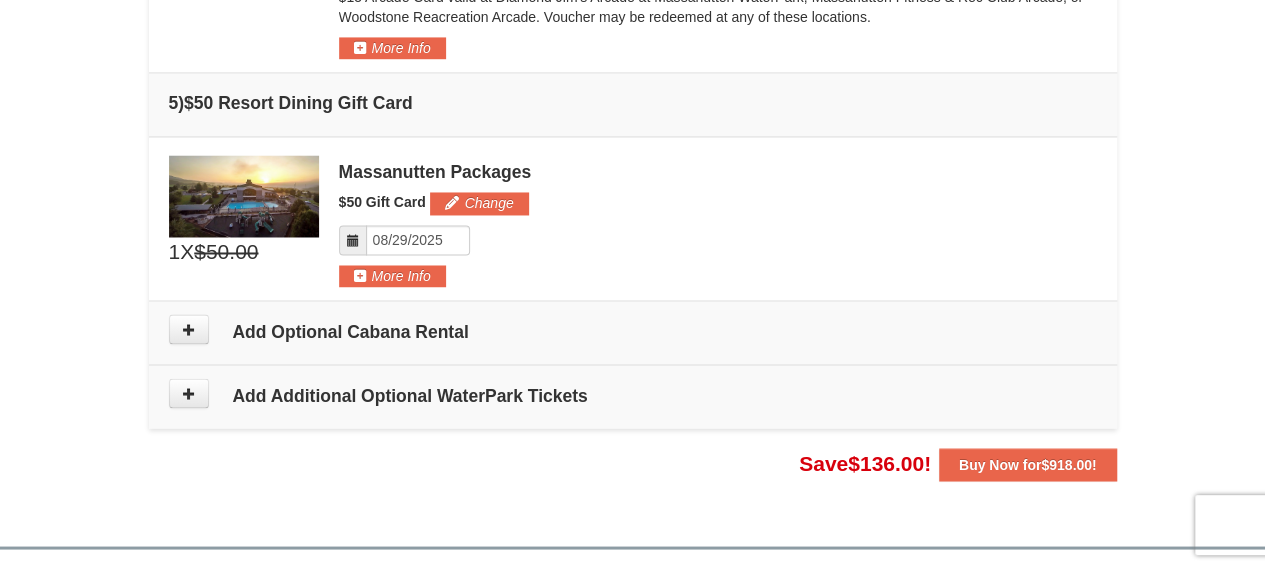 scroll, scrollTop: 1584, scrollLeft: 0, axis: vertical 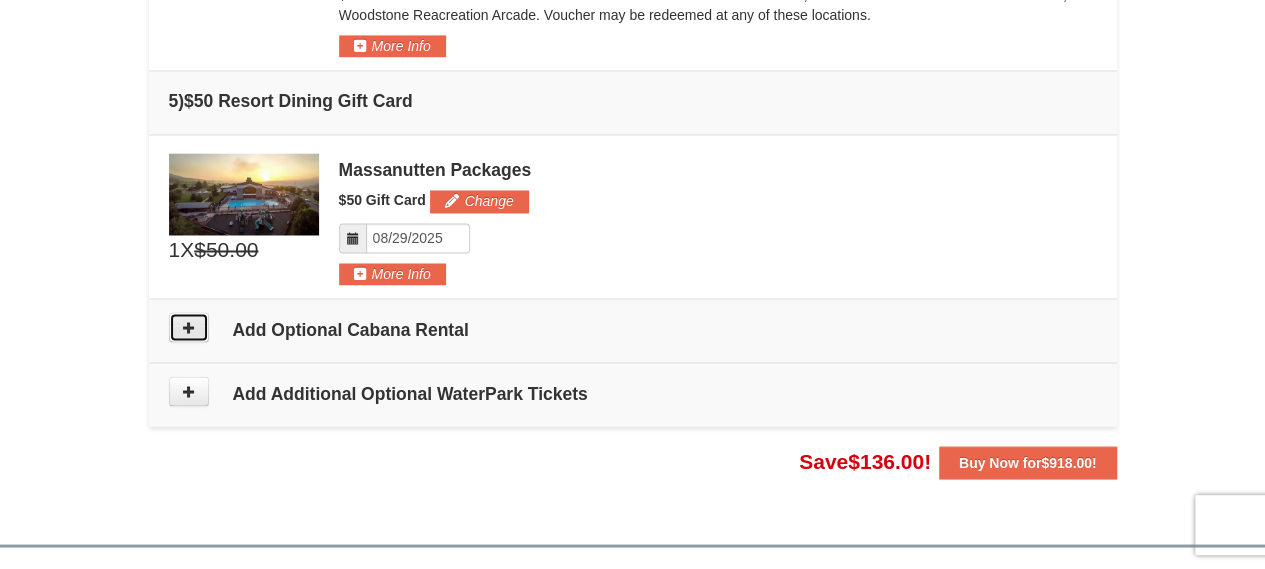 click at bounding box center [189, 327] 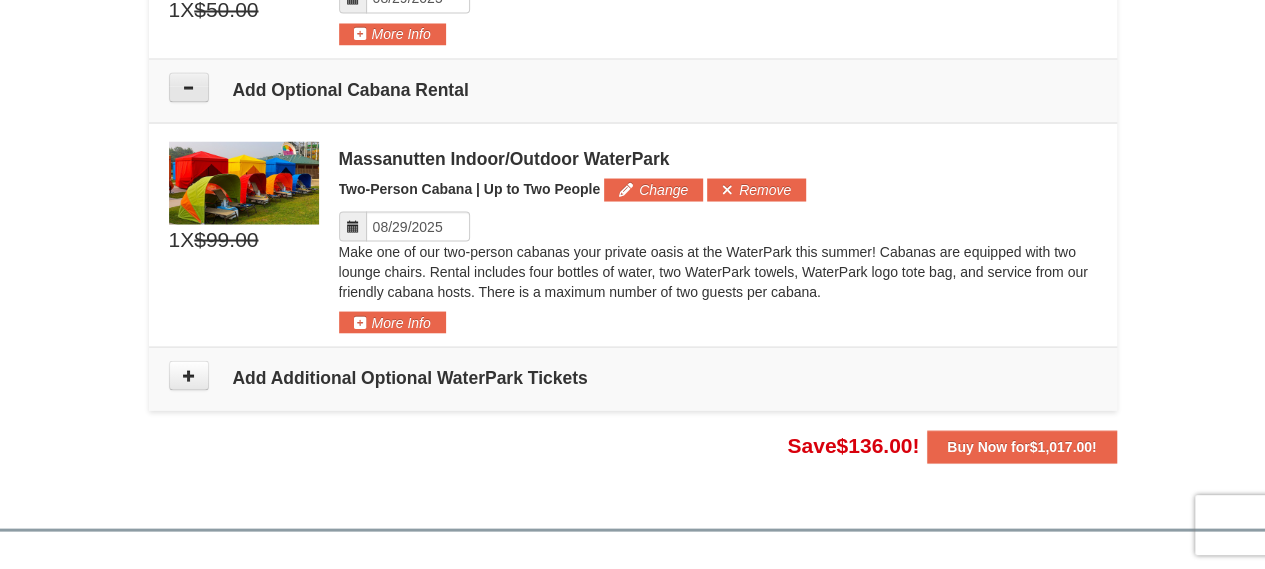 scroll, scrollTop: 1876, scrollLeft: 0, axis: vertical 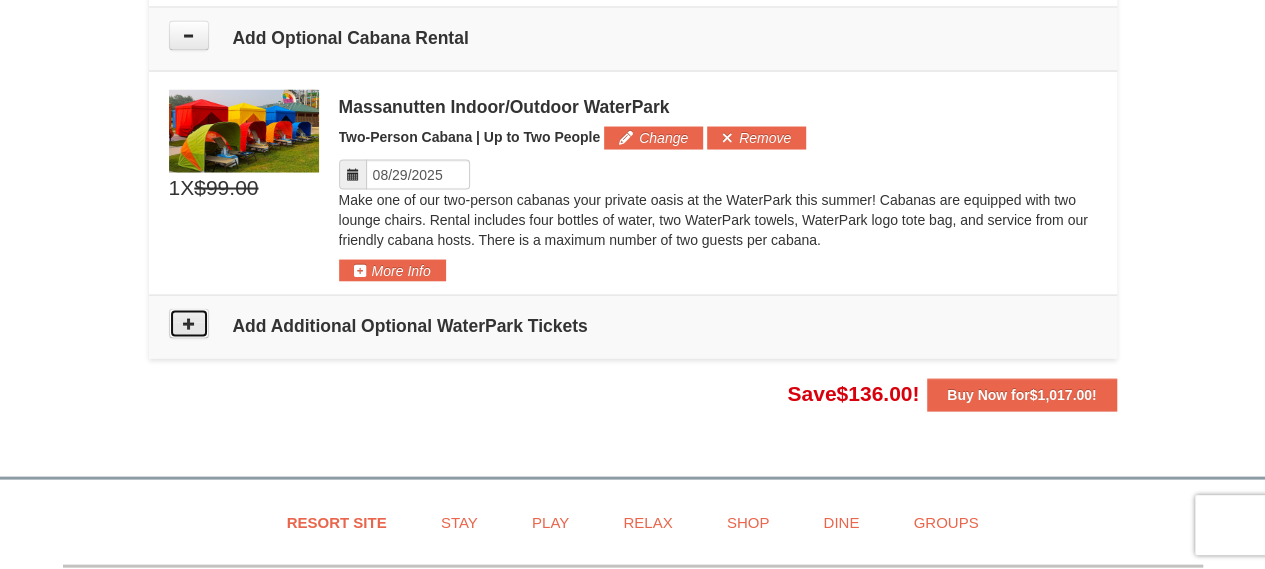 click at bounding box center [189, 323] 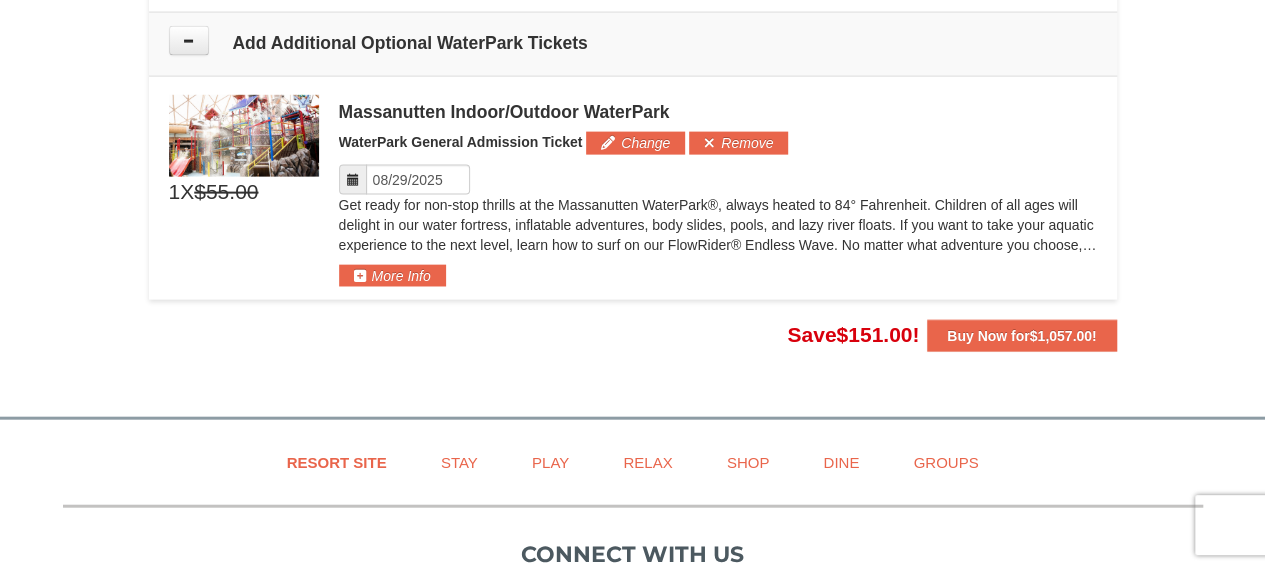 scroll, scrollTop: 2162, scrollLeft: 0, axis: vertical 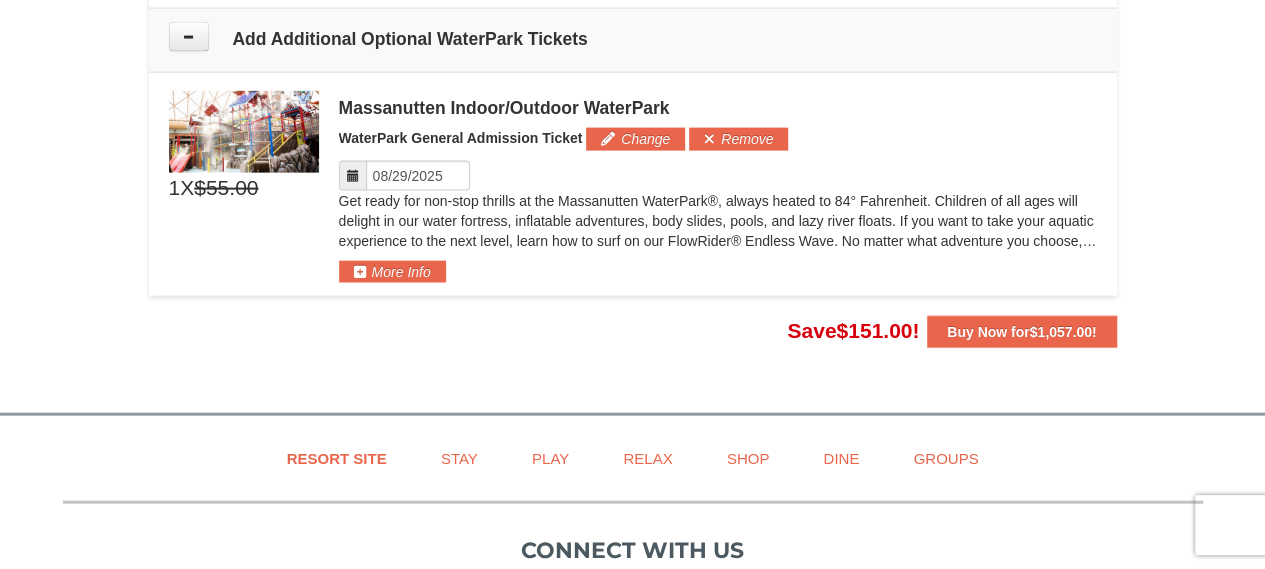 click on "×
From:
To:
Adults:
3
Children:
2
Change
Arrival Please format dates MM/DD/YYYY Please format dates MM/DD/YYYY
08/29/2025
Departure Please format dates MM/DD/YYYY Please format dates MM/DD/YYYY
08/31/2025
Adults 3" at bounding box center [632, -850] 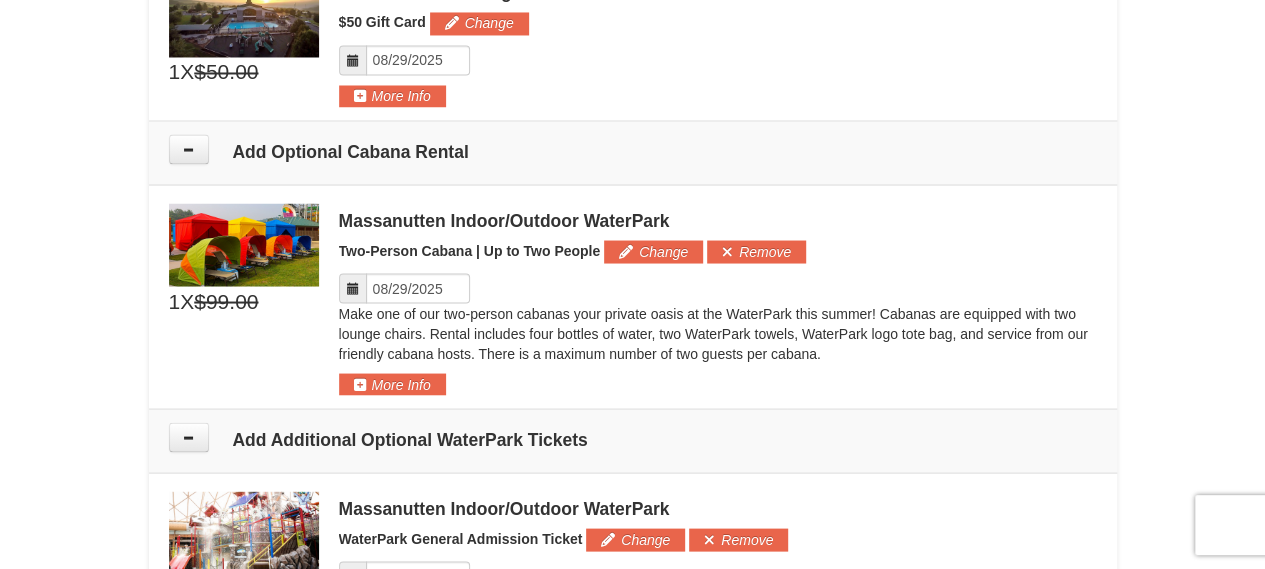 scroll, scrollTop: 1802, scrollLeft: 0, axis: vertical 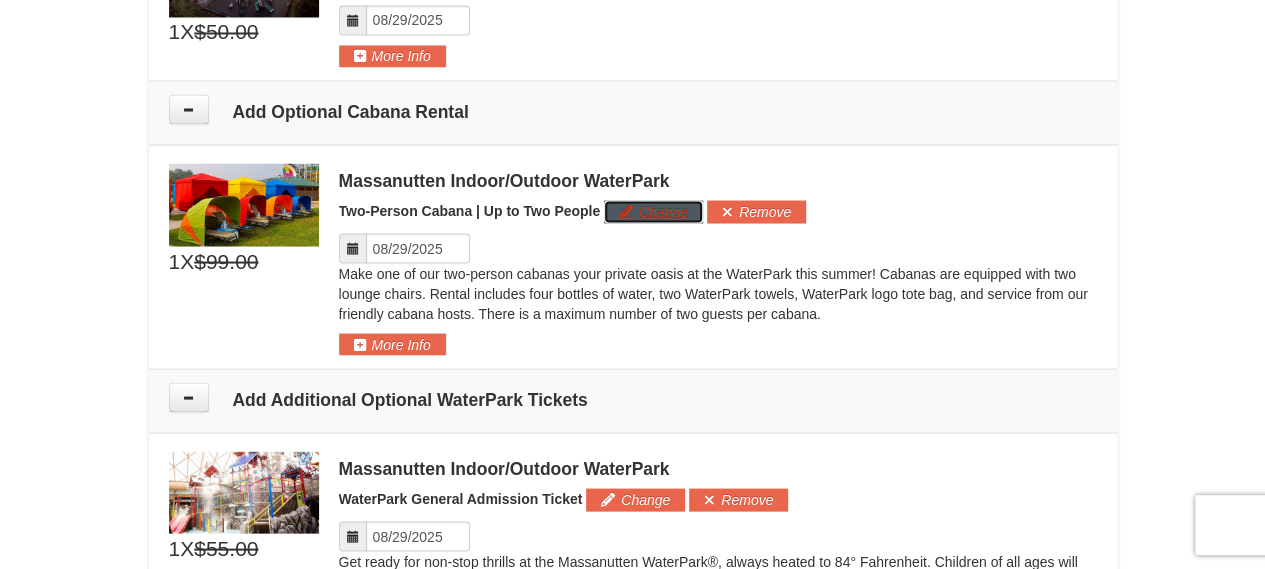 click on "Change" at bounding box center (653, 211) 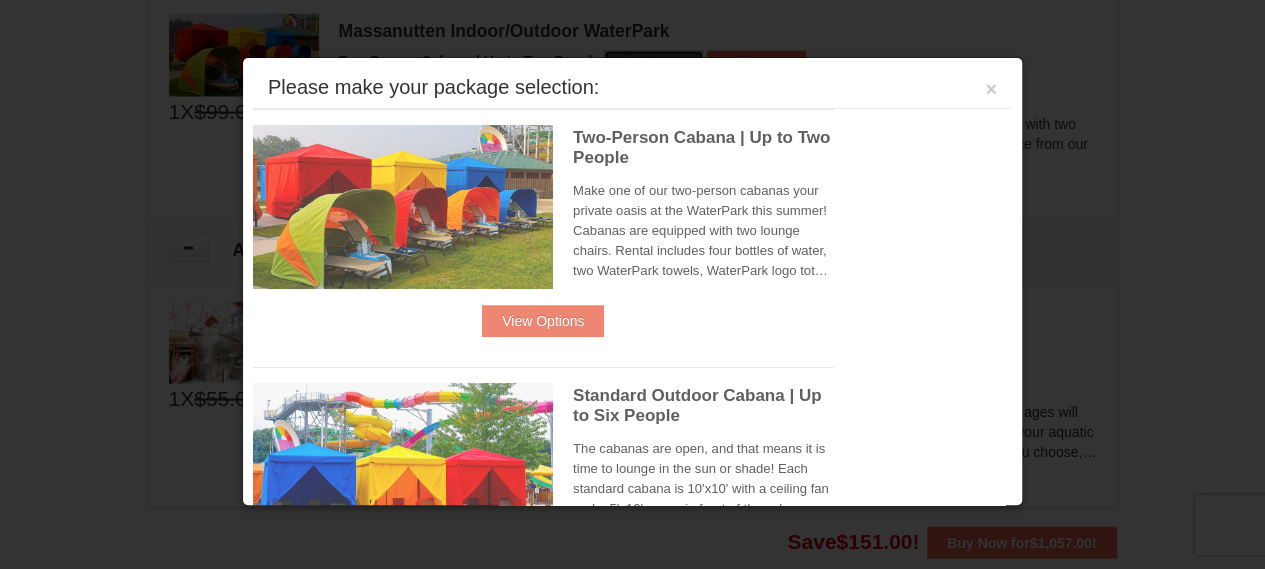 scroll, scrollTop: 1958, scrollLeft: 0, axis: vertical 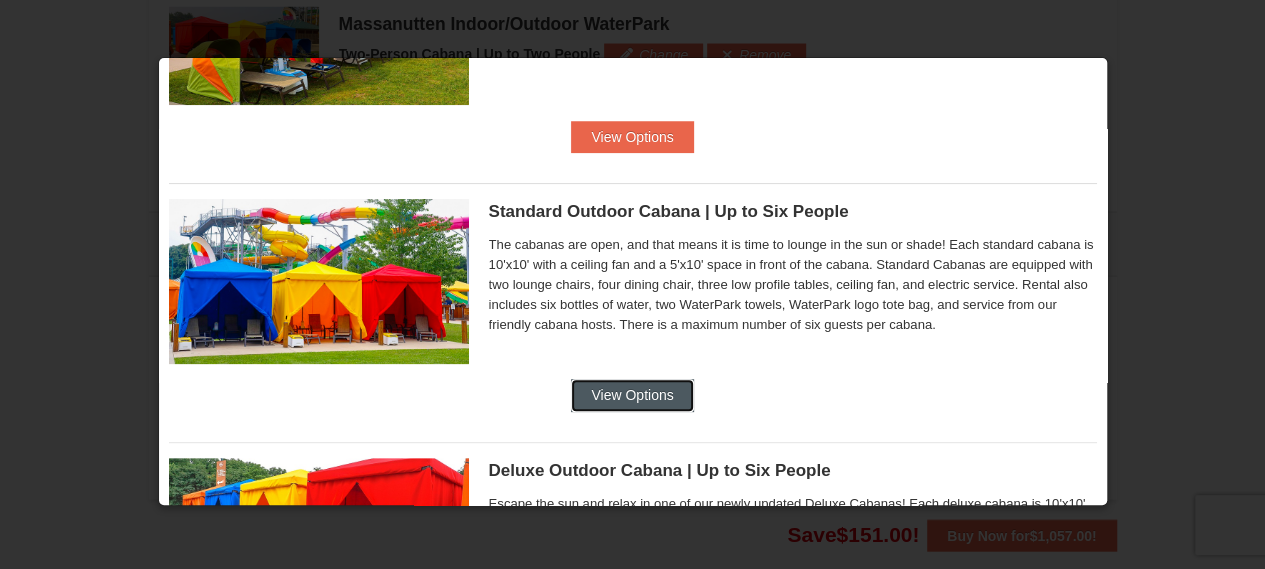 click on "View Options" at bounding box center [632, 395] 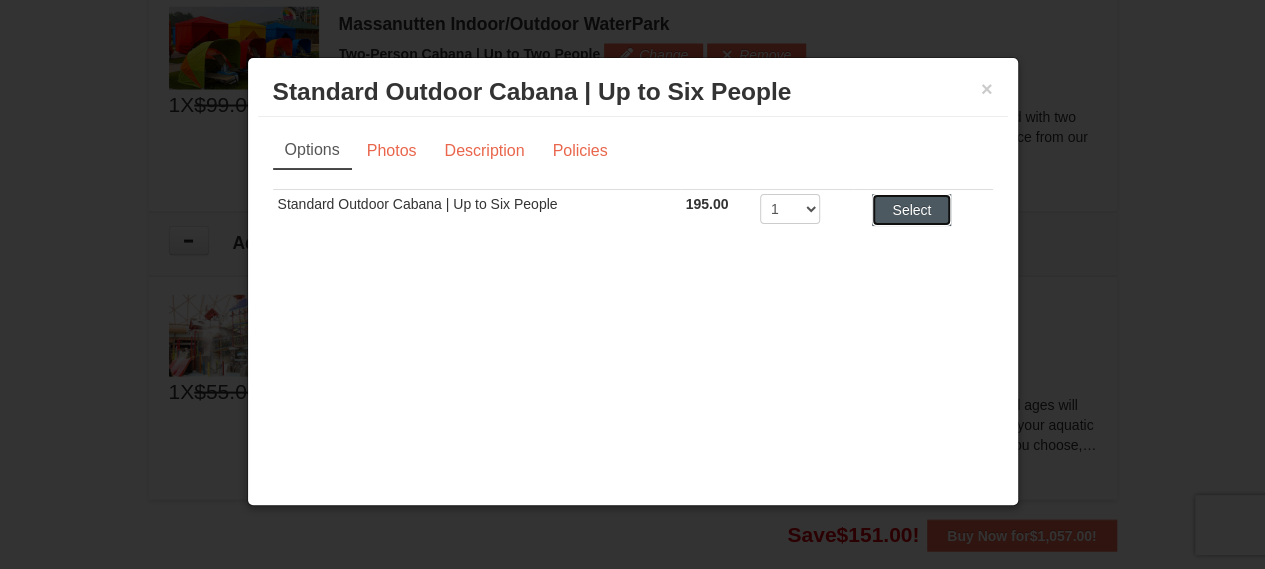 click on "Select" at bounding box center (911, 210) 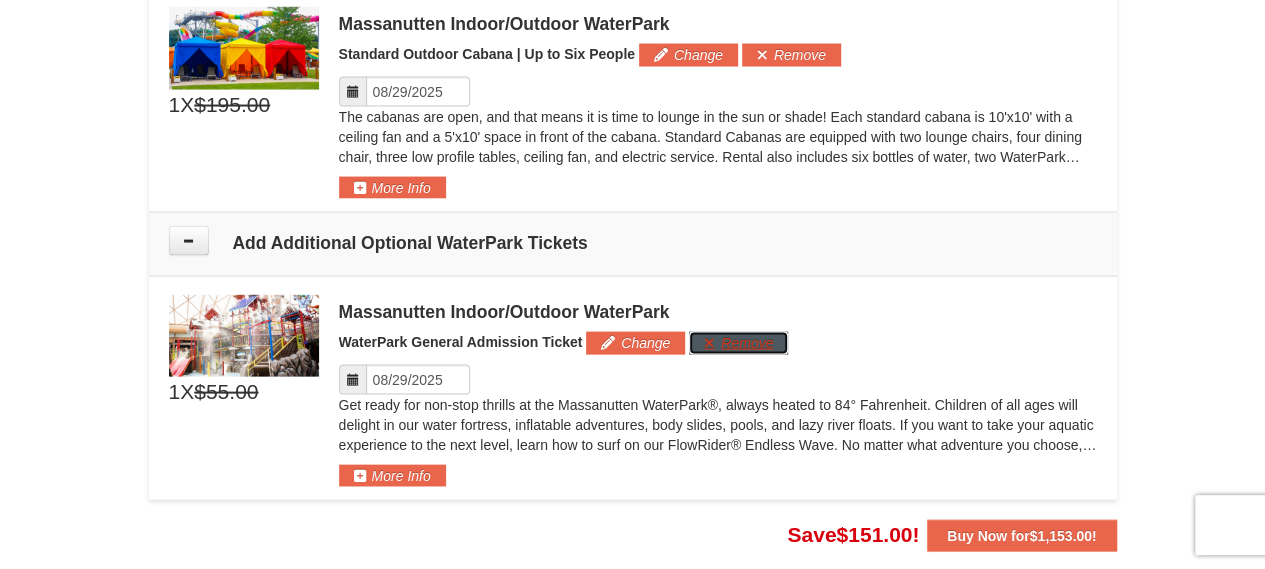click on "Remove" at bounding box center [738, 343] 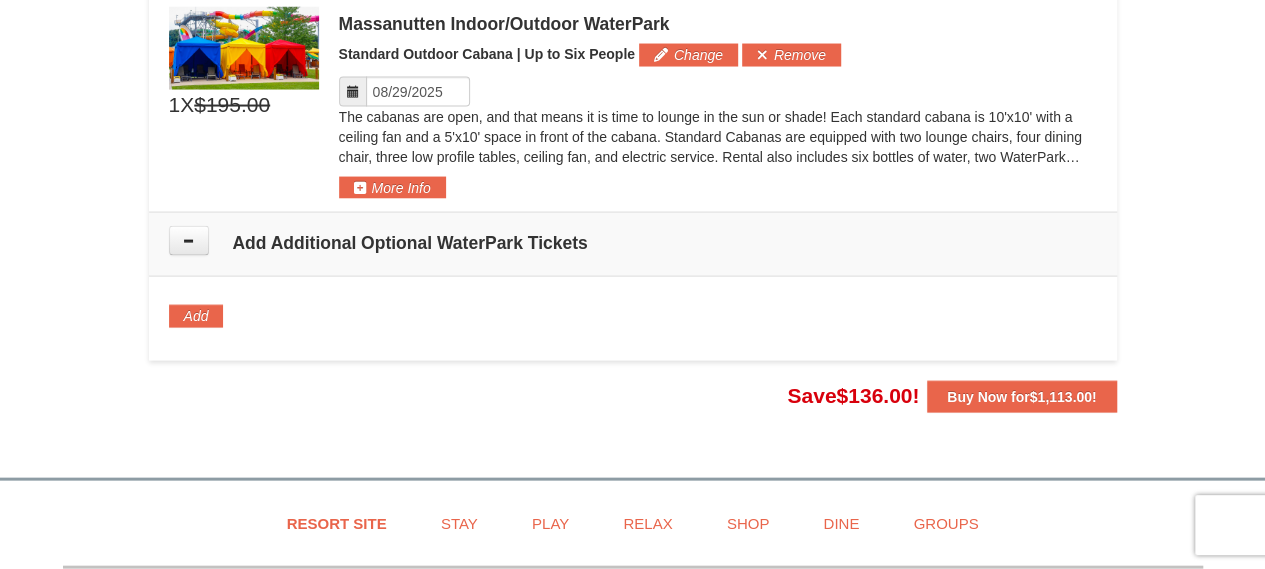 scroll, scrollTop: 1770, scrollLeft: 0, axis: vertical 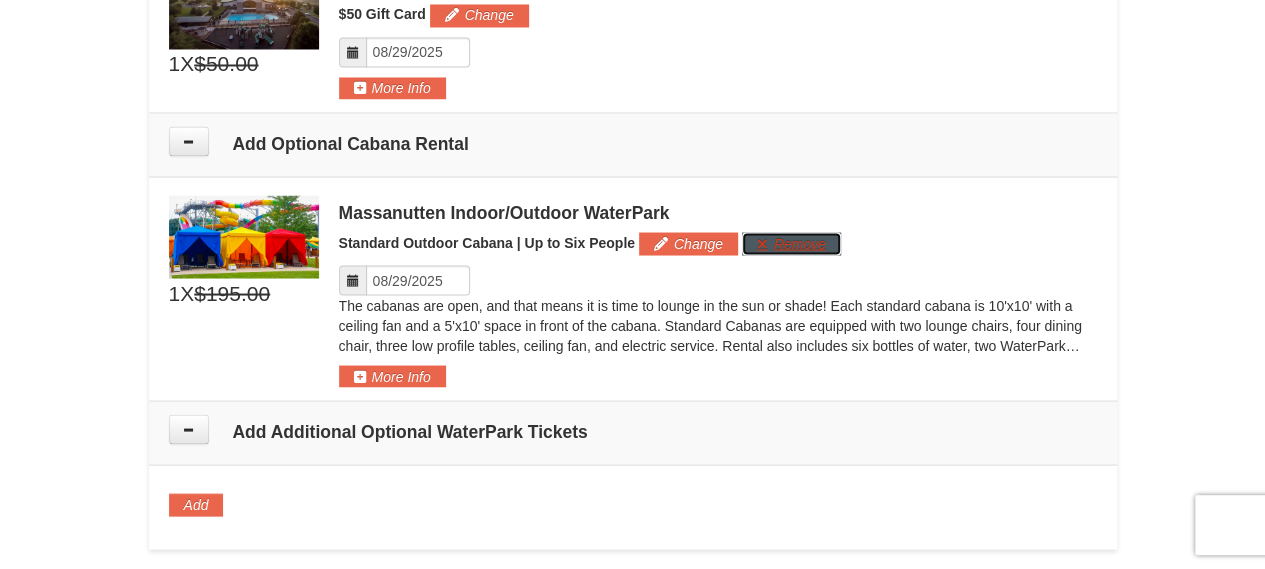 click on "Remove" at bounding box center (791, 243) 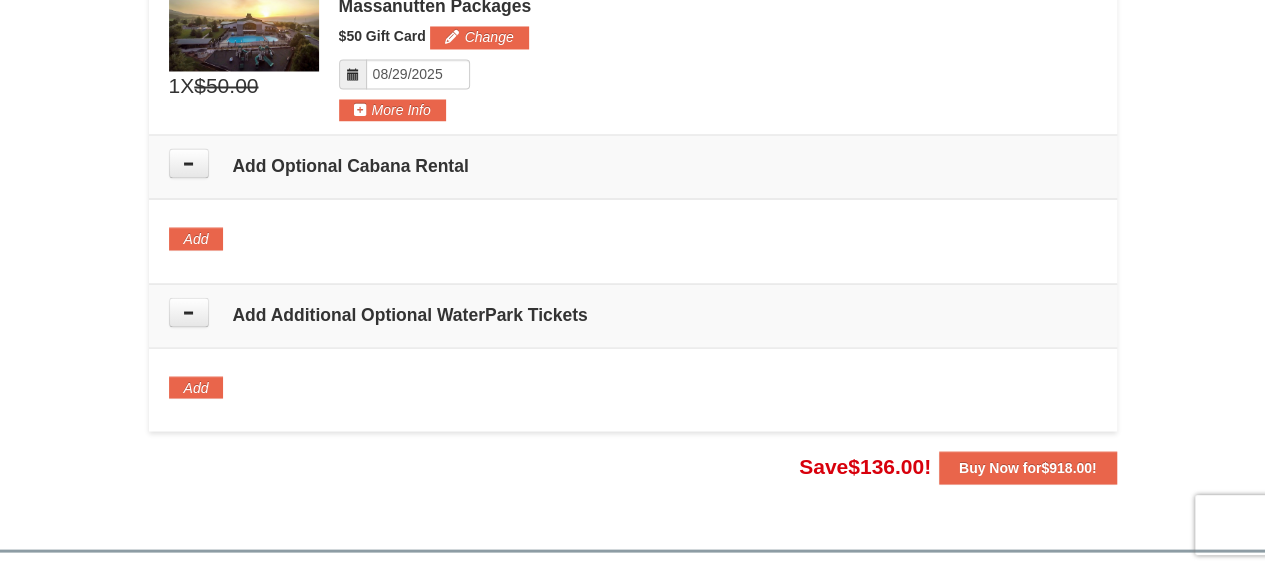 scroll, scrollTop: 1821, scrollLeft: 0, axis: vertical 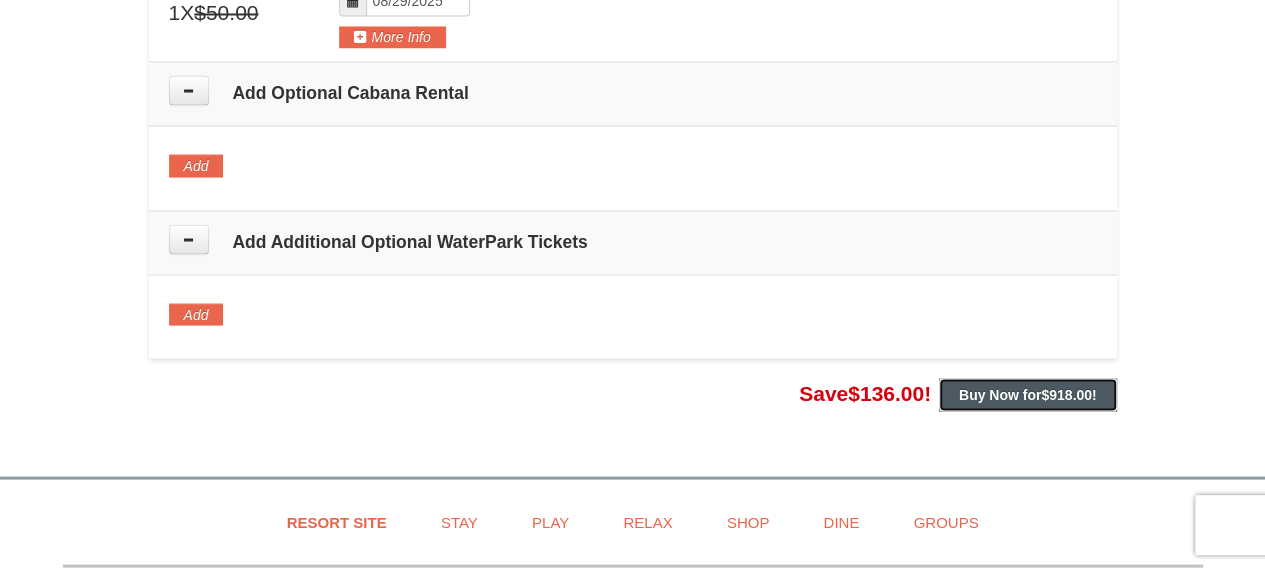 click on "$918.00" at bounding box center [1066, 394] 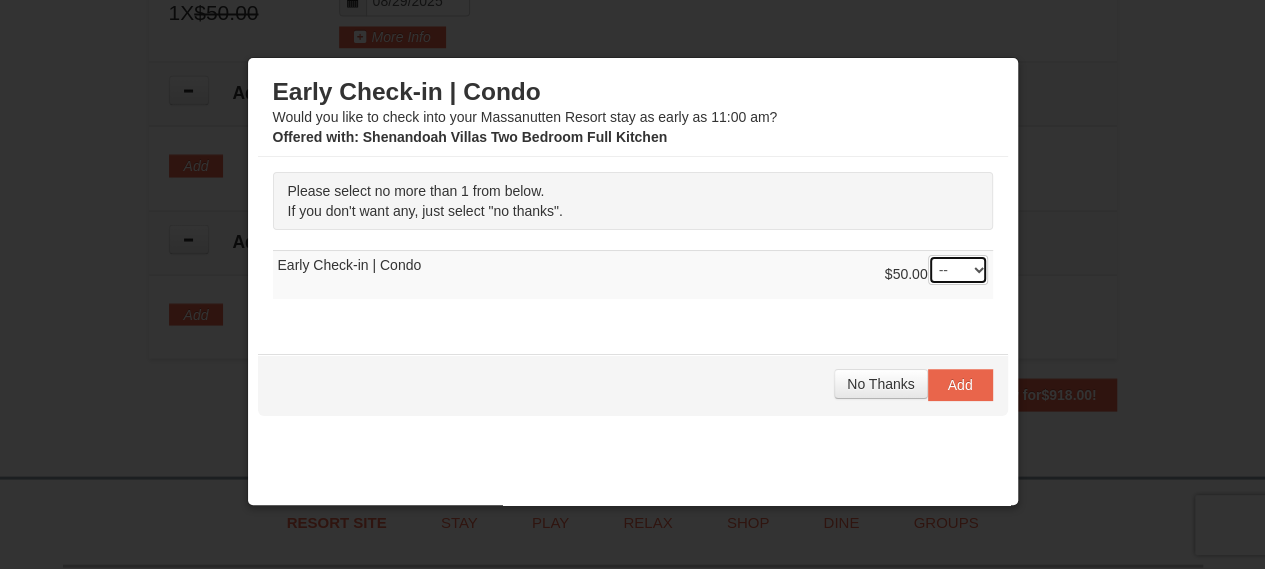 drag, startPoint x: 948, startPoint y: 263, endPoint x: 946, endPoint y: 274, distance: 11.18034 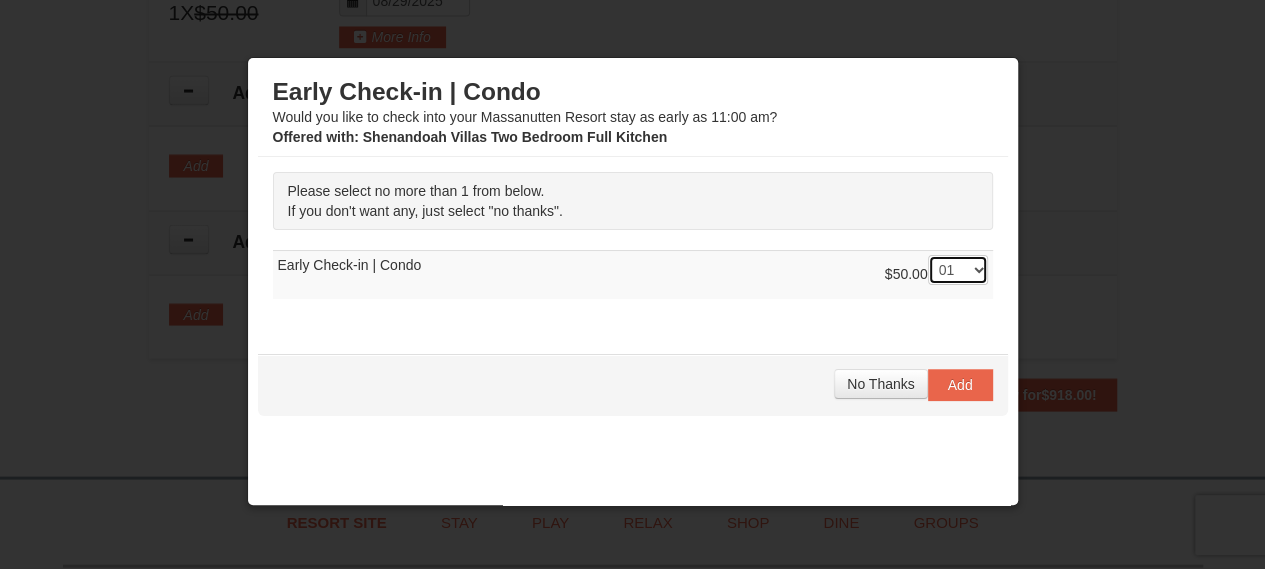 click on "--
01" at bounding box center (958, 270) 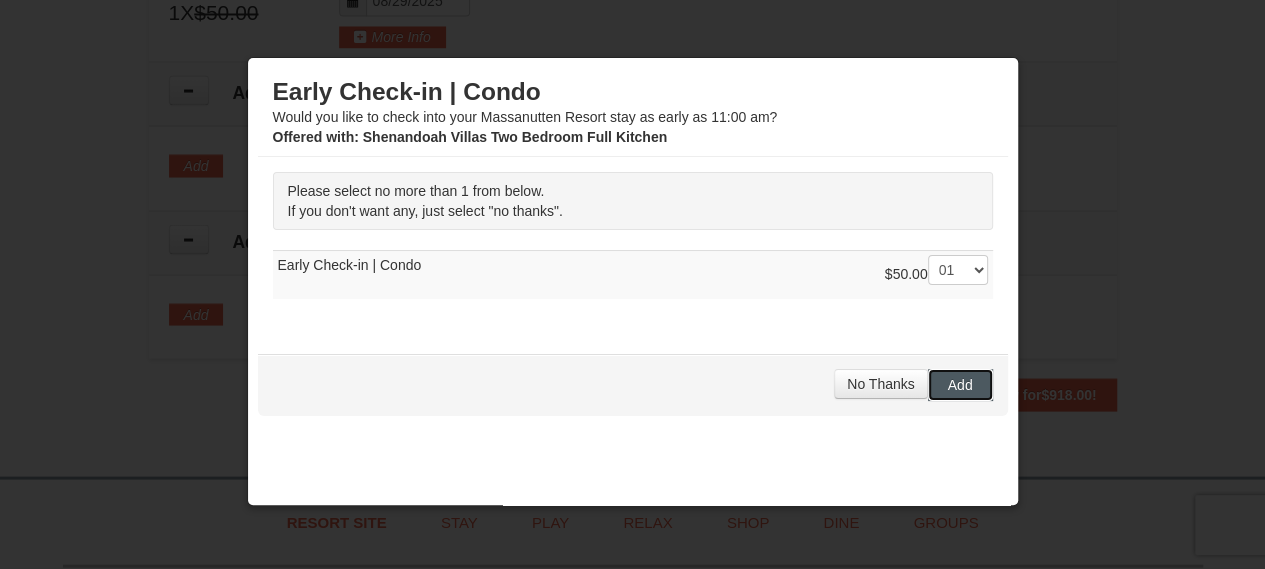 click on "Add" at bounding box center (960, 385) 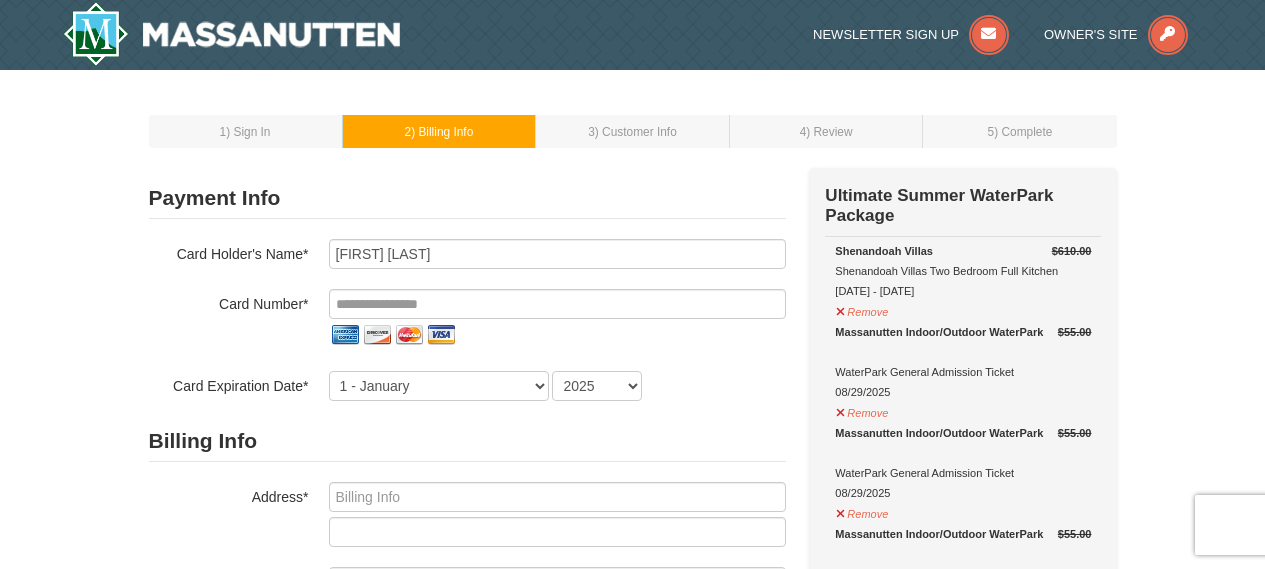 scroll, scrollTop: 0, scrollLeft: 0, axis: both 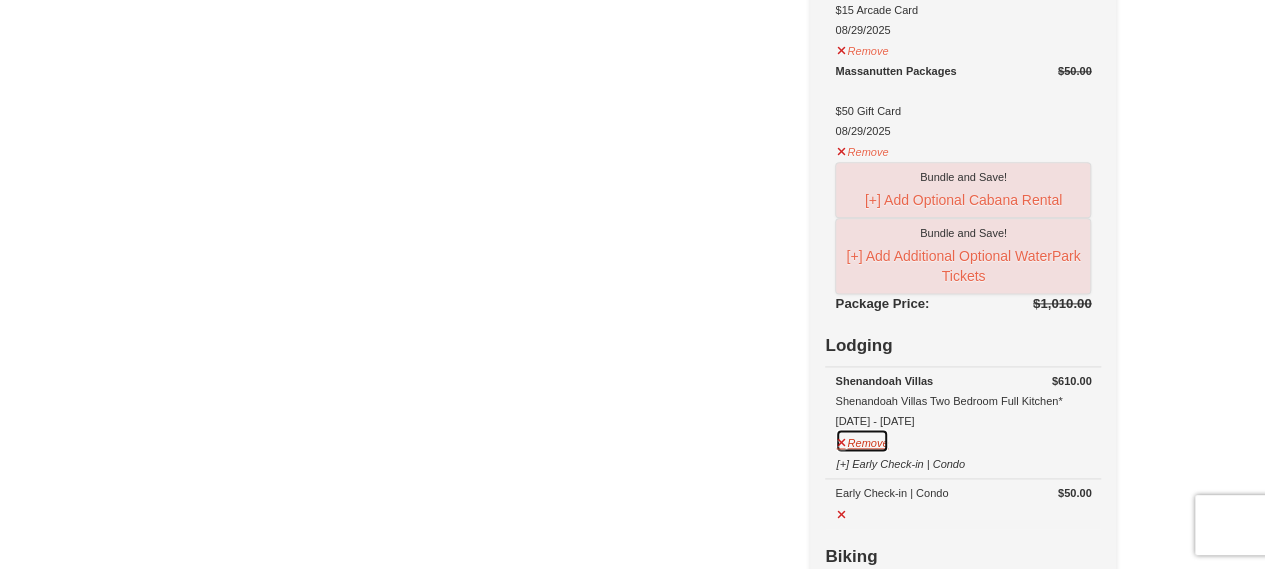click on "Remove" at bounding box center (862, 440) 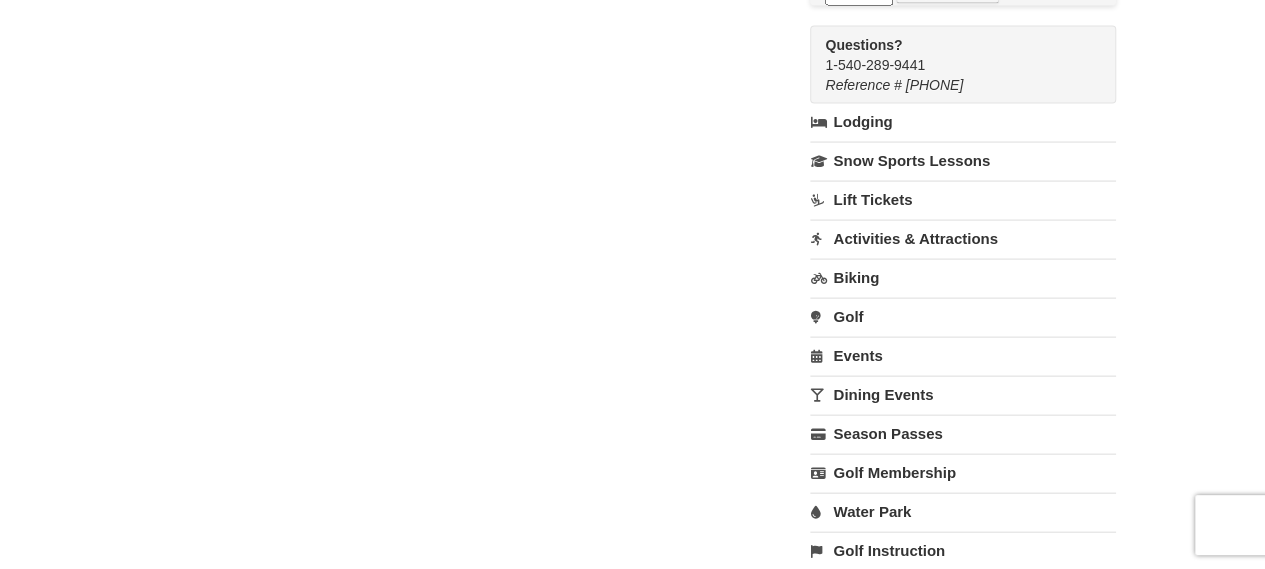 scroll, scrollTop: 2000, scrollLeft: 0, axis: vertical 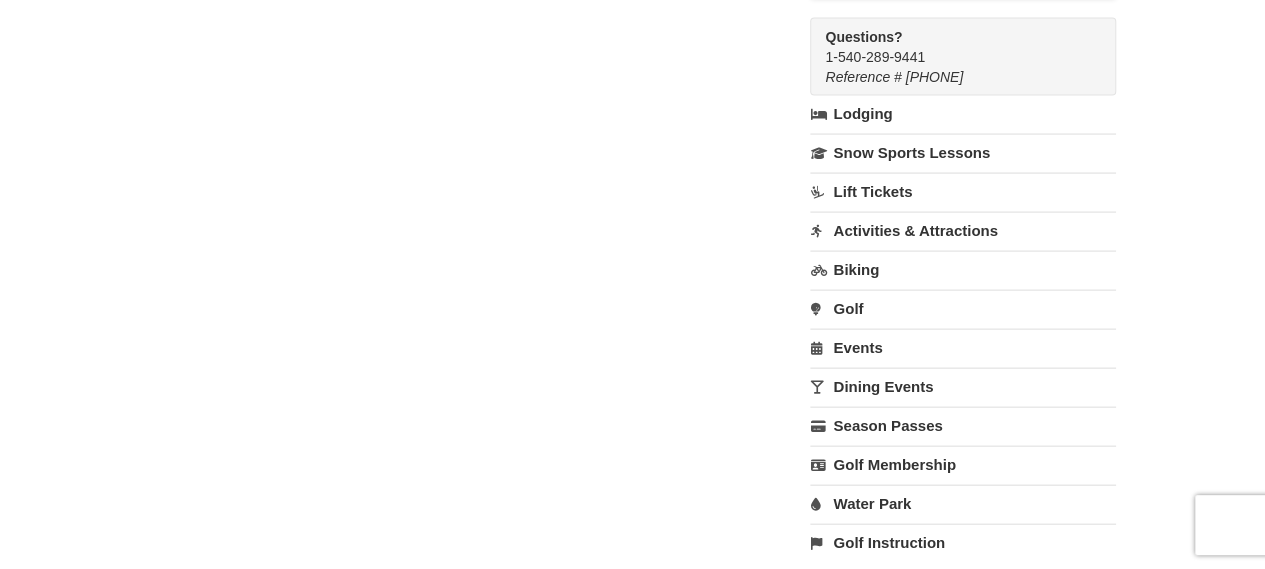 click on "Lift Tickets" at bounding box center (963, 191) 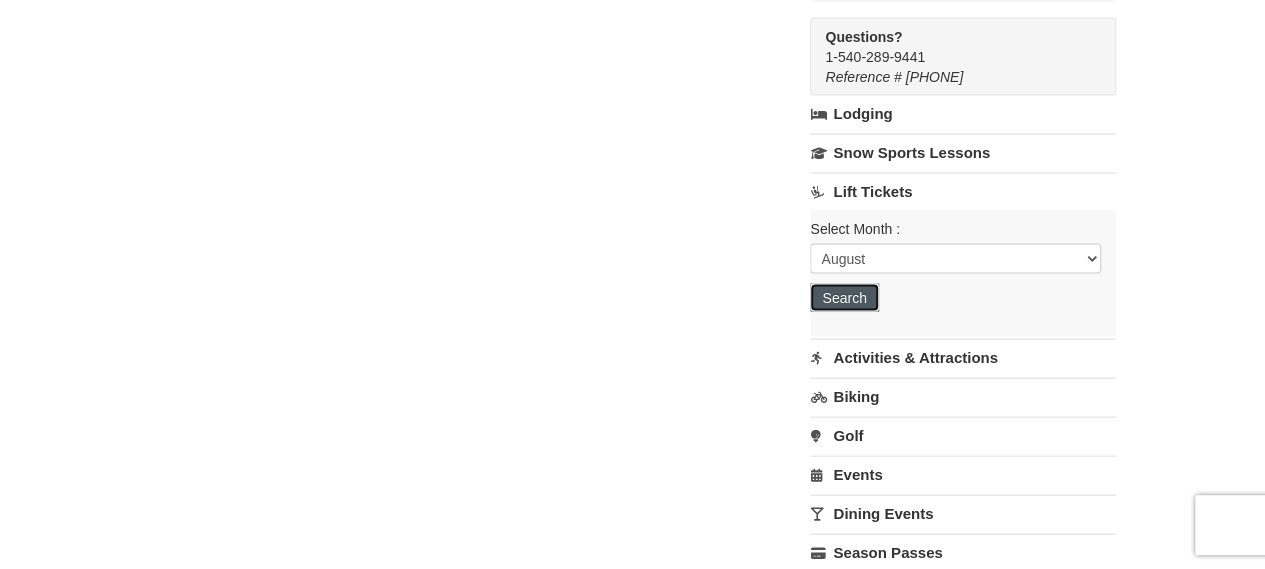 click on "Search" at bounding box center [844, 298] 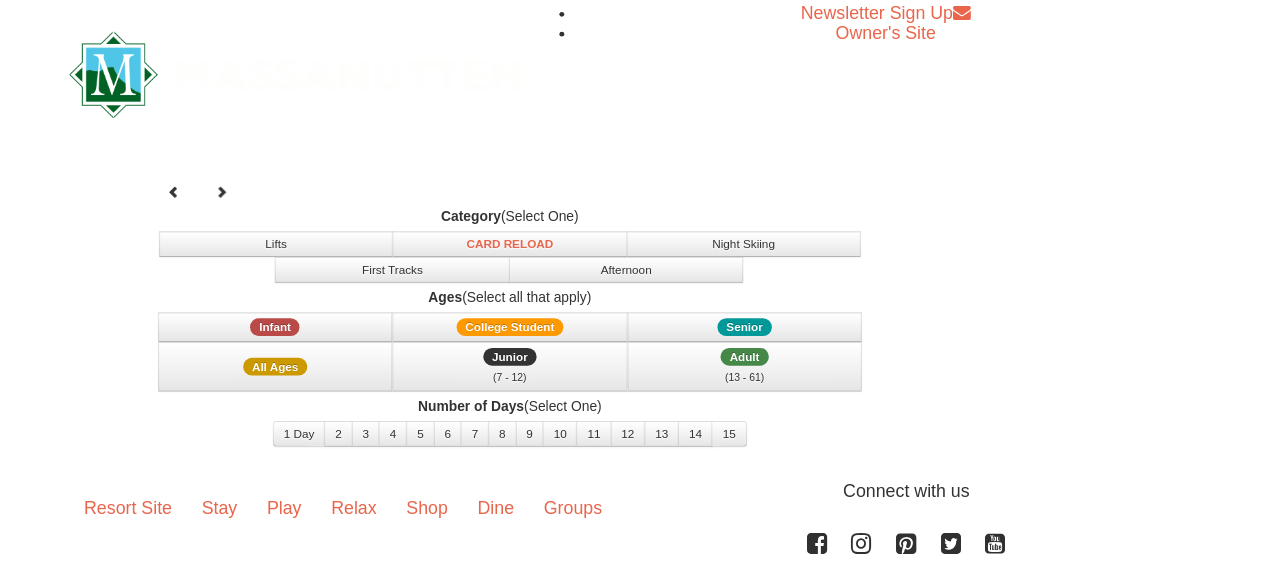 scroll, scrollTop: 0, scrollLeft: 0, axis: both 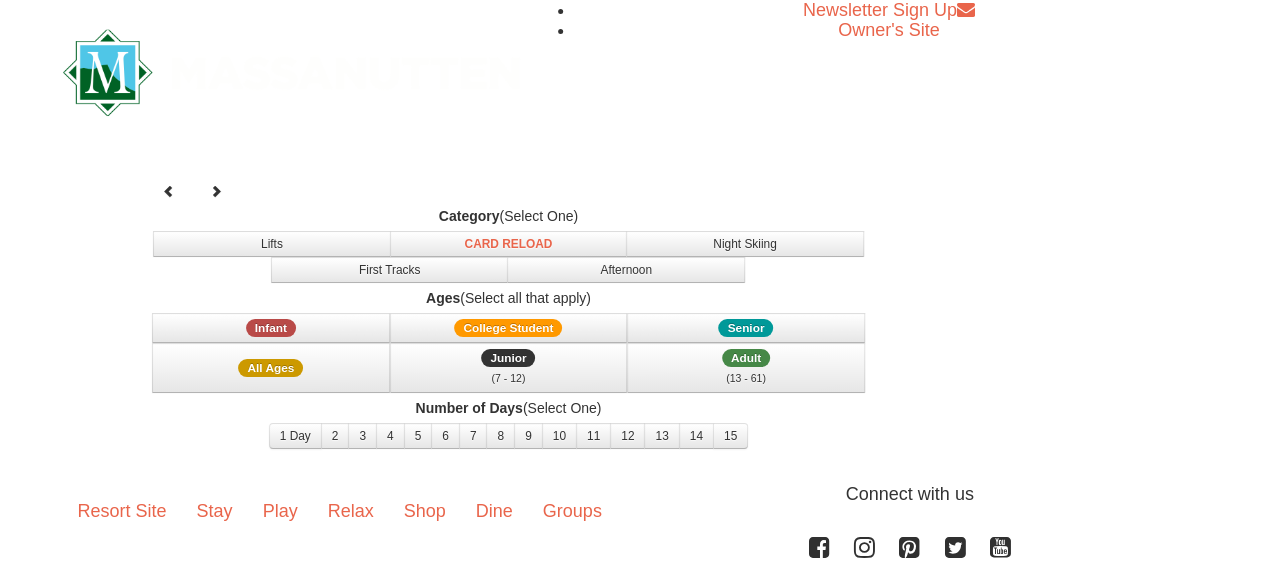 select on "8" 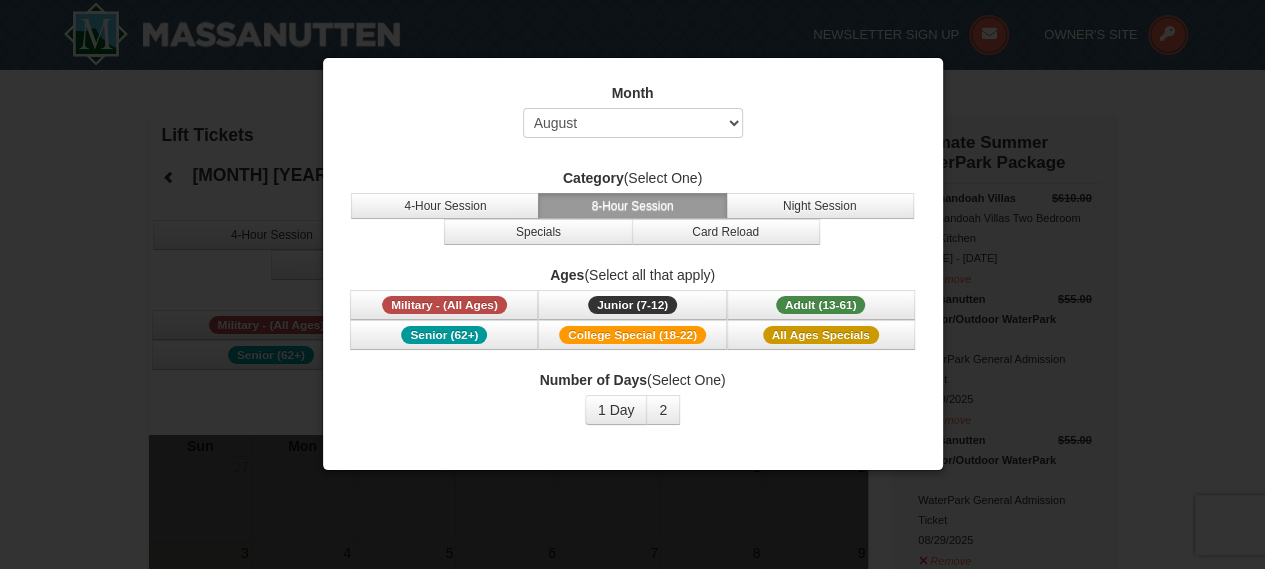 scroll, scrollTop: 0, scrollLeft: 0, axis: both 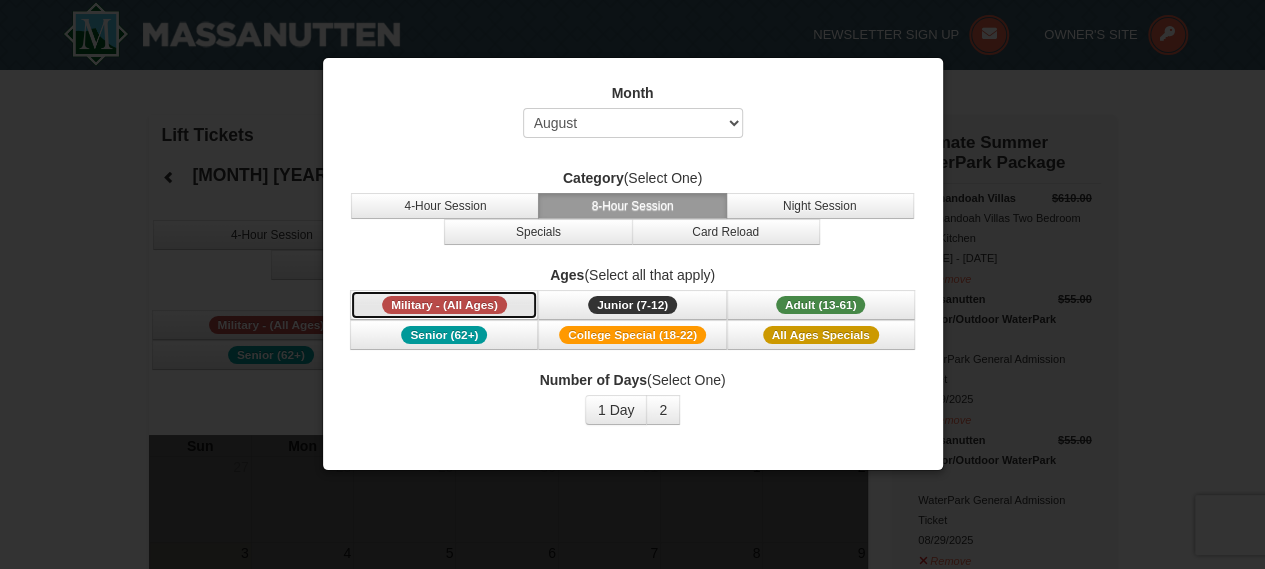 click on "Military - (All Ages)" at bounding box center [444, 305] 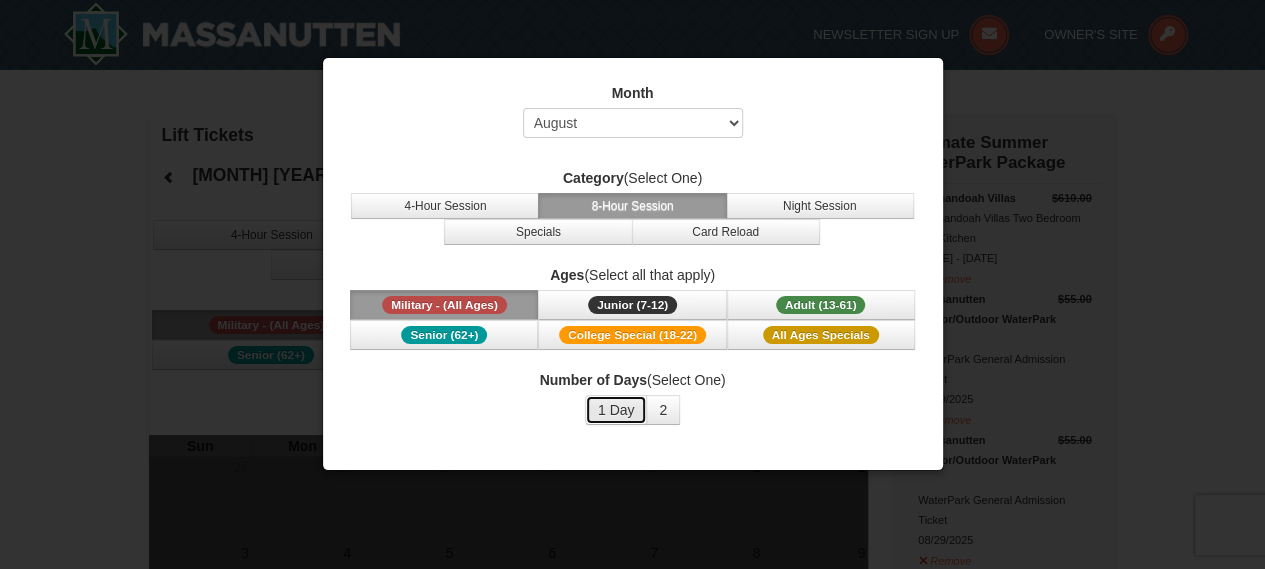 click on "1 Day" at bounding box center (616, 410) 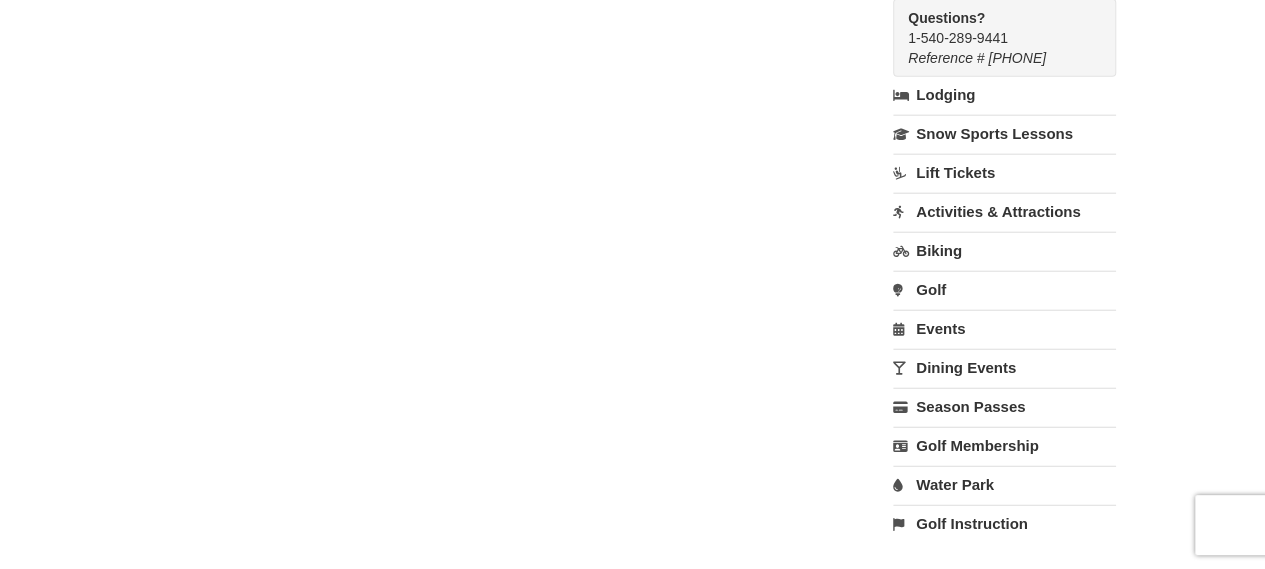 scroll, scrollTop: 2425, scrollLeft: 0, axis: vertical 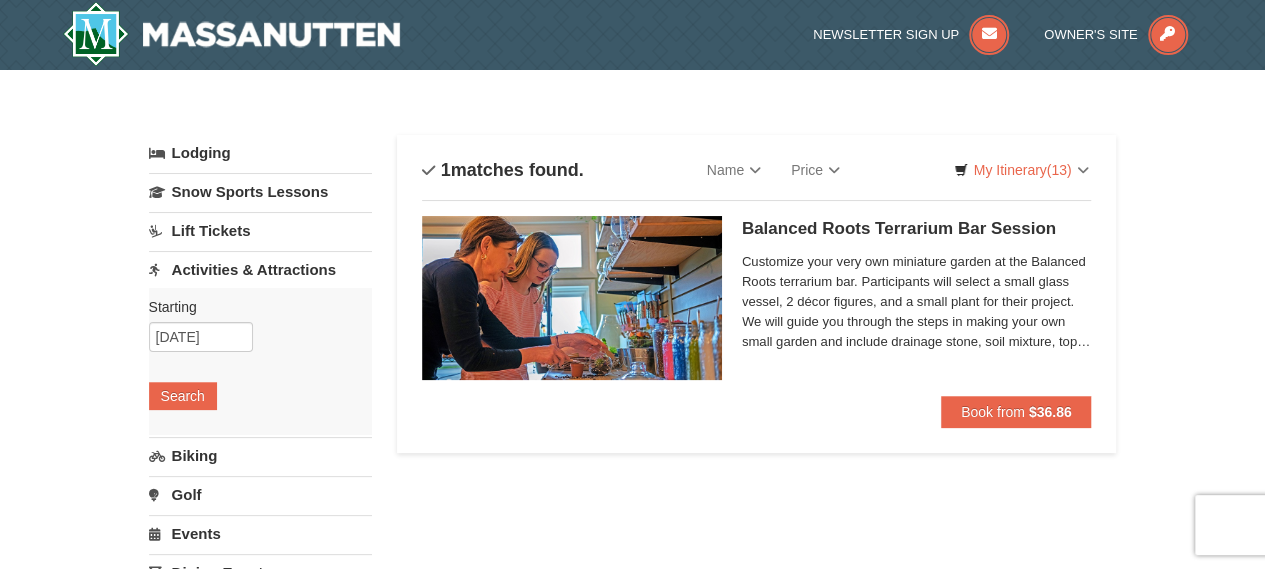 click on "Activities & Attractions" at bounding box center (260, 269) 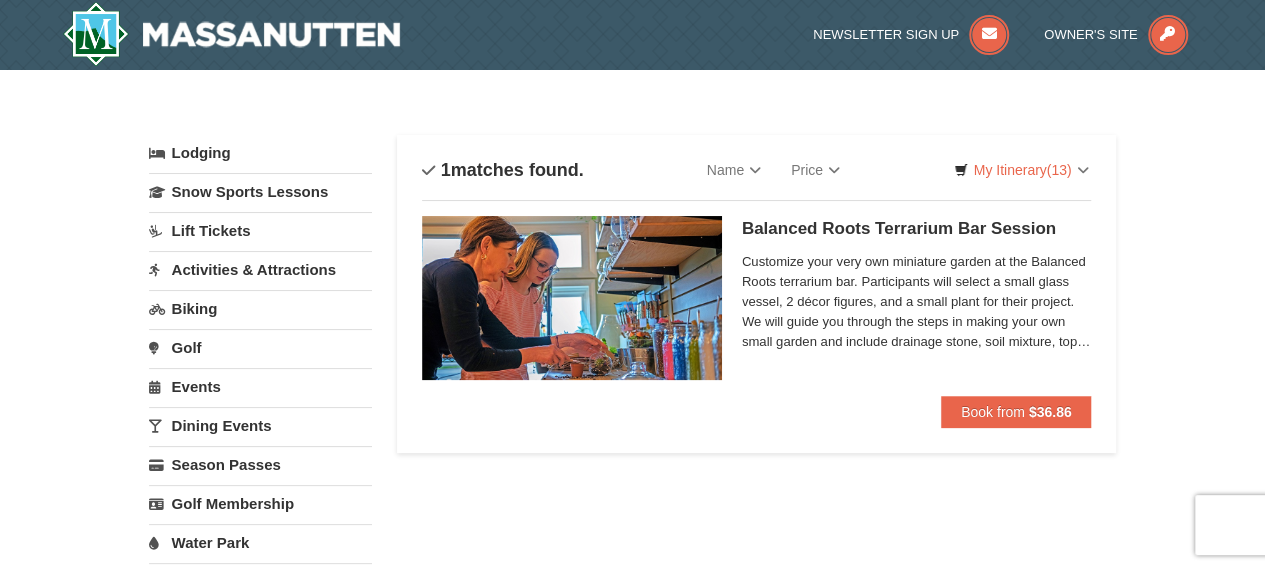click on "Activities & Attractions" at bounding box center (260, 269) 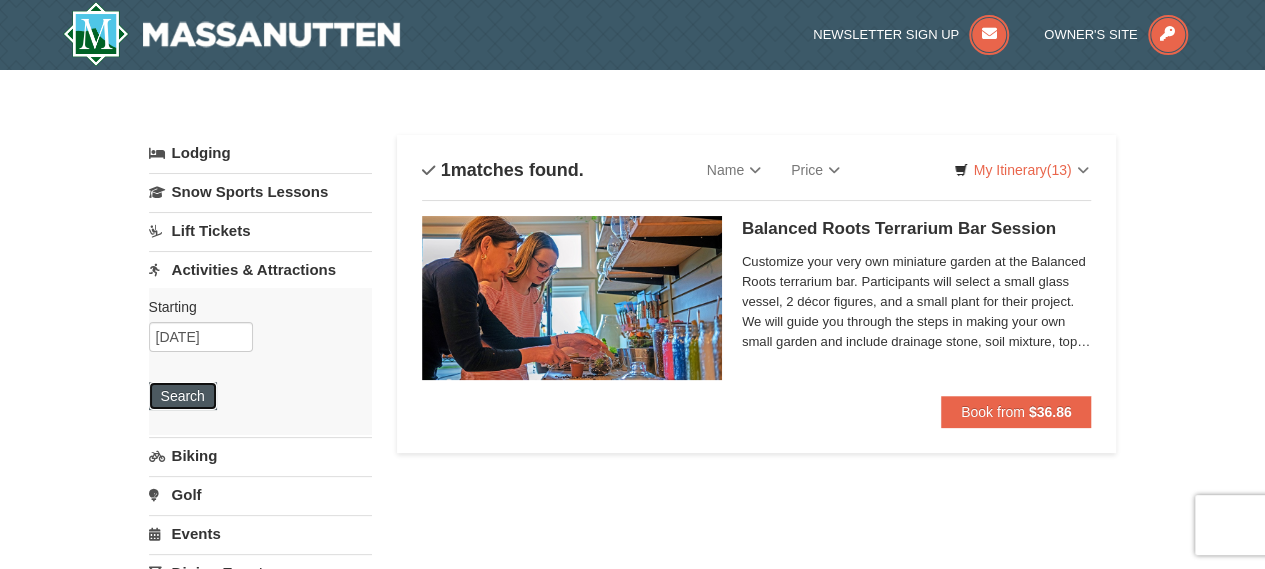 click on "Search" at bounding box center (183, 396) 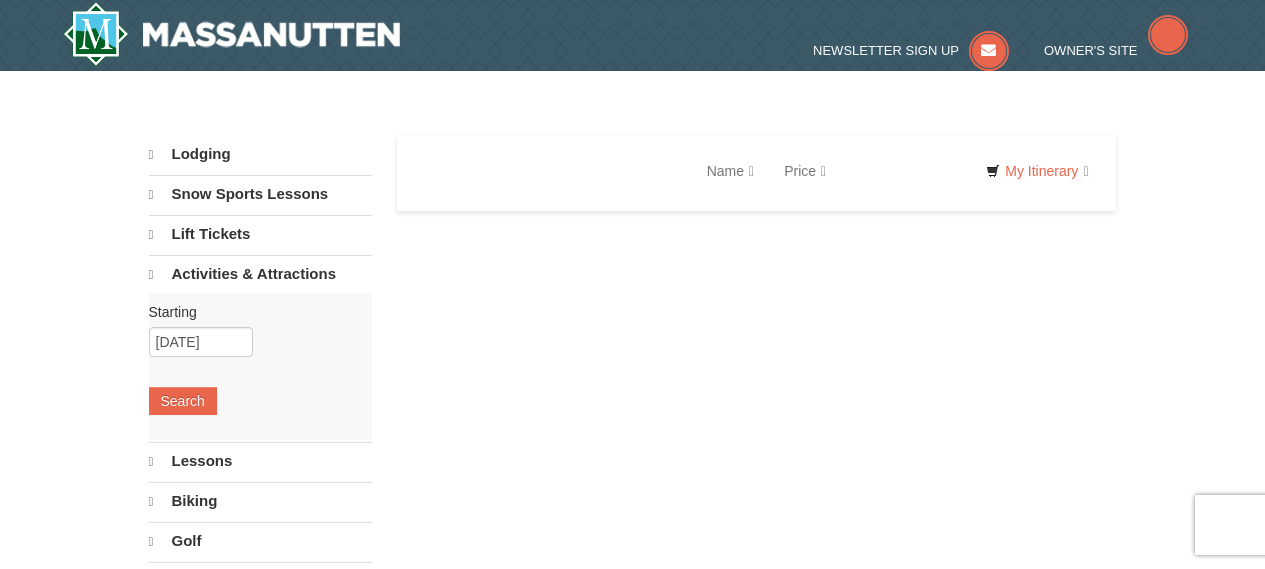scroll, scrollTop: 0, scrollLeft: 0, axis: both 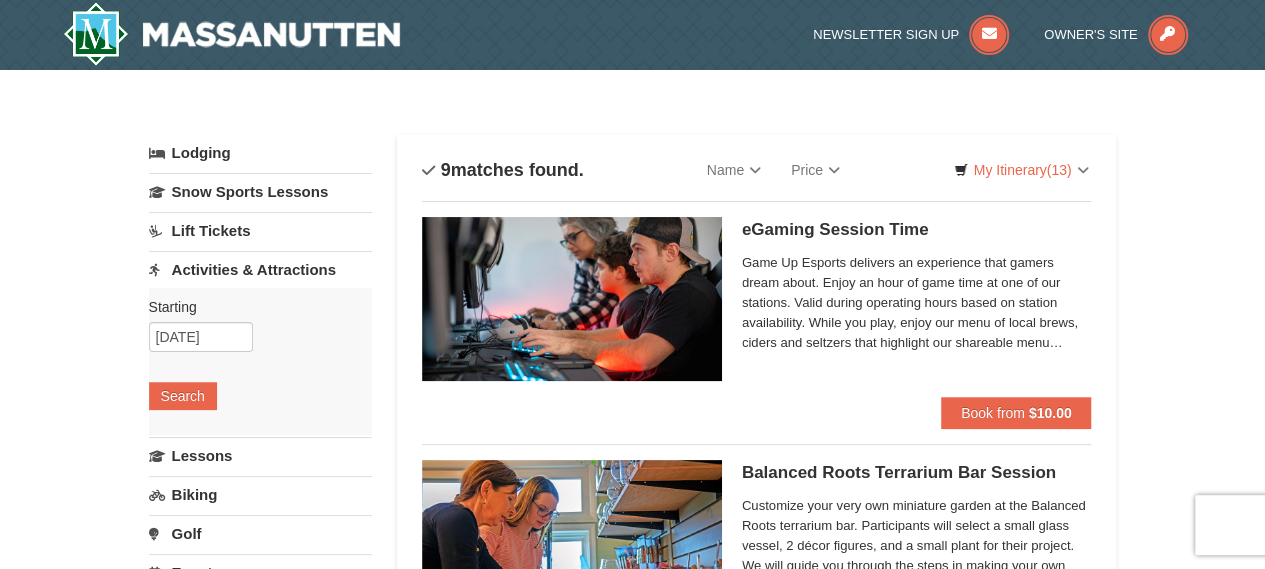 select on "8" 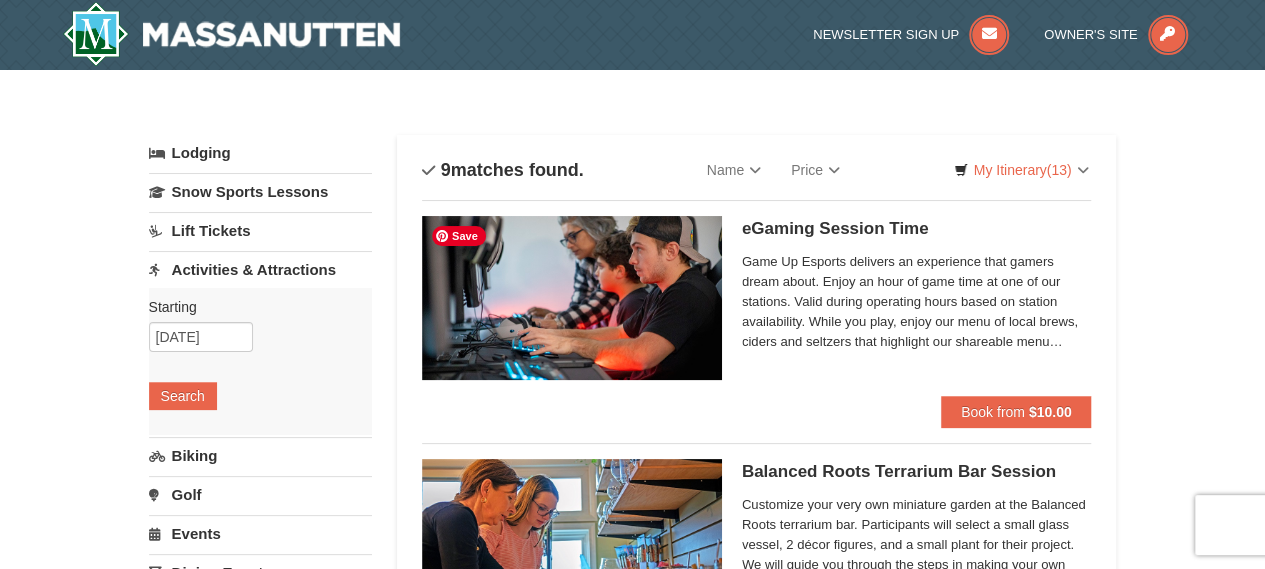 scroll, scrollTop: 0, scrollLeft: 0, axis: both 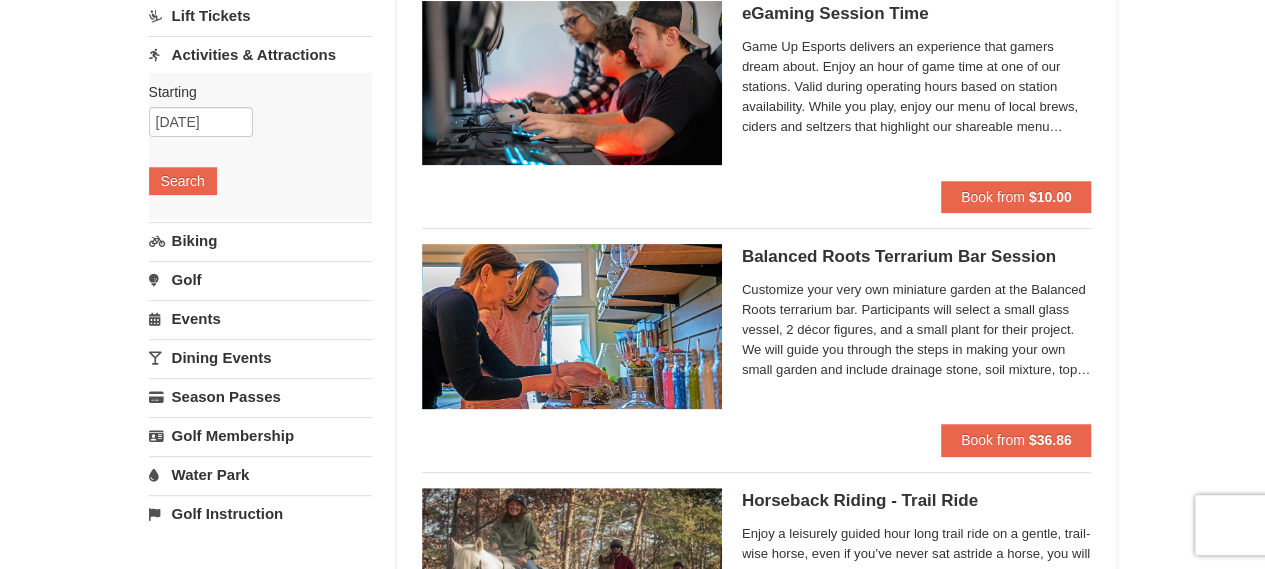 click on "Dining Events" at bounding box center (260, 357) 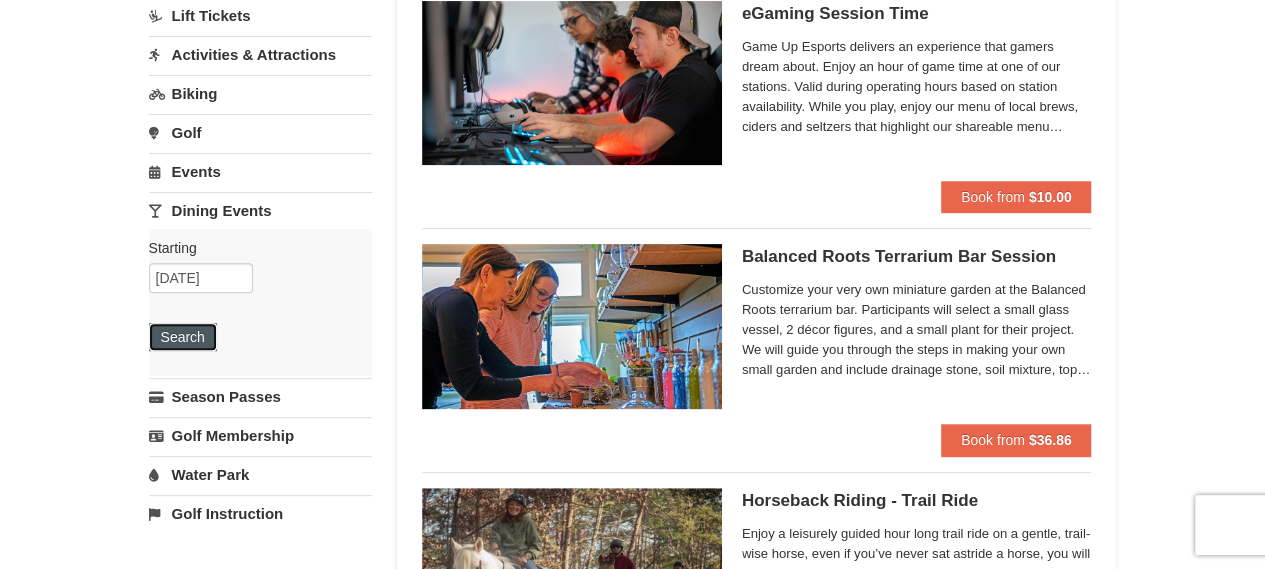 click on "Search" at bounding box center [183, 337] 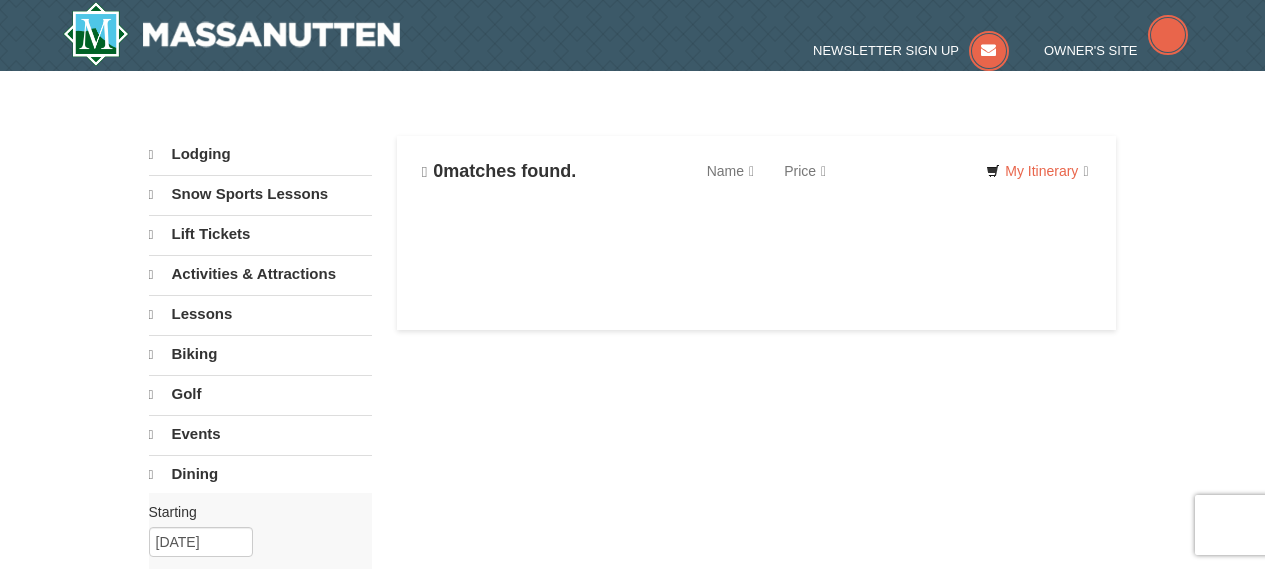 scroll, scrollTop: 0, scrollLeft: 0, axis: both 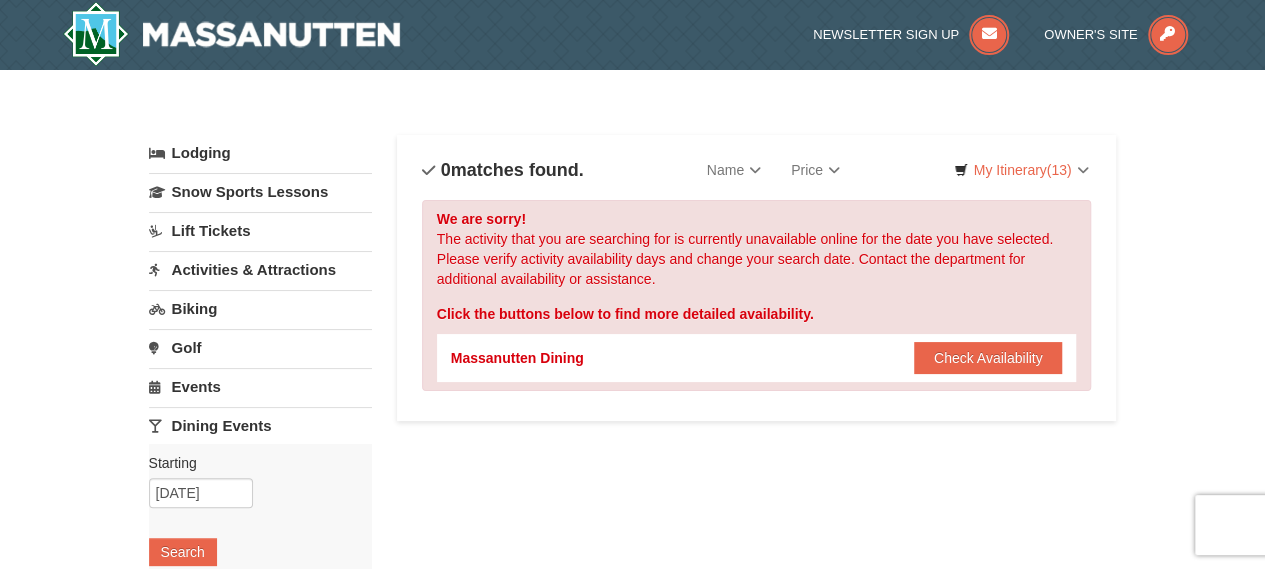 click on "Events" at bounding box center (260, 386) 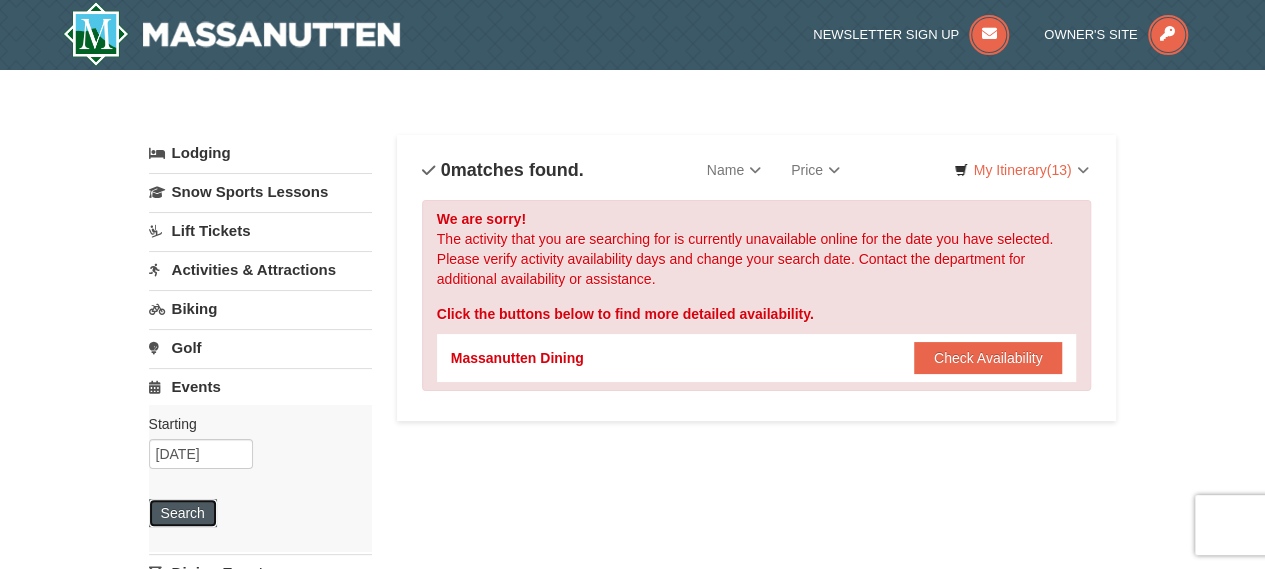 click on "Search" at bounding box center (183, 513) 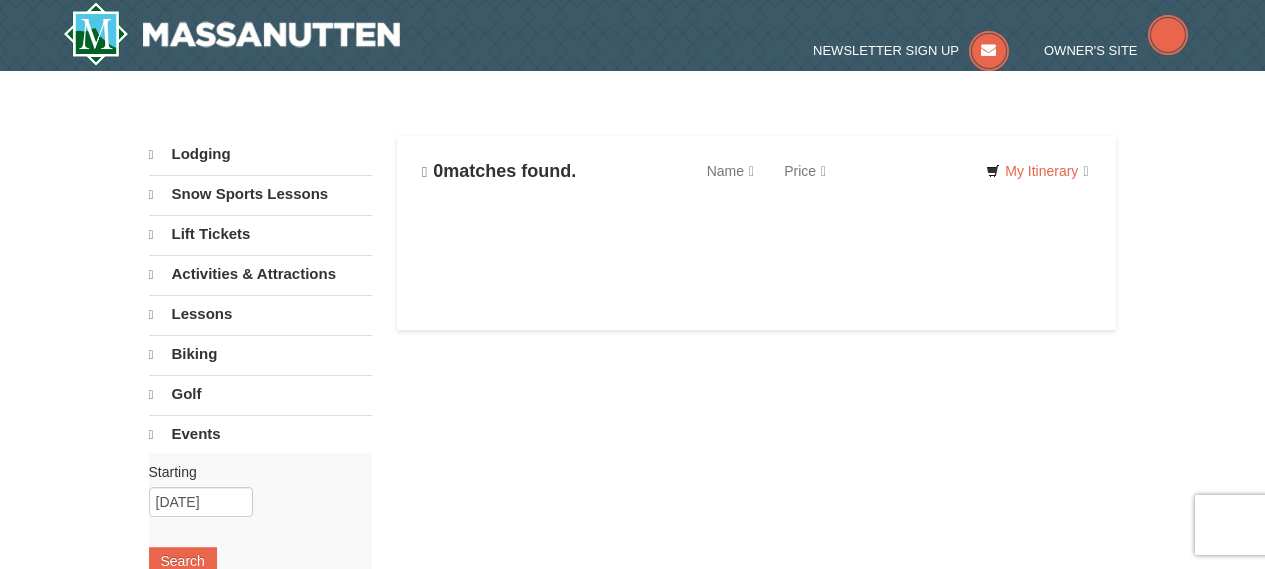 scroll, scrollTop: 0, scrollLeft: 0, axis: both 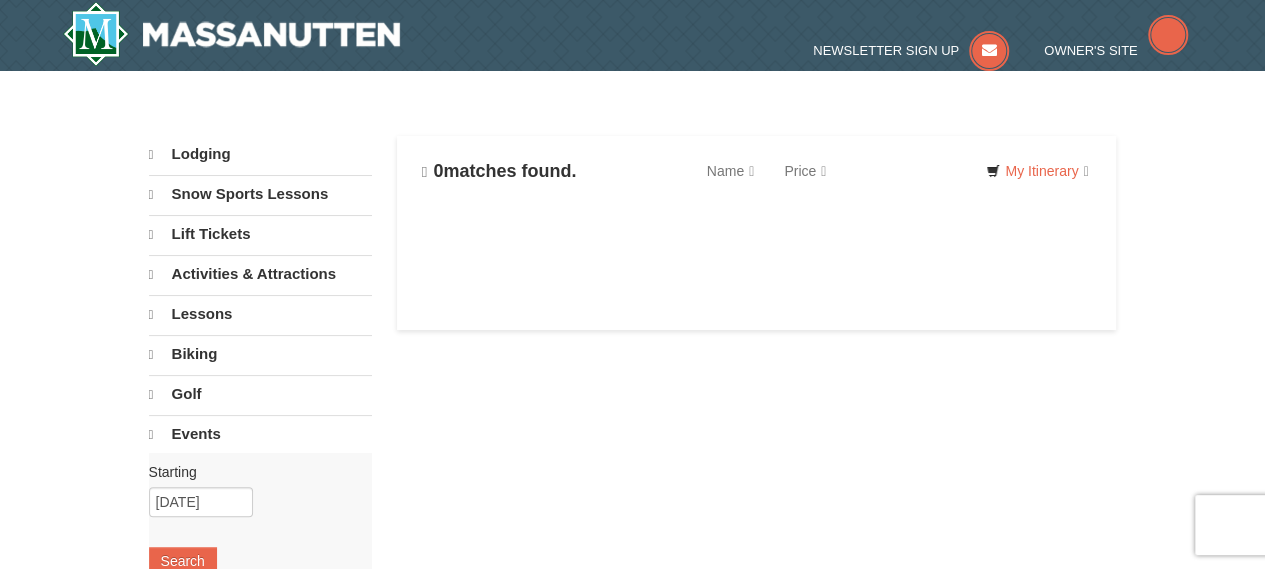 select on "8" 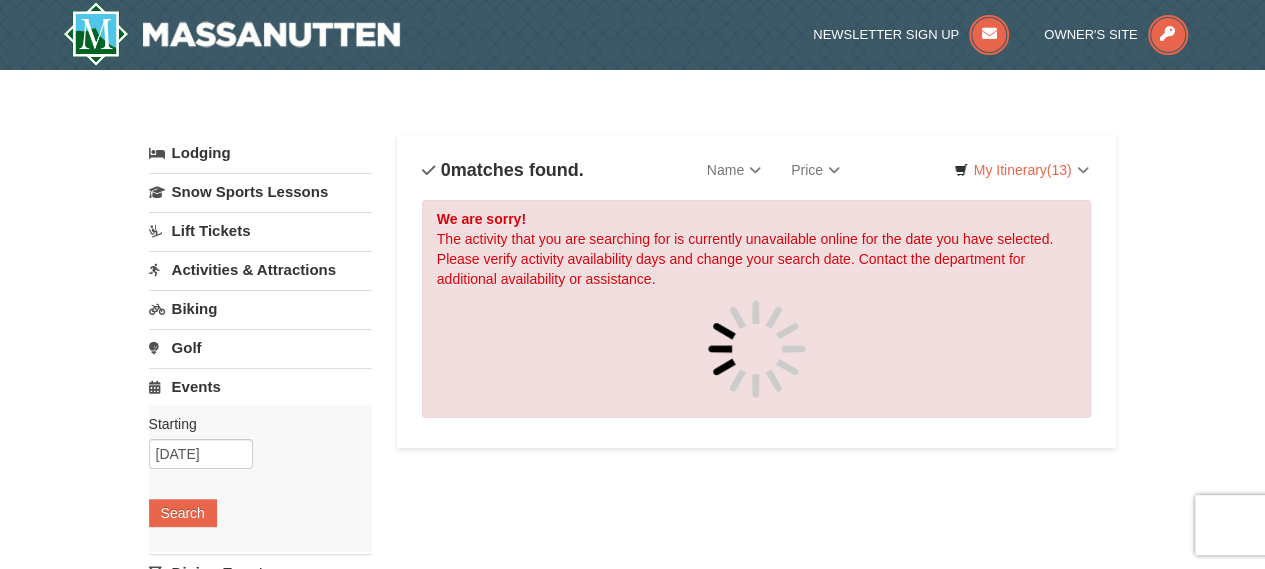 scroll, scrollTop: 0, scrollLeft: 0, axis: both 